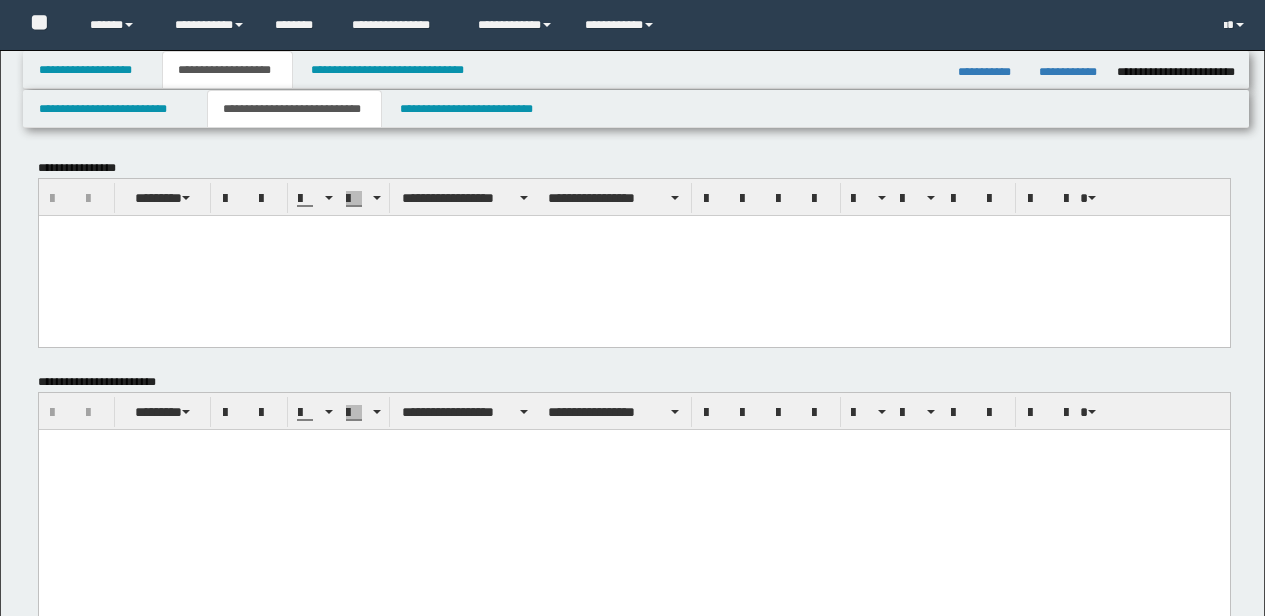 scroll, scrollTop: 0, scrollLeft: 0, axis: both 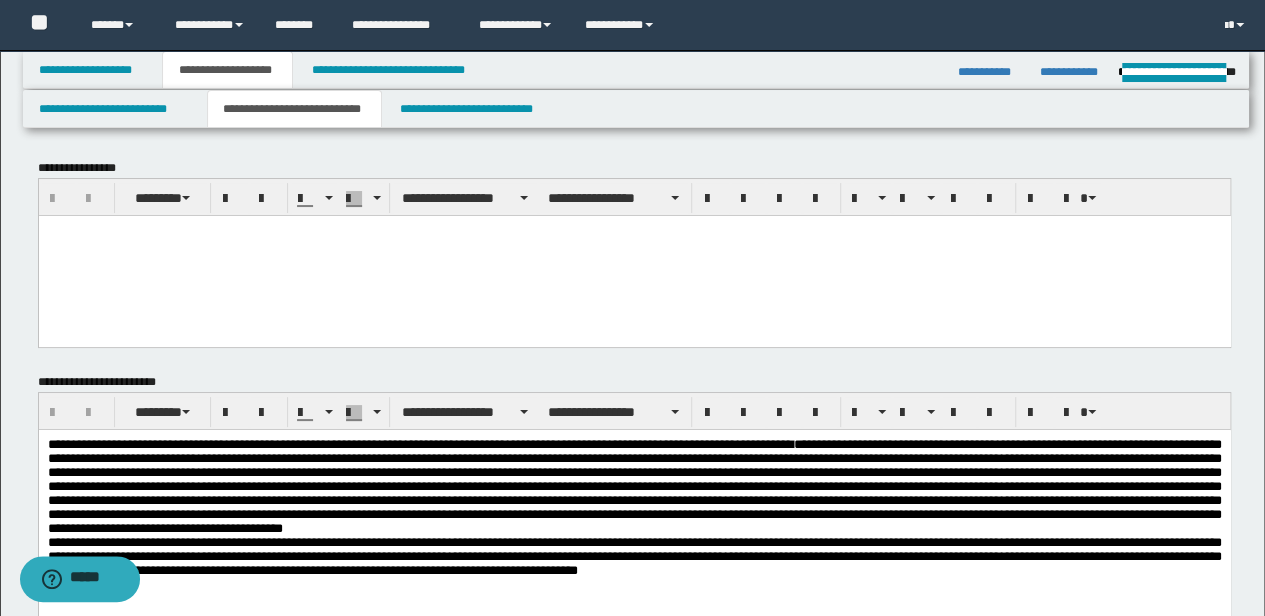 click at bounding box center (634, 255) 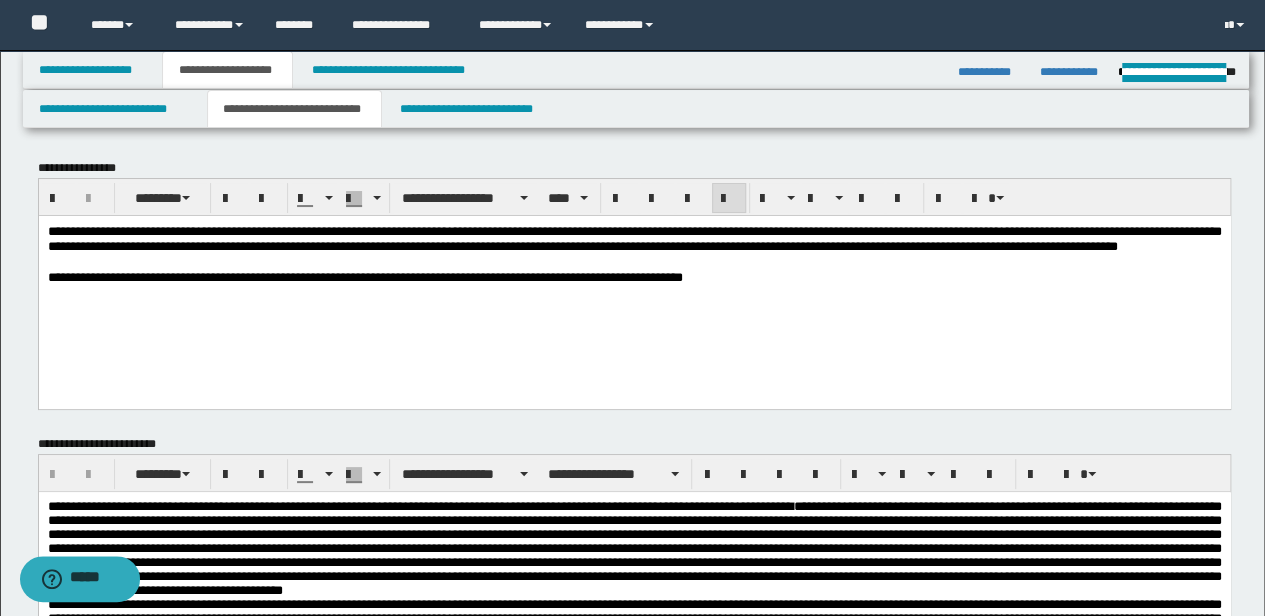 click on "**********" at bounding box center [634, 276] 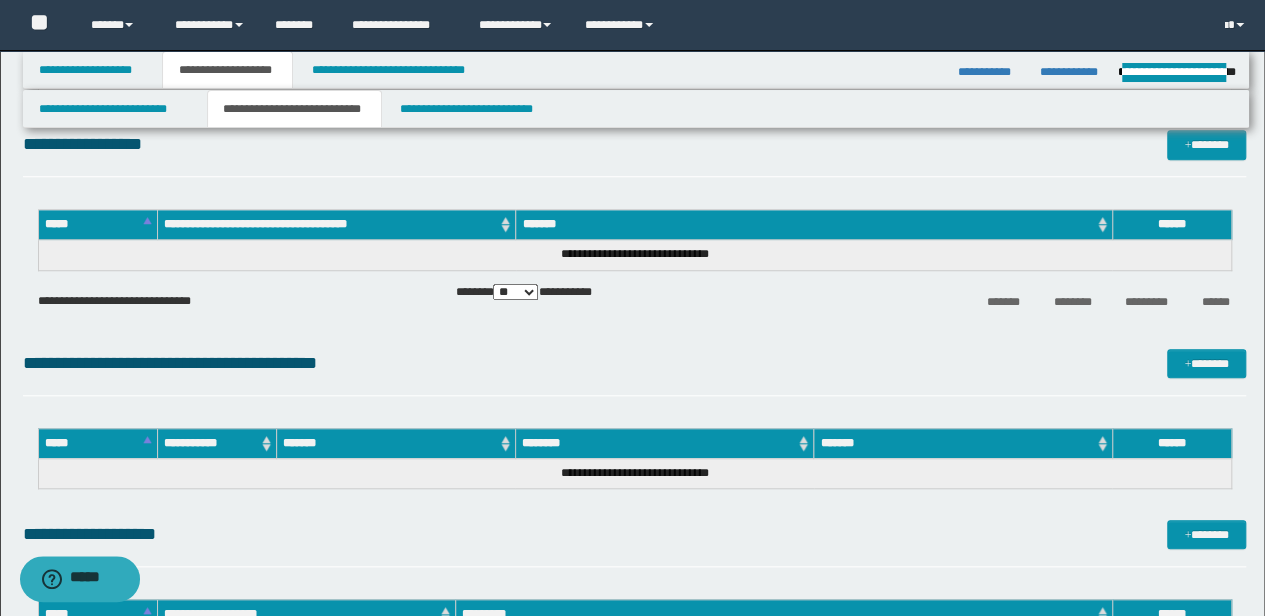 scroll, scrollTop: 800, scrollLeft: 0, axis: vertical 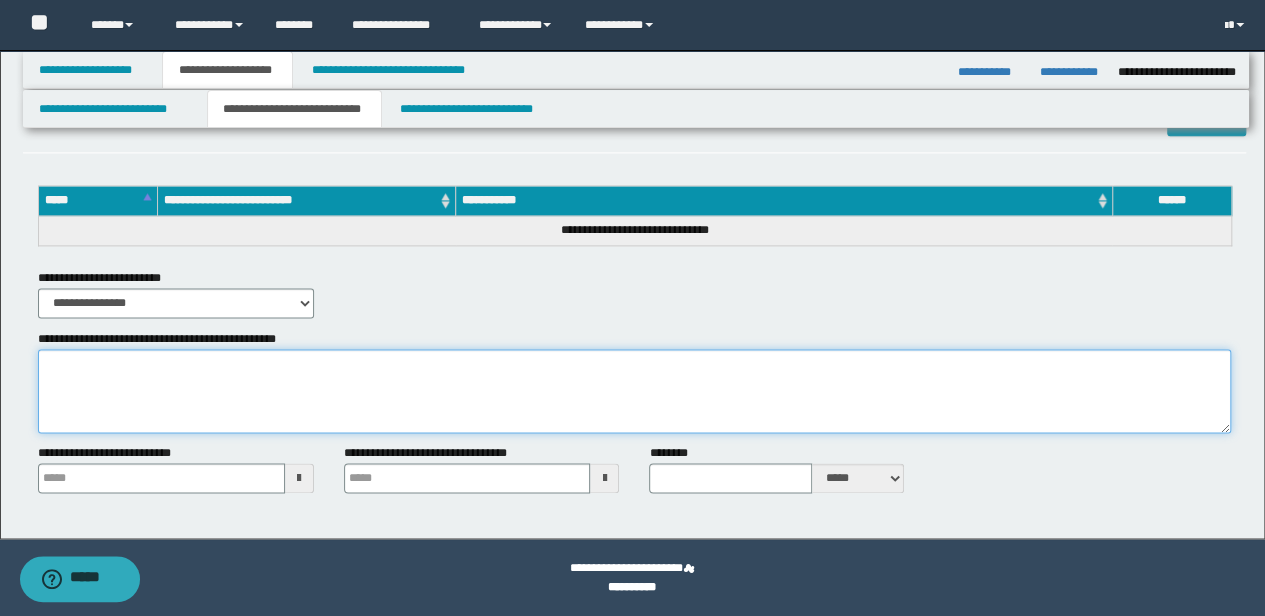 click on "**********" at bounding box center (635, 391) 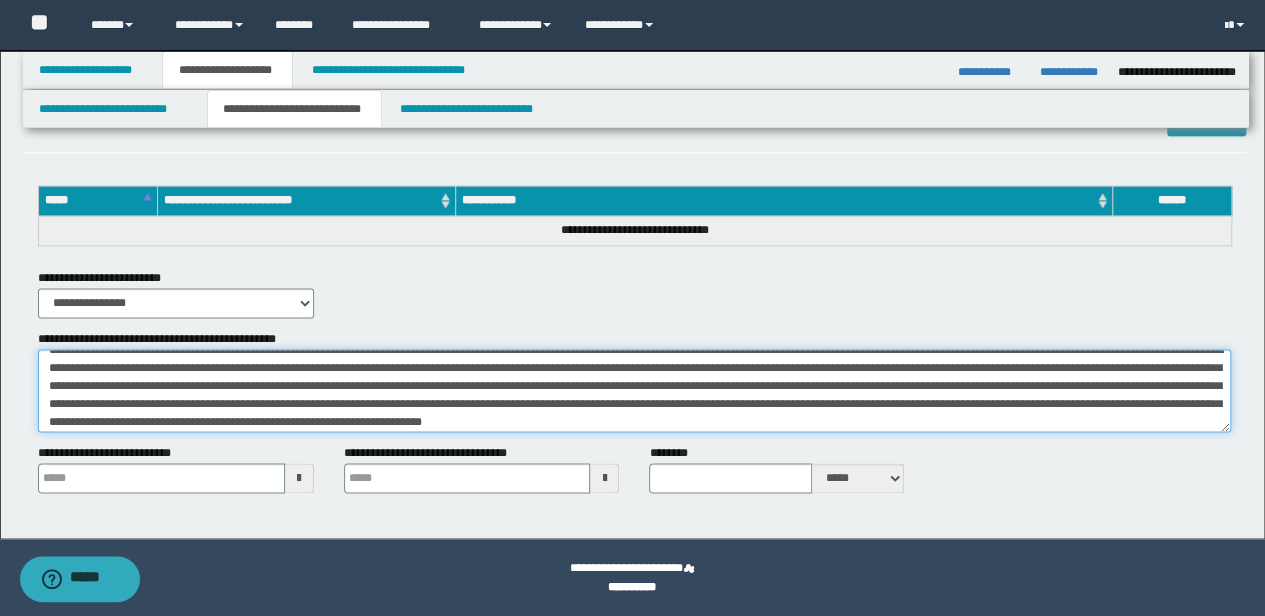 scroll, scrollTop: 18, scrollLeft: 0, axis: vertical 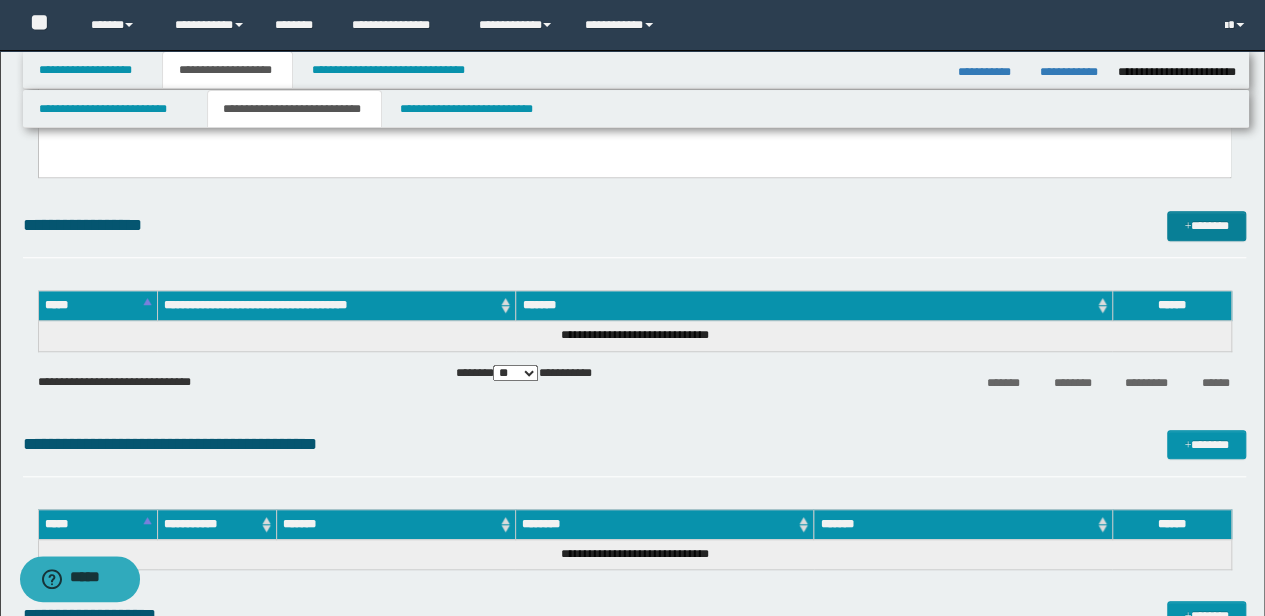 type on "**********" 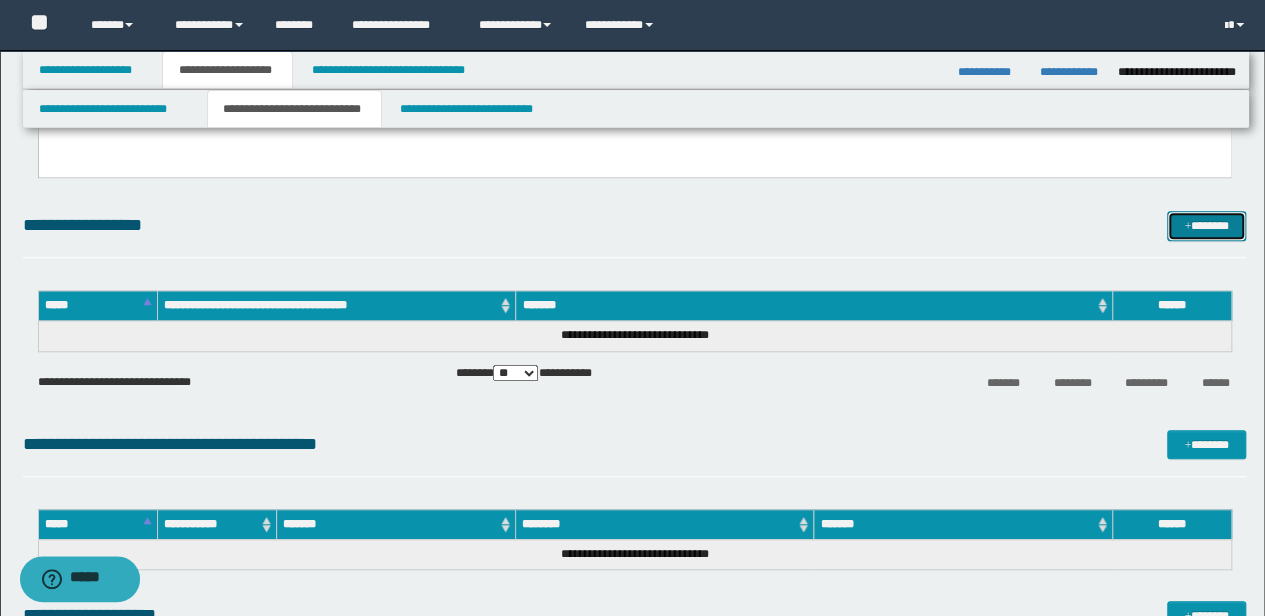 click on "*******" at bounding box center (1206, 225) 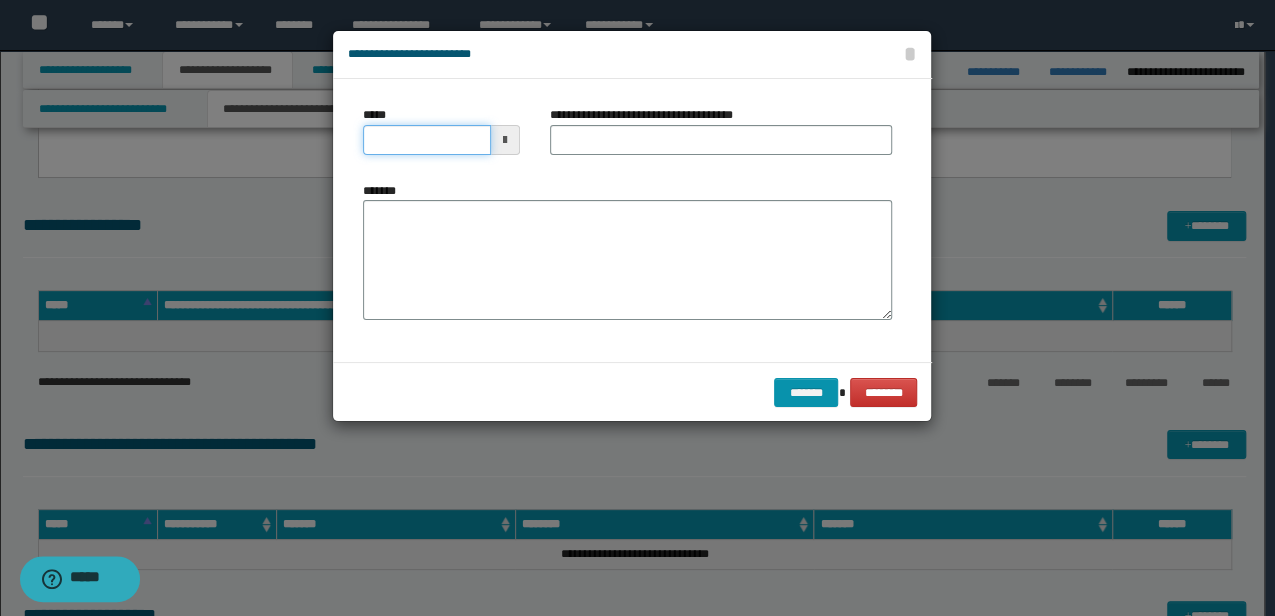 click on "*****" at bounding box center [426, 140] 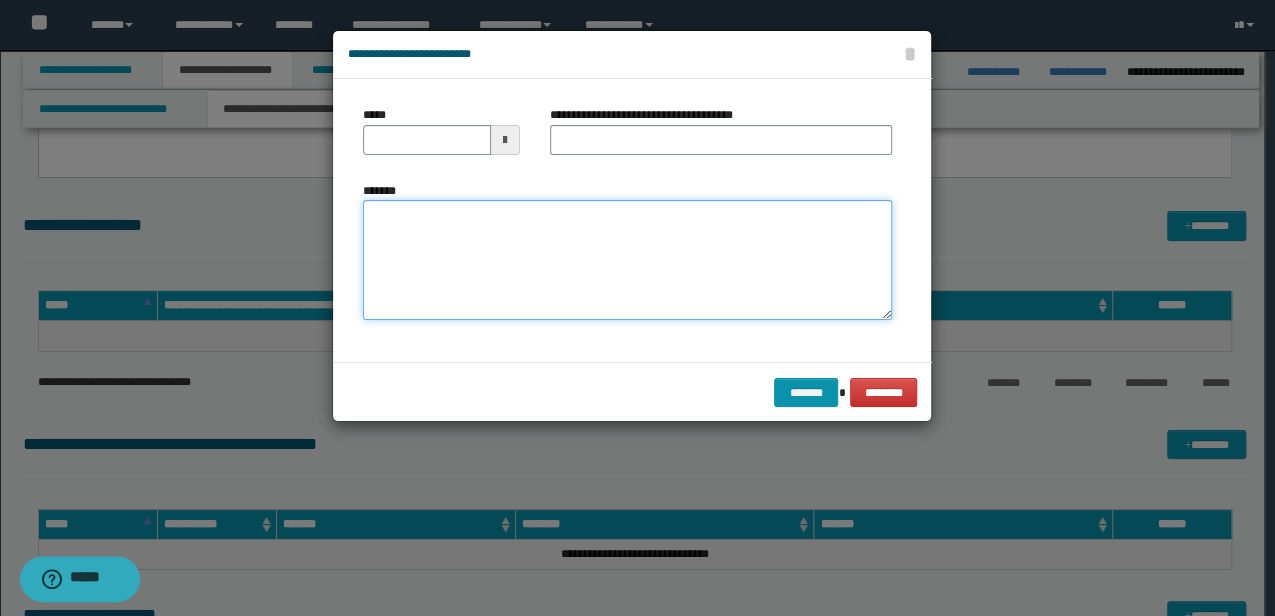 click on "*******" at bounding box center [627, 260] 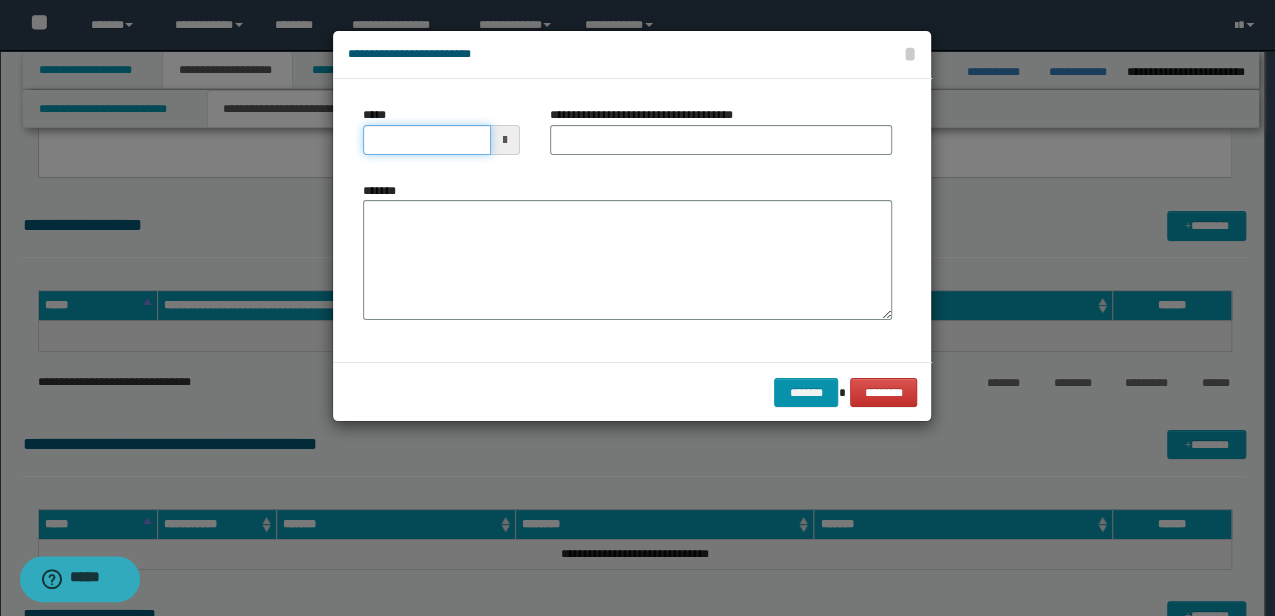 click on "*****" at bounding box center [426, 140] 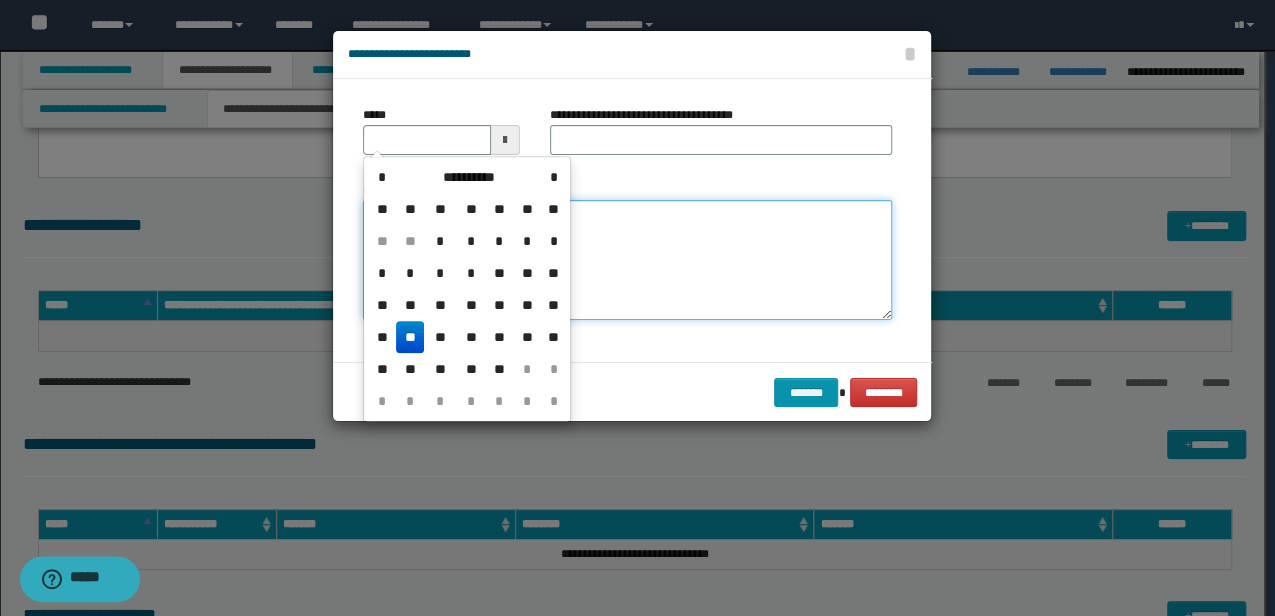 click on "*******" at bounding box center (627, 260) 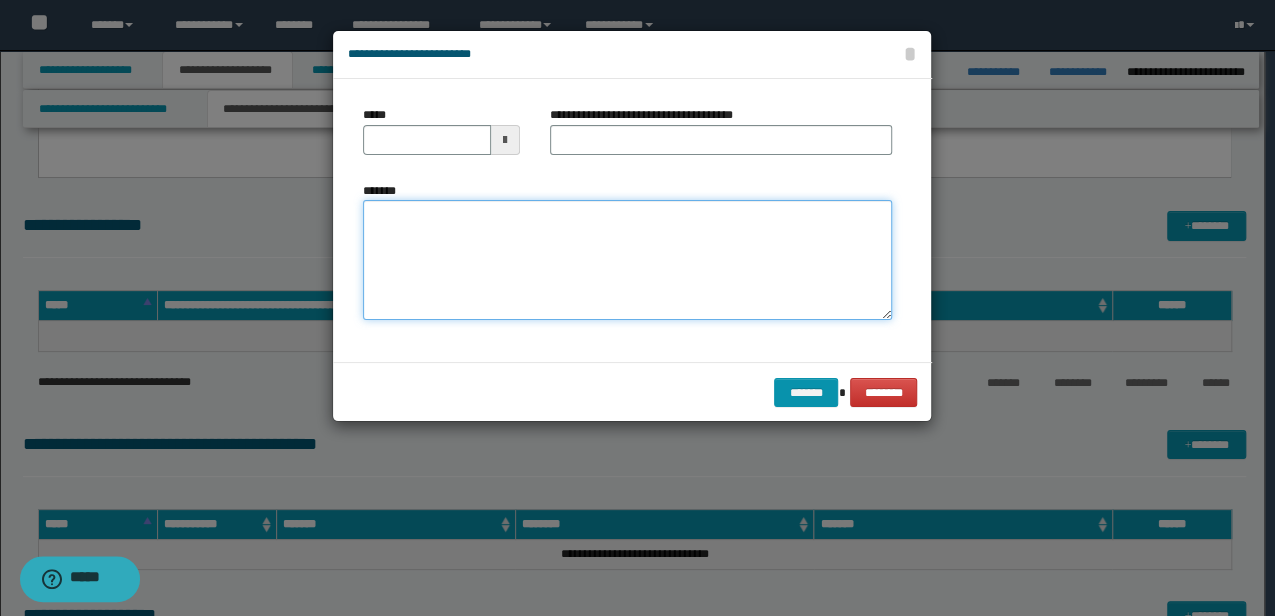 click on "*******" at bounding box center (627, 260) 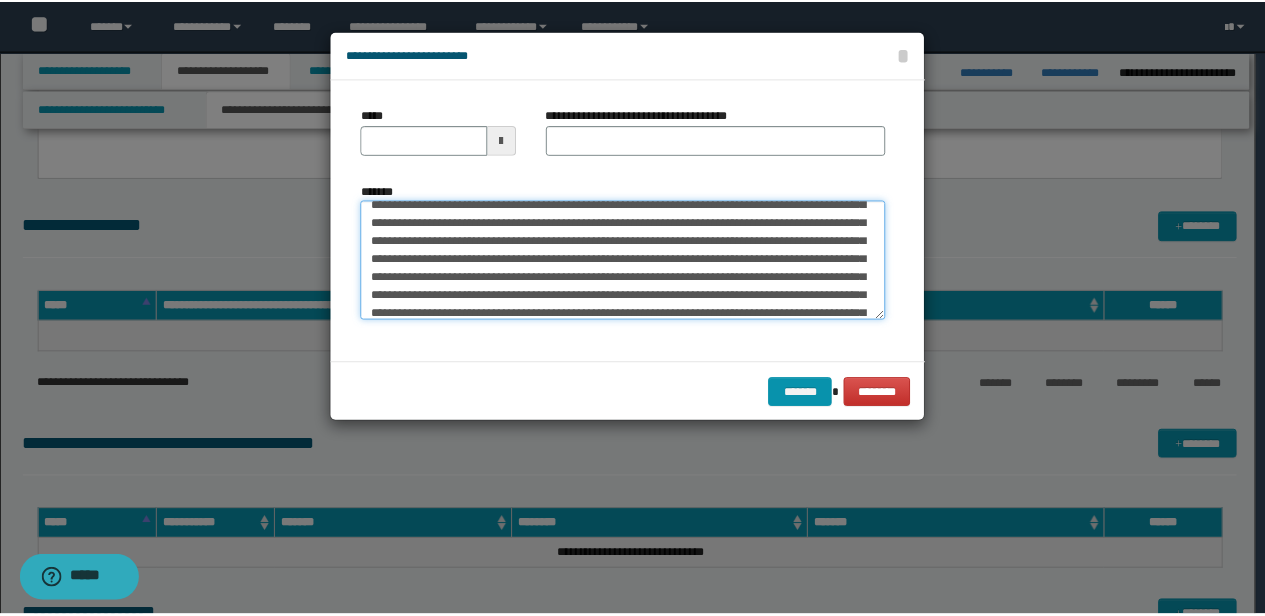 scroll, scrollTop: 0, scrollLeft: 0, axis: both 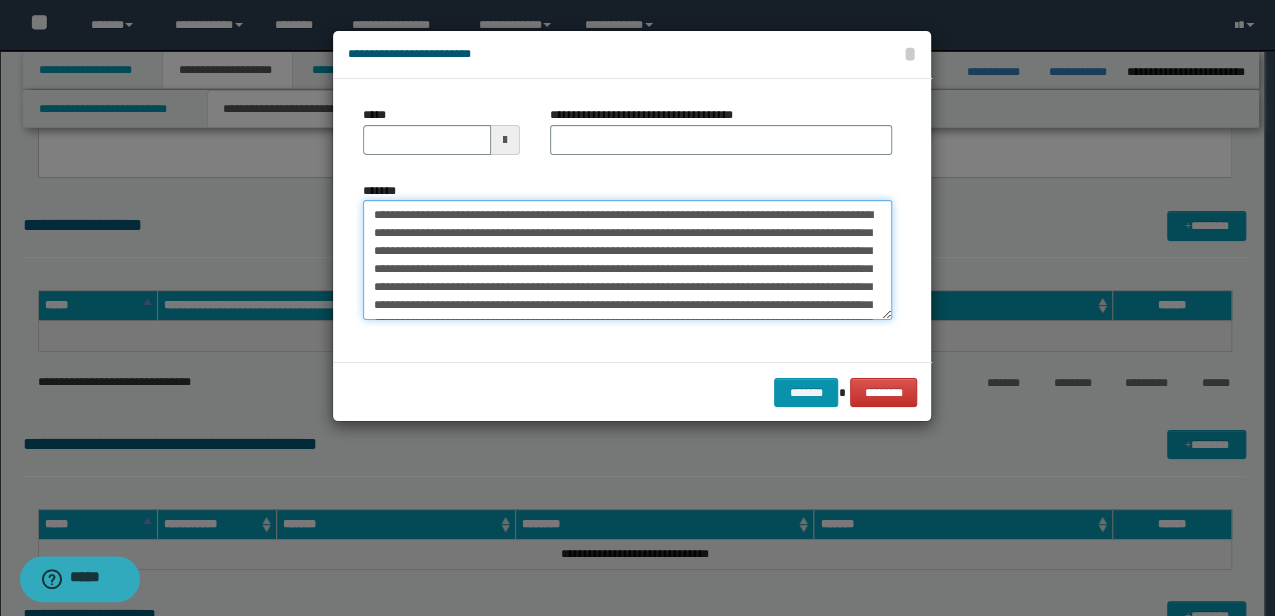type on "**********" 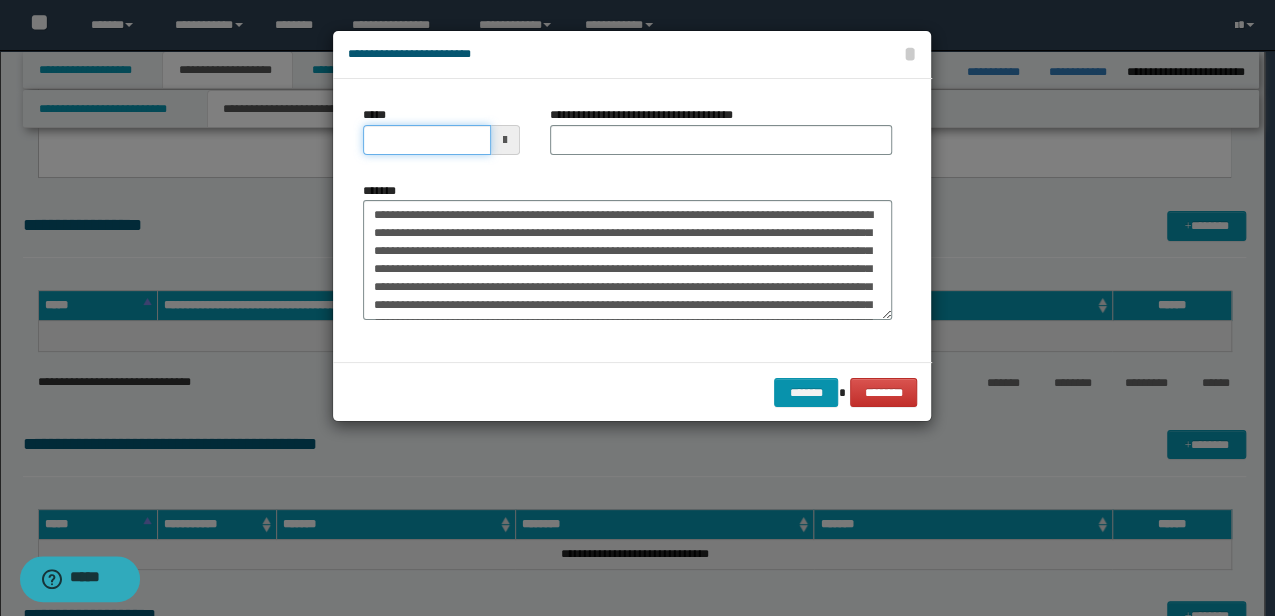 click on "*****" at bounding box center [426, 140] 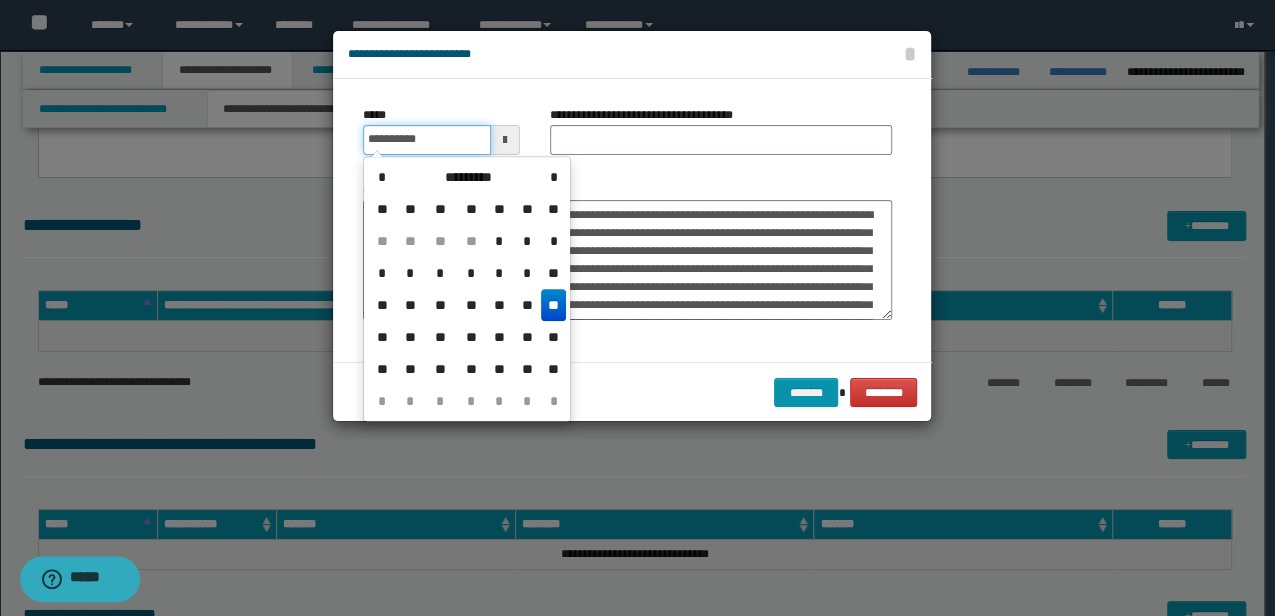 type on "**********" 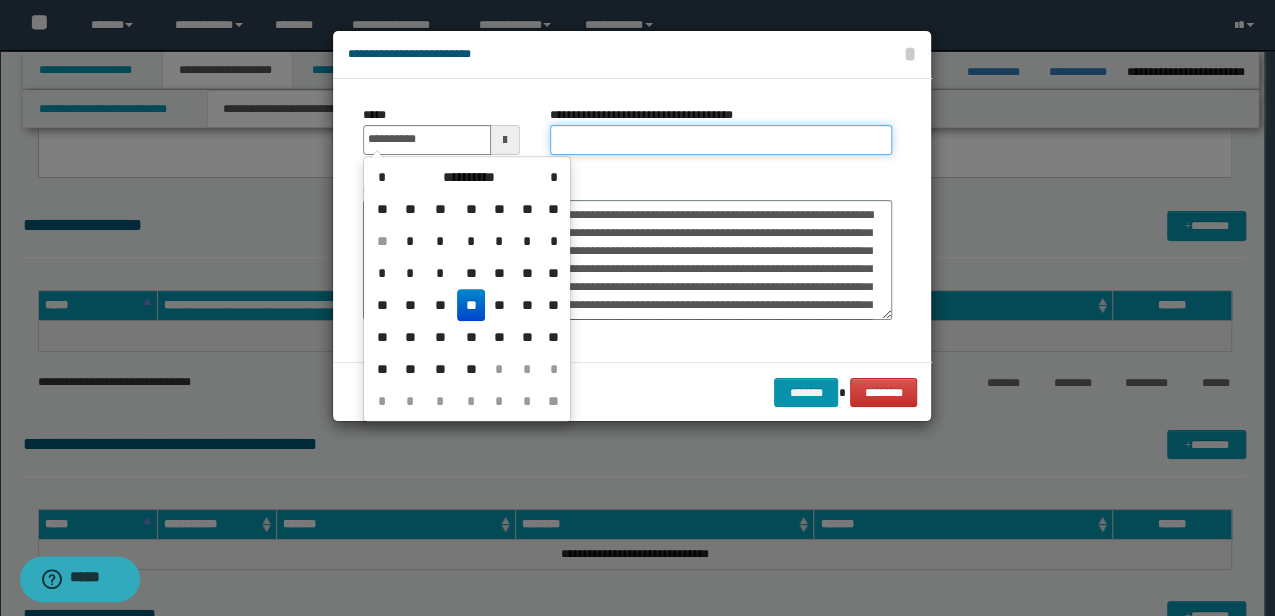 click on "**********" at bounding box center (721, 140) 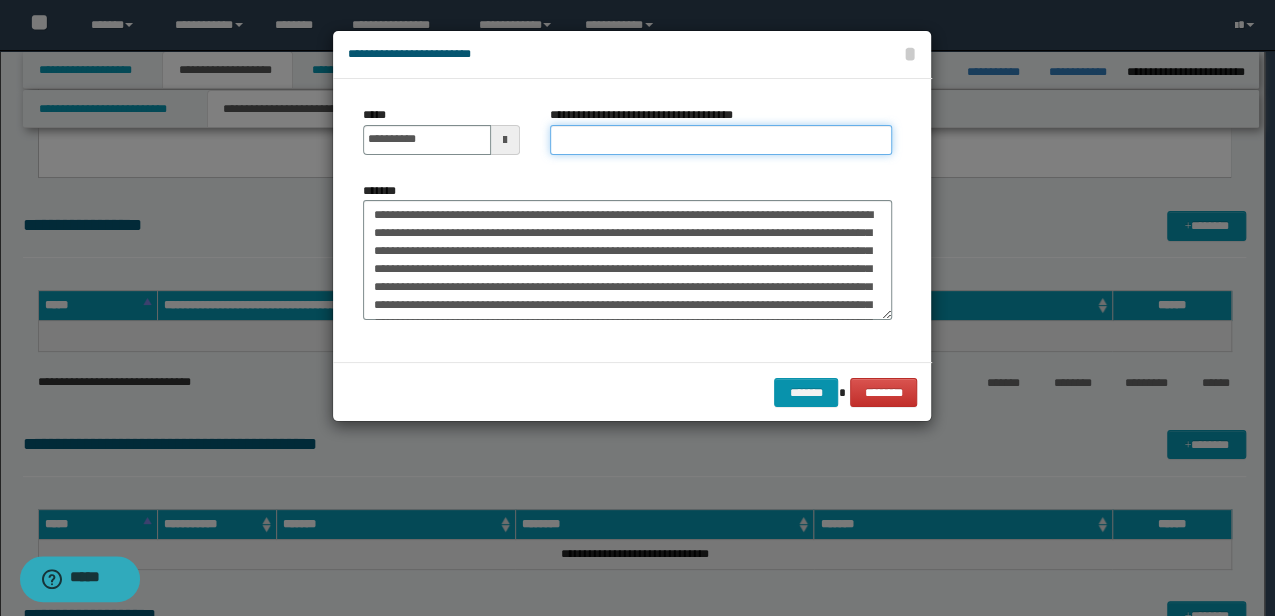 type on "*********" 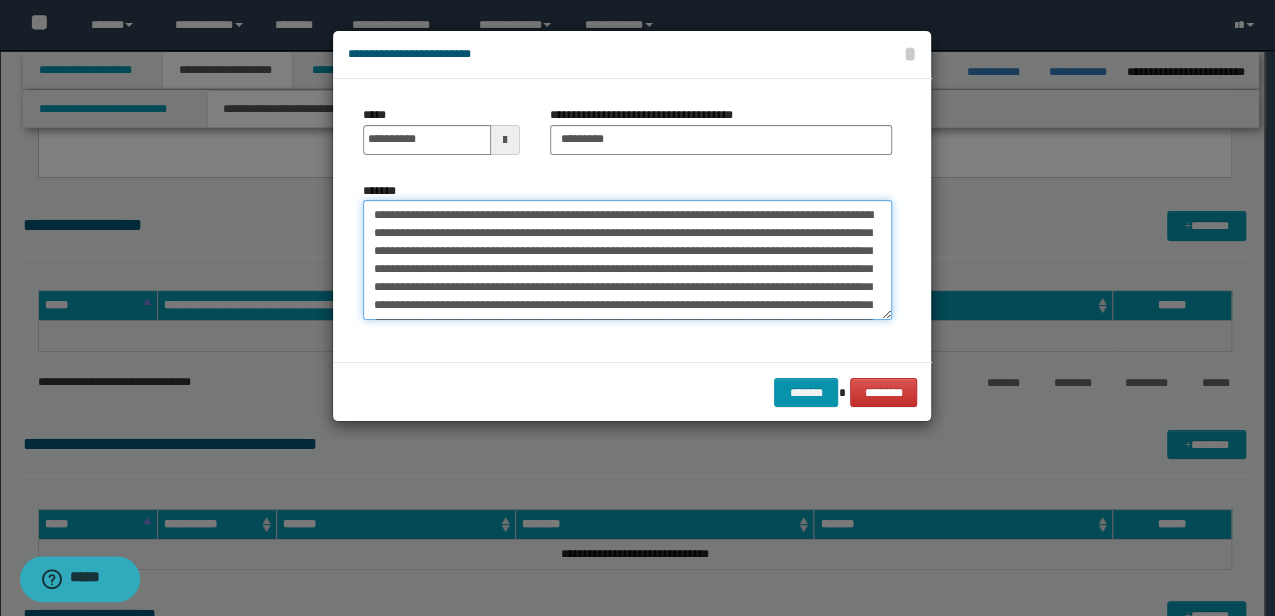 click on "*******" at bounding box center [627, 259] 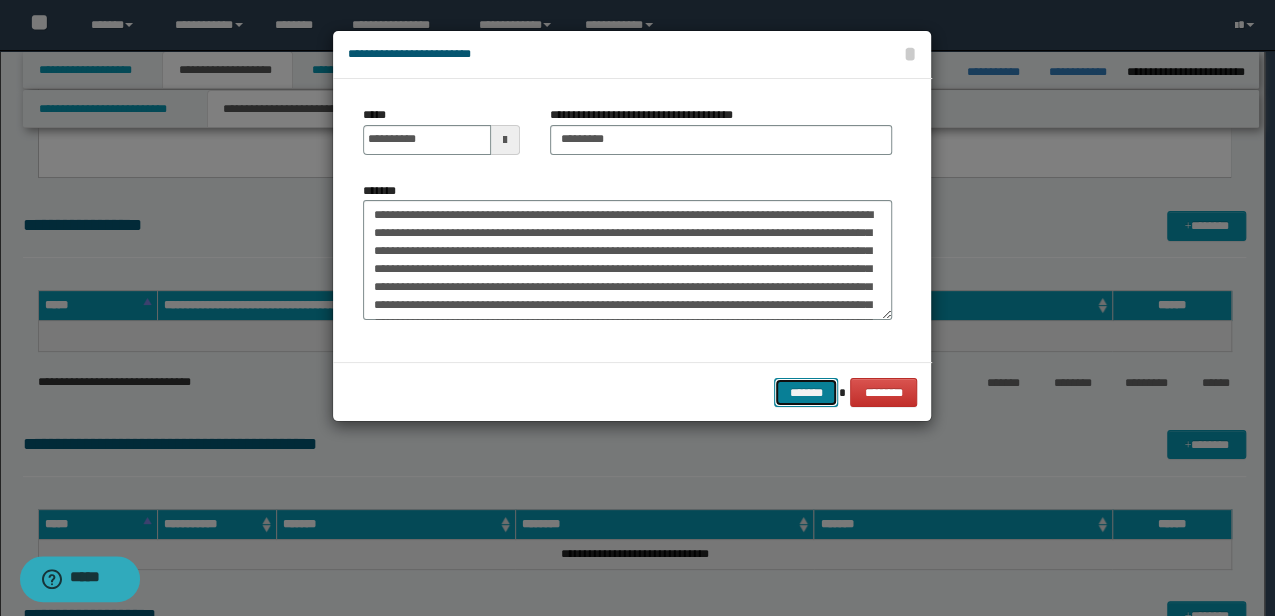 click on "*******" at bounding box center (806, 392) 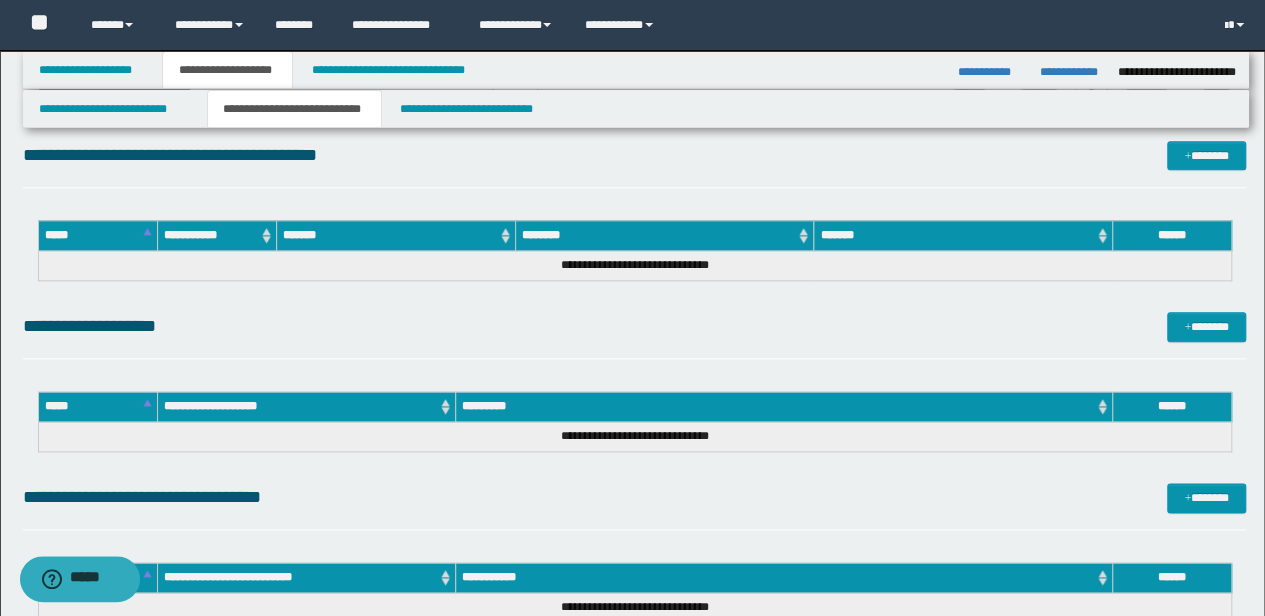 scroll, scrollTop: 1066, scrollLeft: 0, axis: vertical 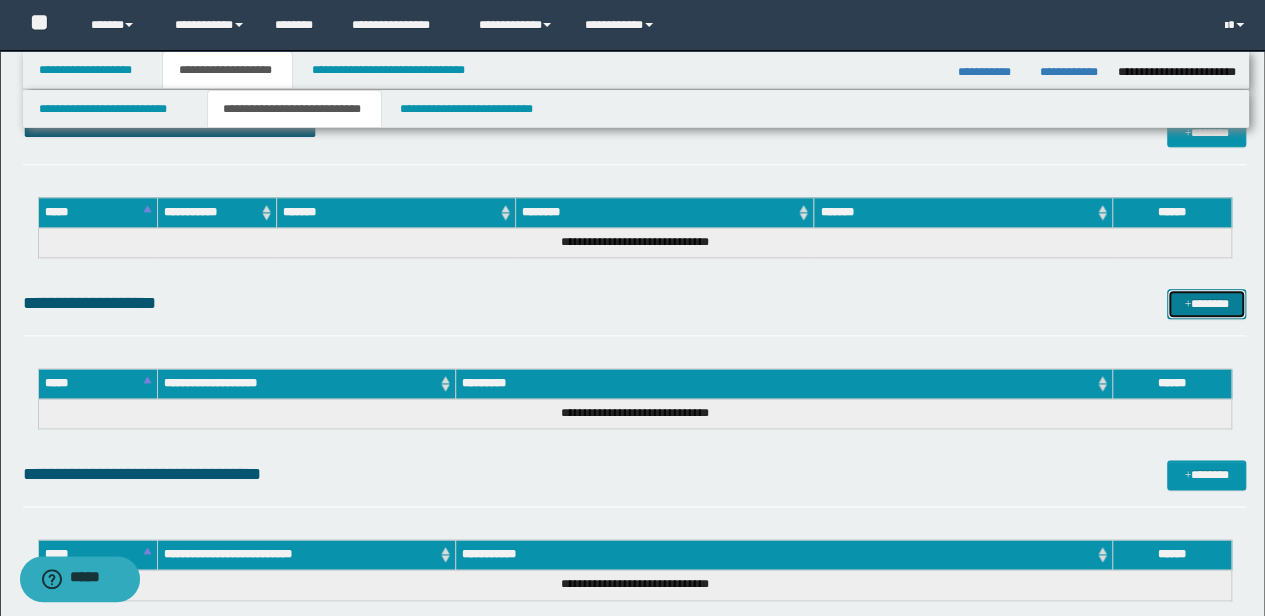 click on "*******" at bounding box center (1206, 303) 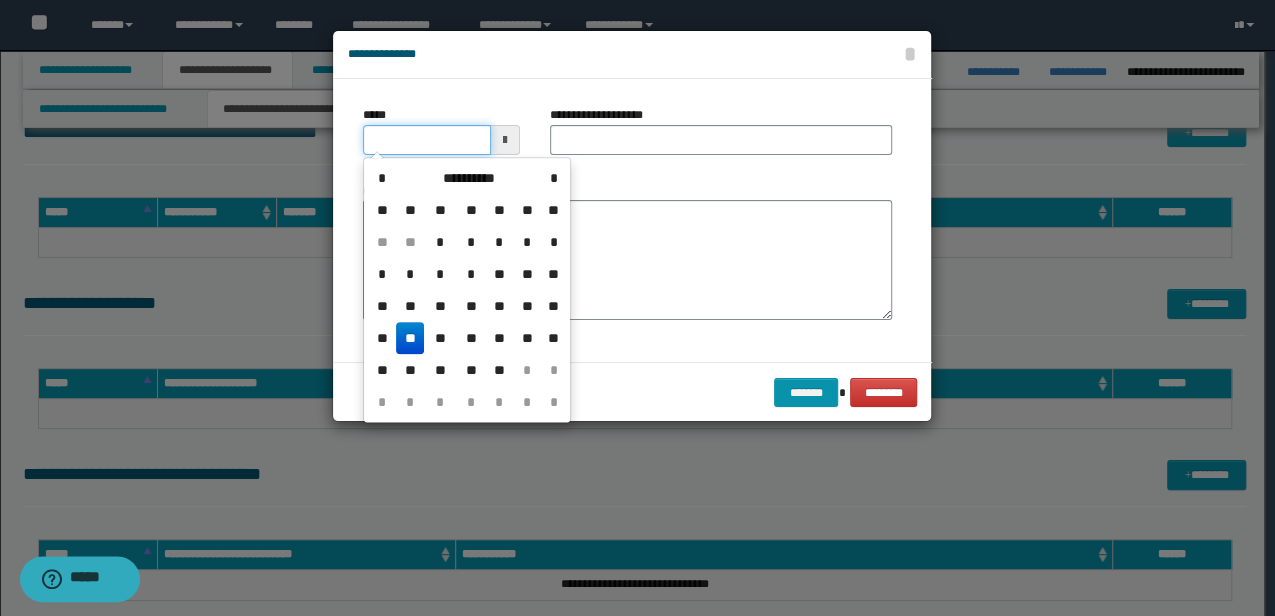 click on "*****" at bounding box center [426, 140] 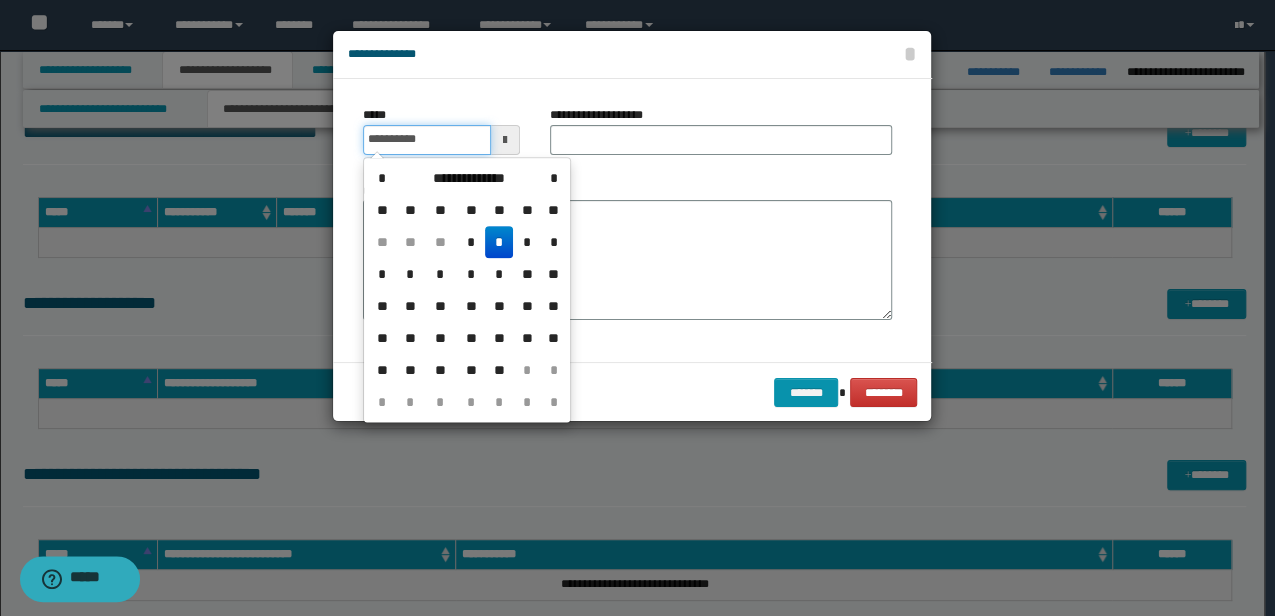 type on "**********" 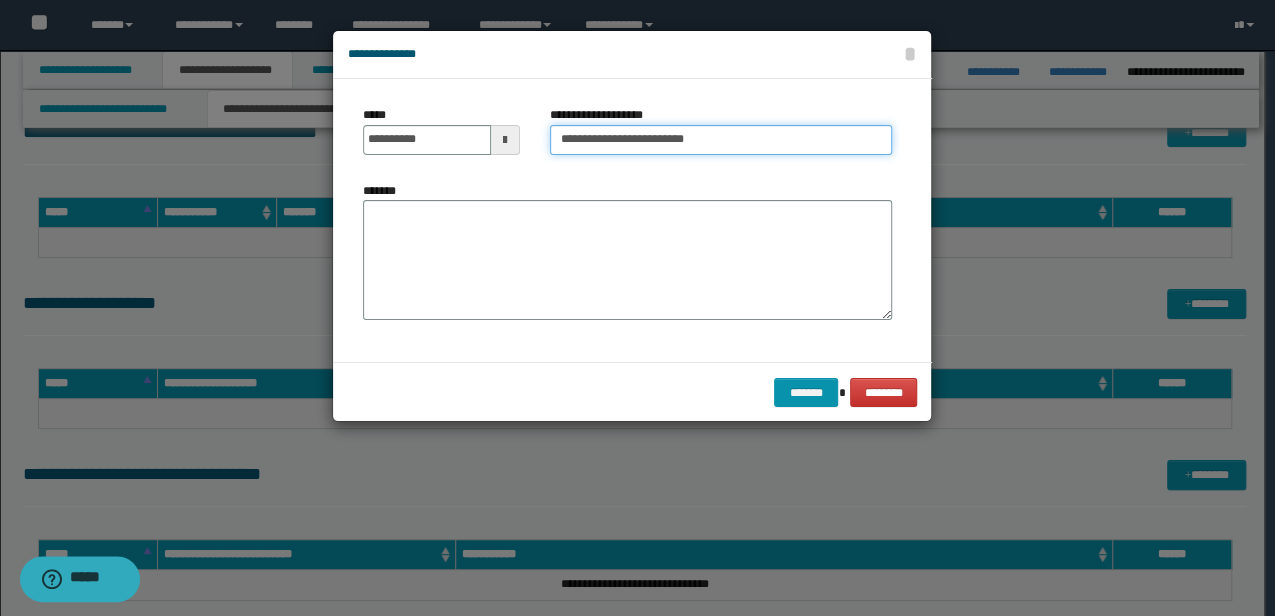 click on "**********" at bounding box center [721, 140] 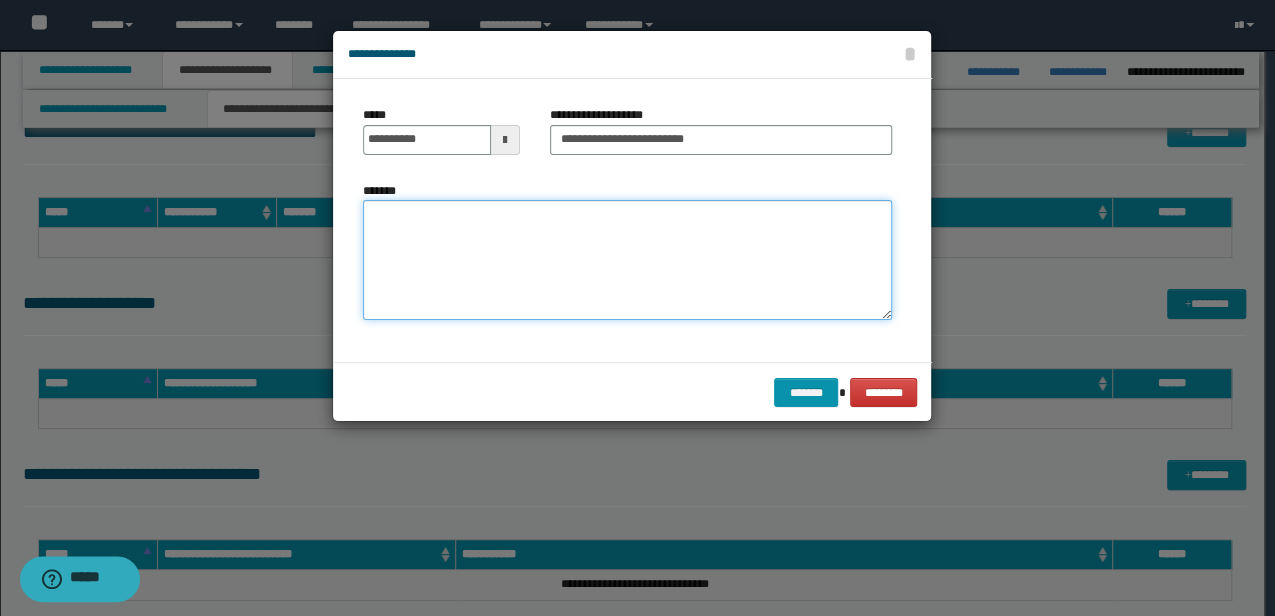 click on "*******" at bounding box center (627, 260) 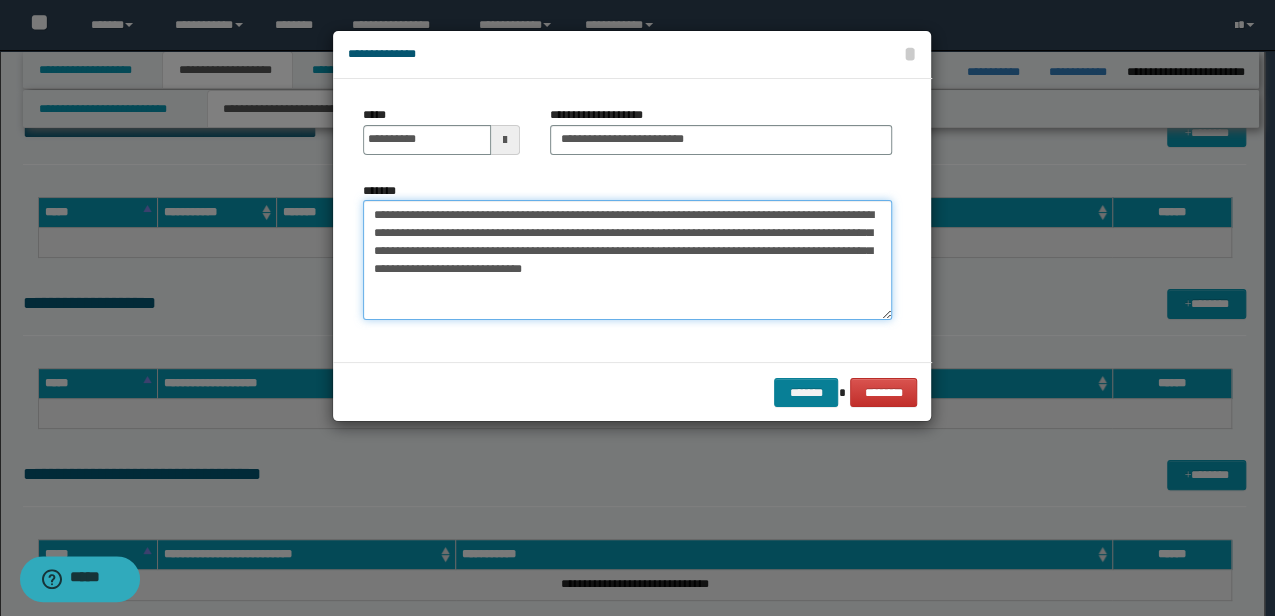 type on "**********" 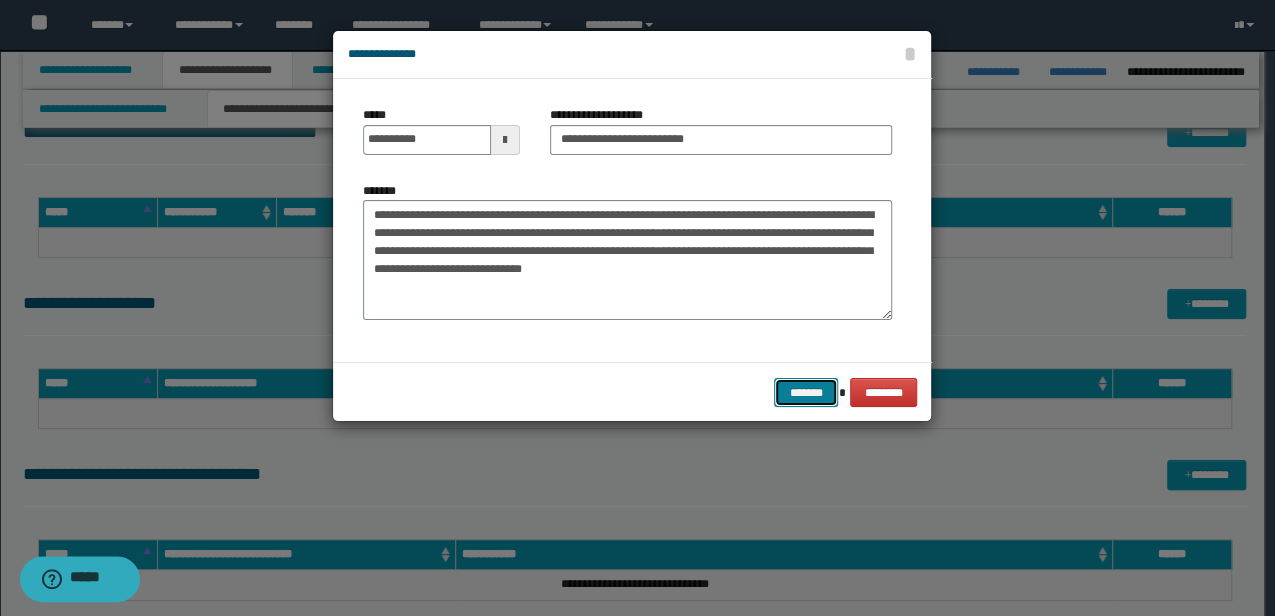 click on "*******" at bounding box center [806, 392] 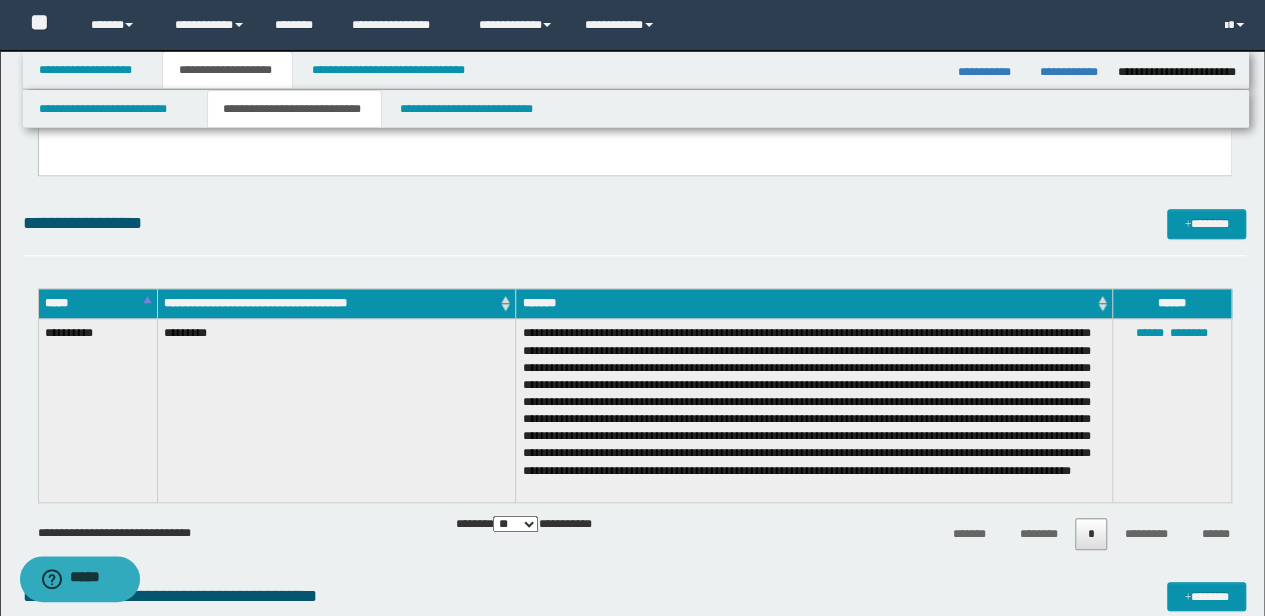 scroll, scrollTop: 600, scrollLeft: 0, axis: vertical 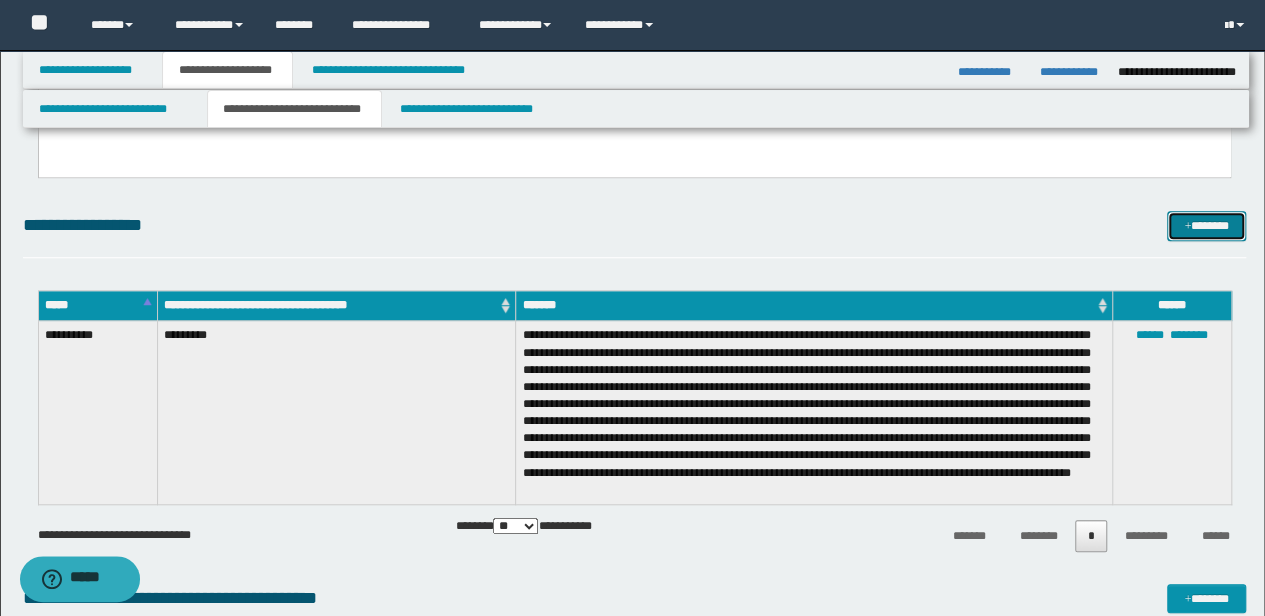 click on "*******" at bounding box center [1206, 225] 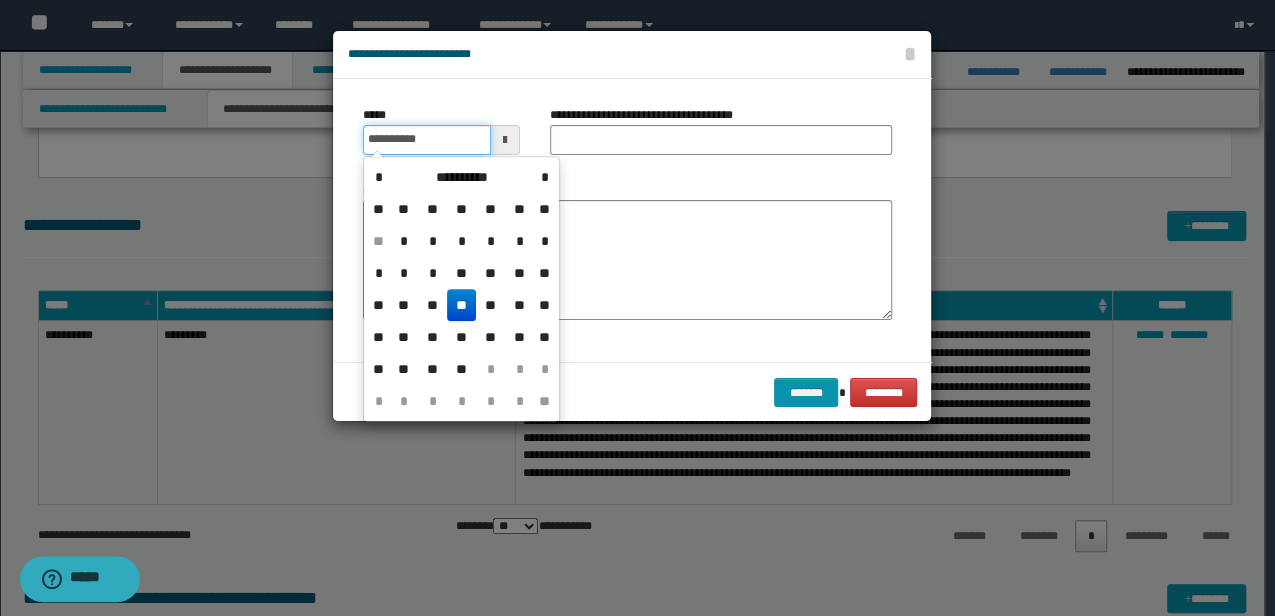 click on "**********" at bounding box center [426, 140] 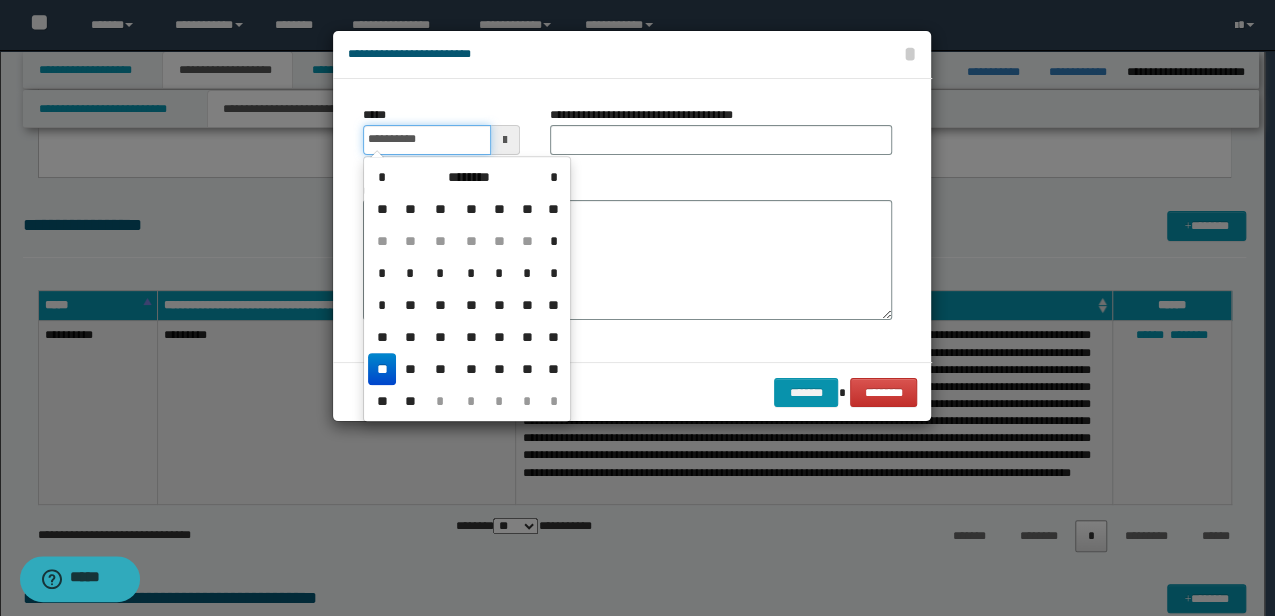 type on "**********" 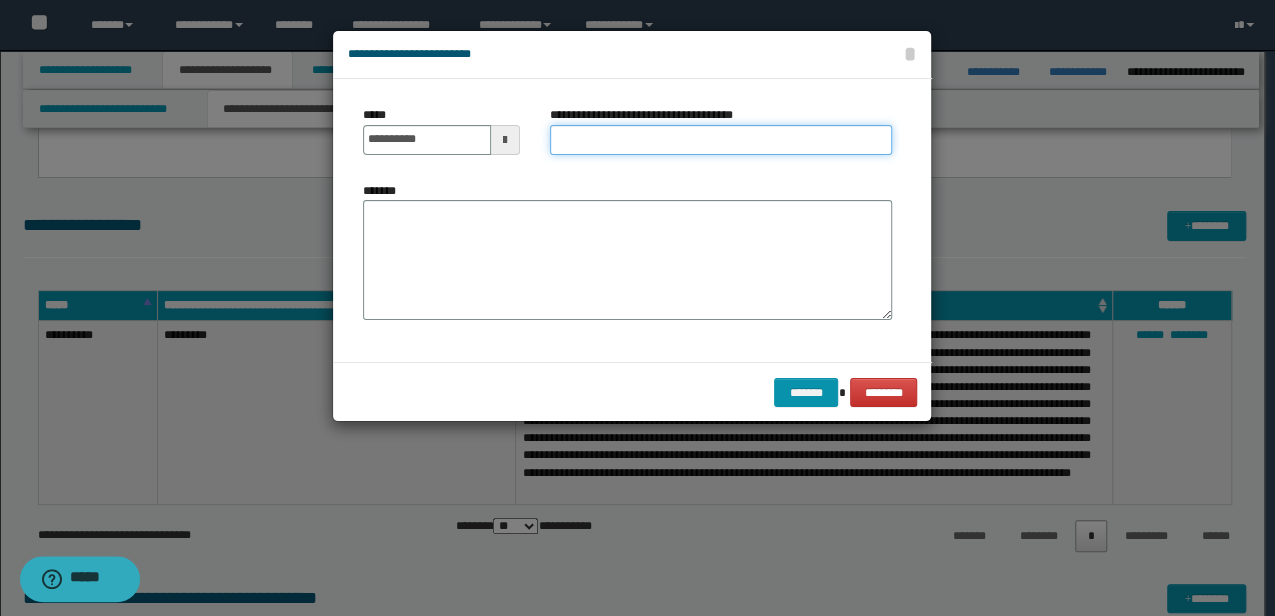 click on "**********" at bounding box center [721, 140] 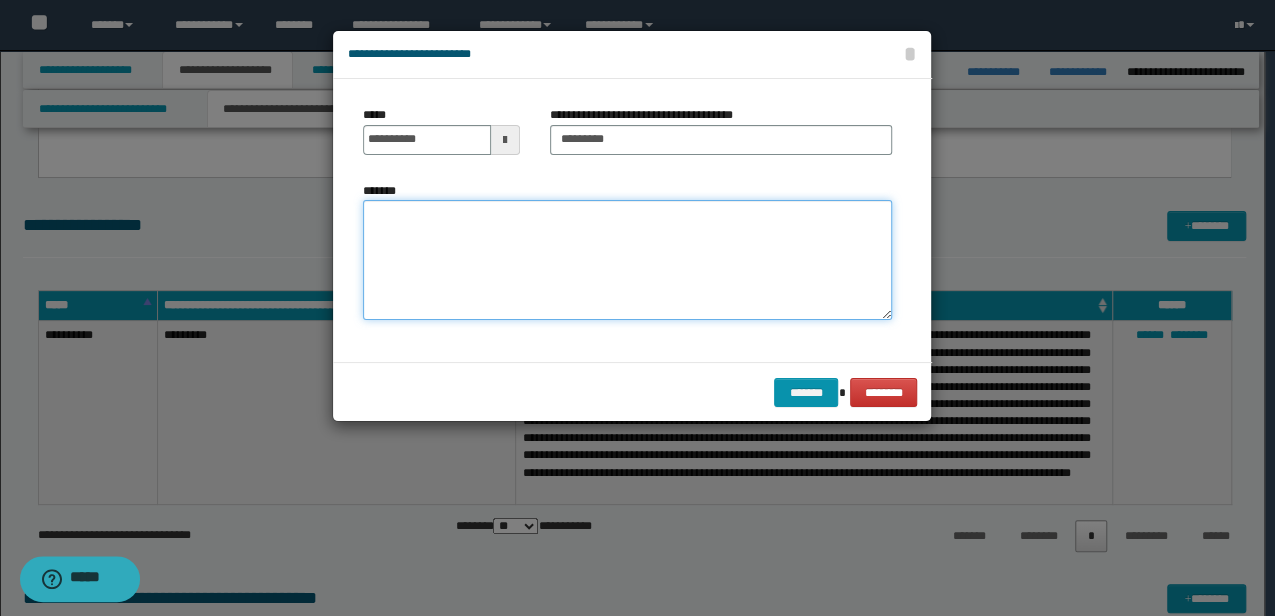 click on "*******" at bounding box center (627, 259) 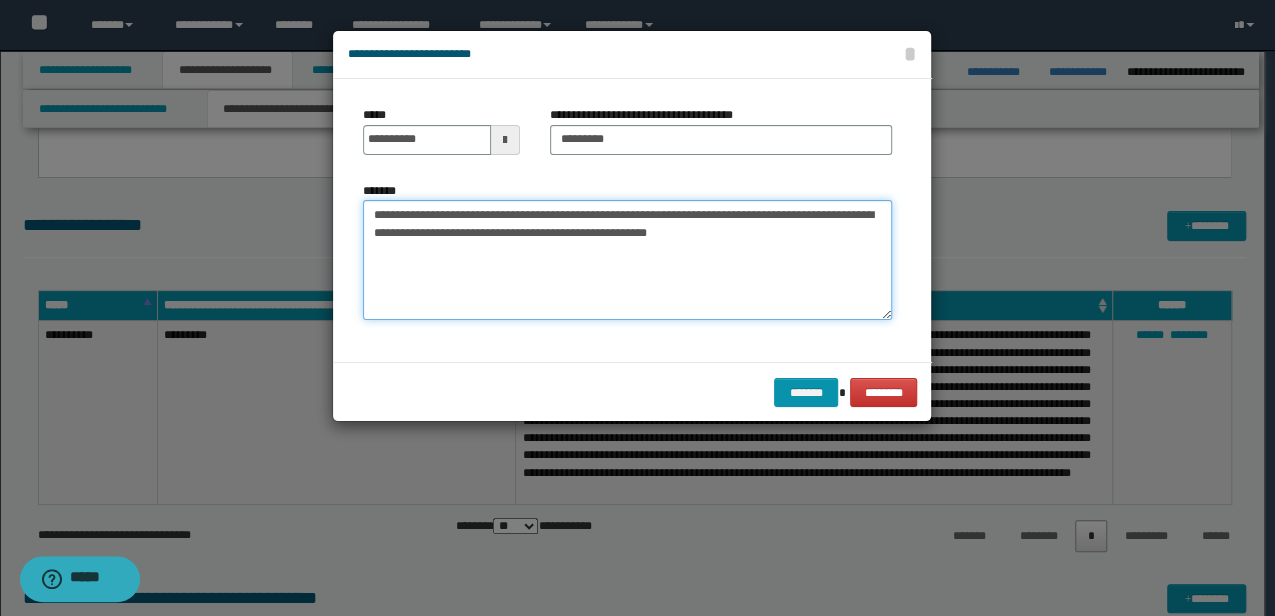 click on "**********" at bounding box center (627, 259) 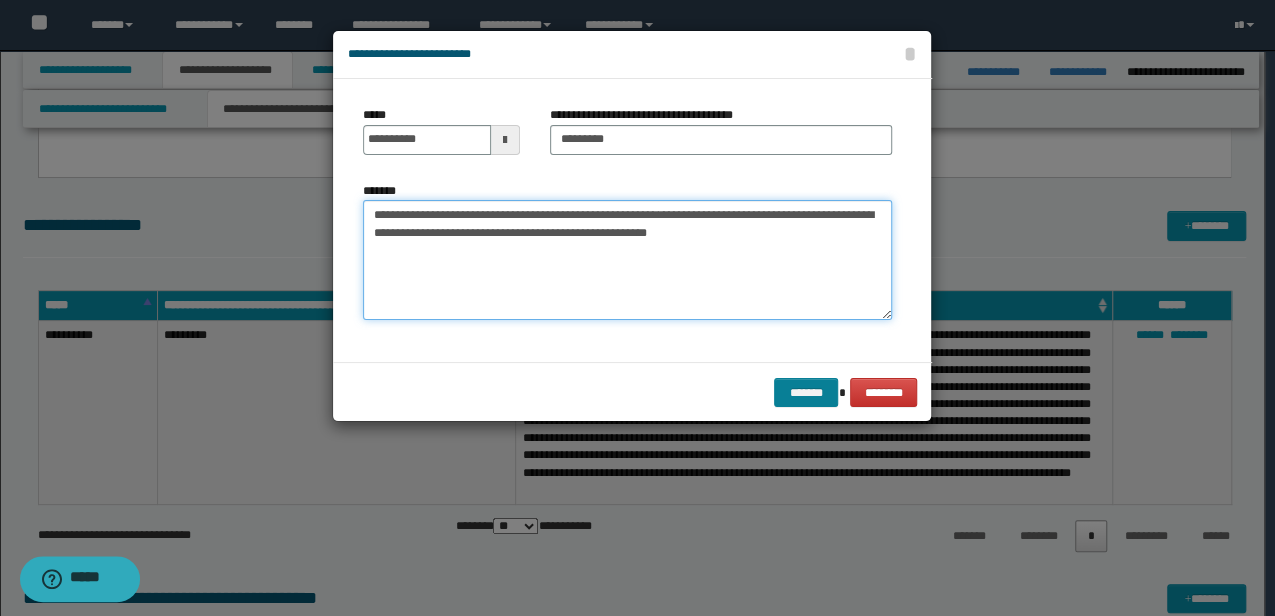 type on "**********" 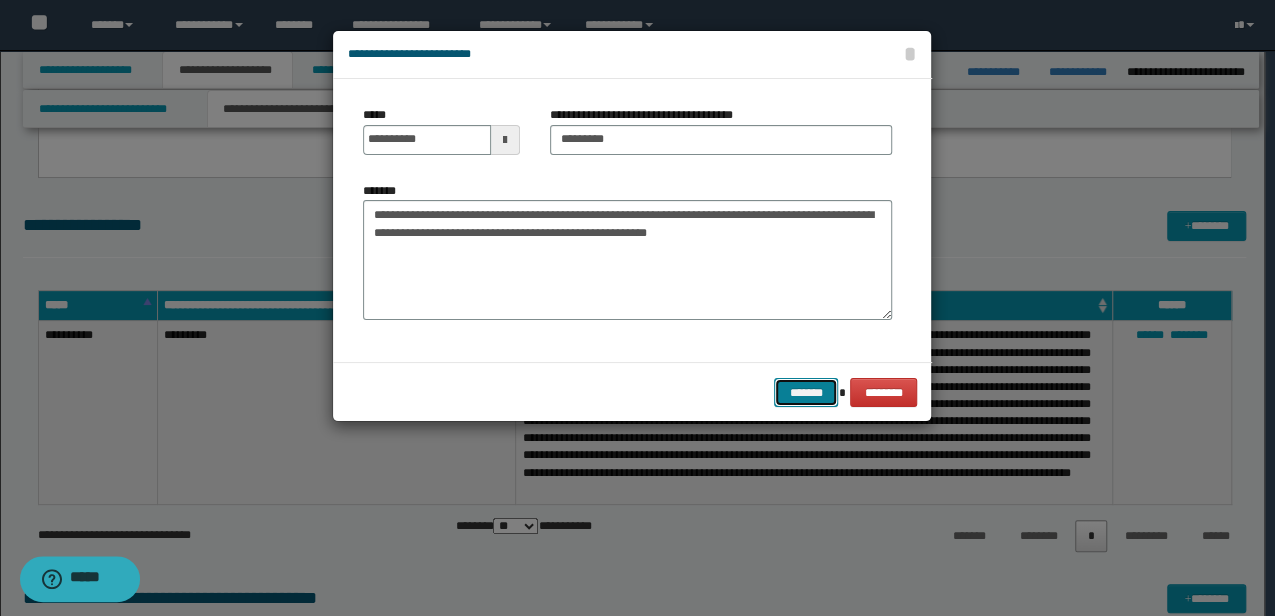 click on "*******" at bounding box center (806, 392) 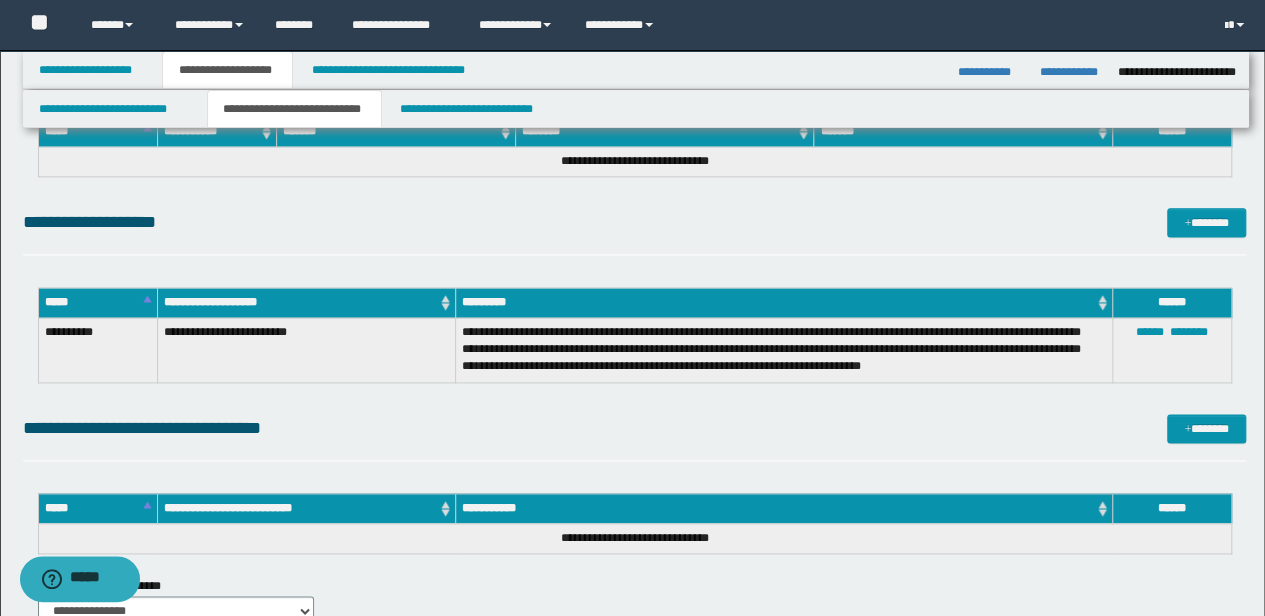 scroll, scrollTop: 1200, scrollLeft: 0, axis: vertical 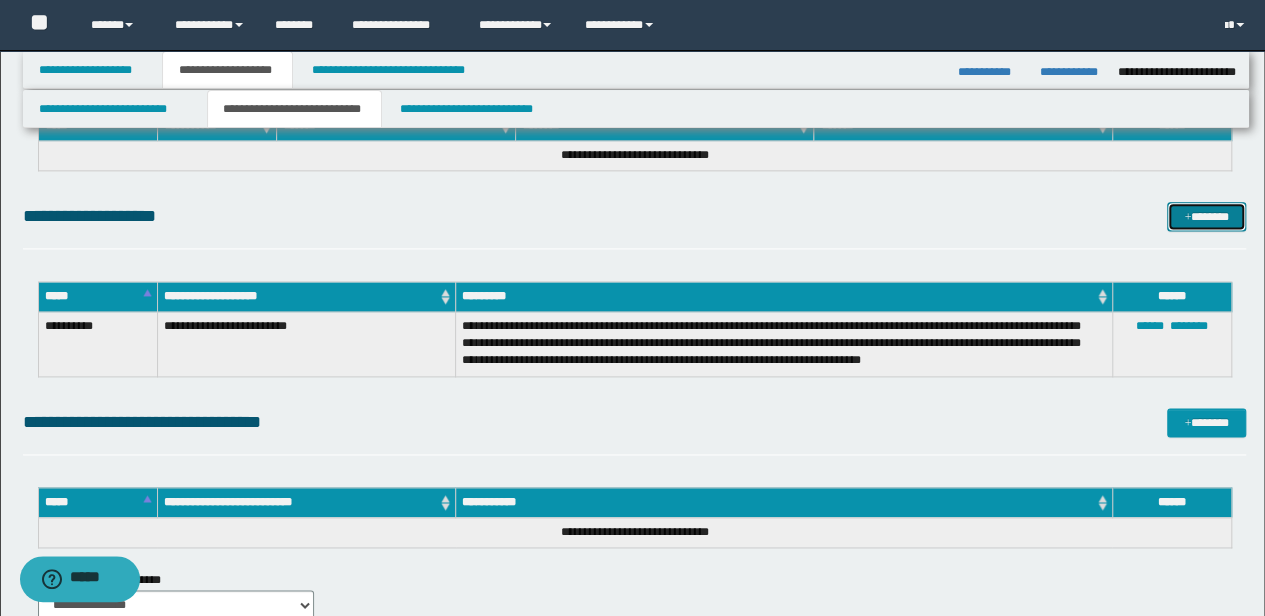 click on "*******" at bounding box center (1206, 216) 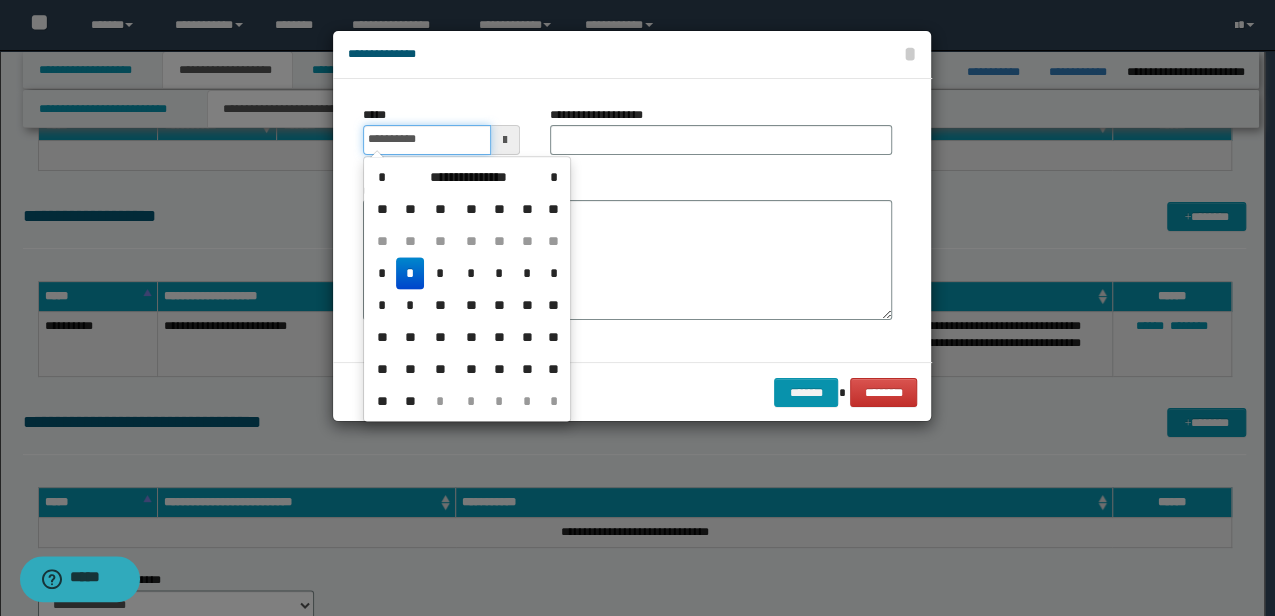 click on "**********" at bounding box center (426, 140) 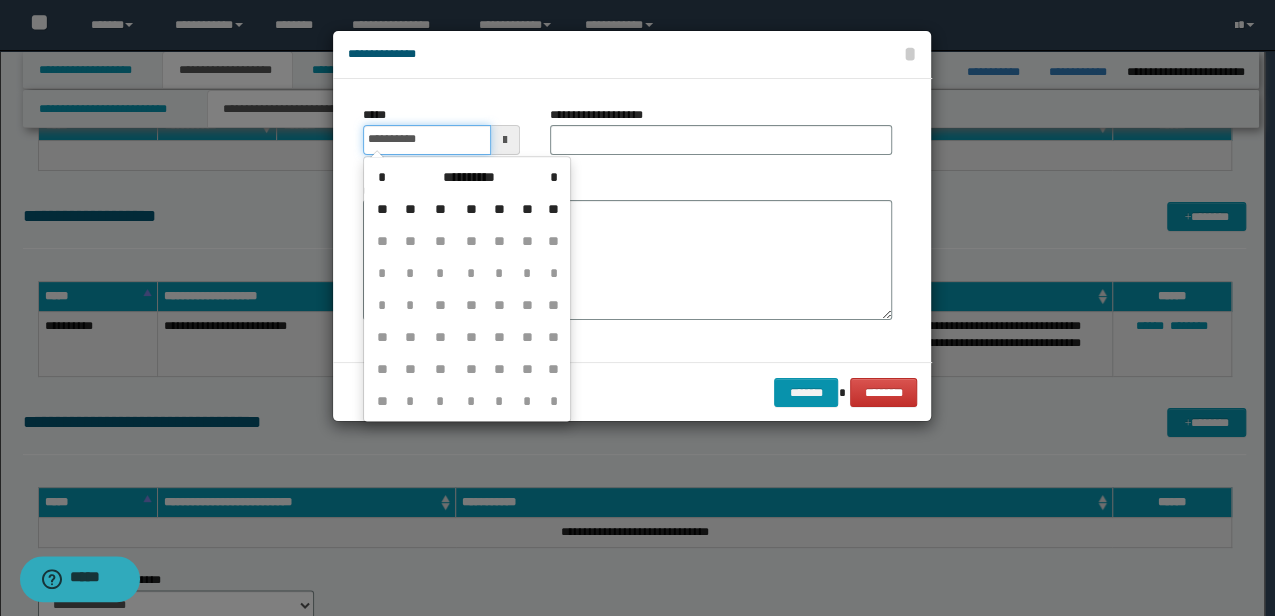 type on "**********" 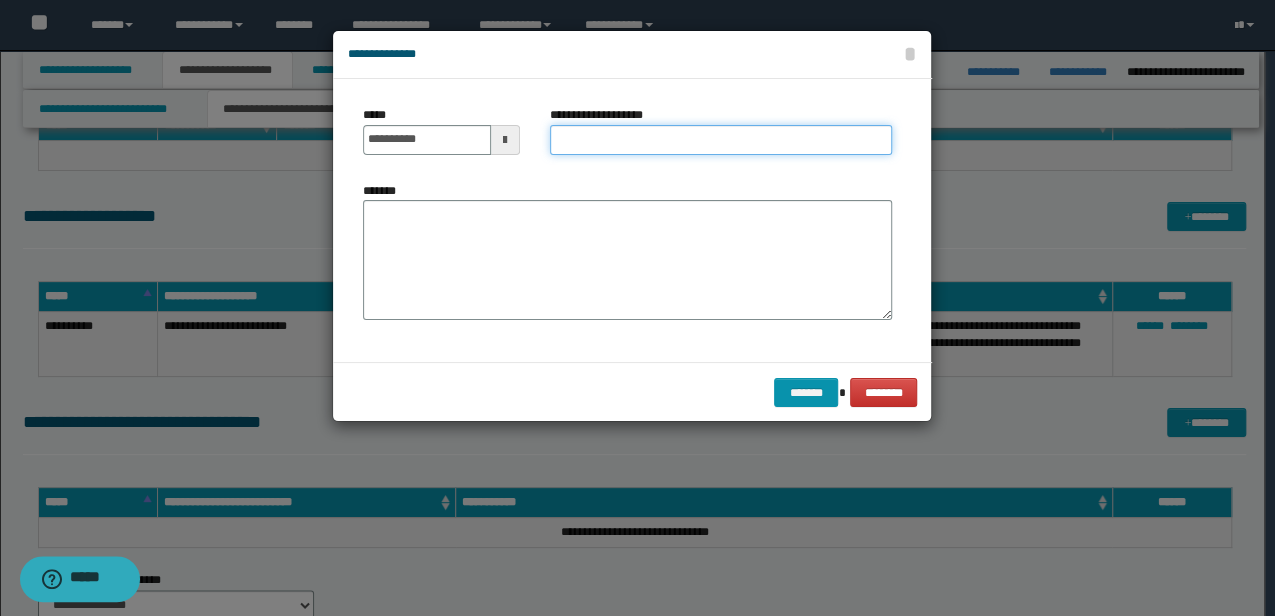 click on "**********" at bounding box center [721, 140] 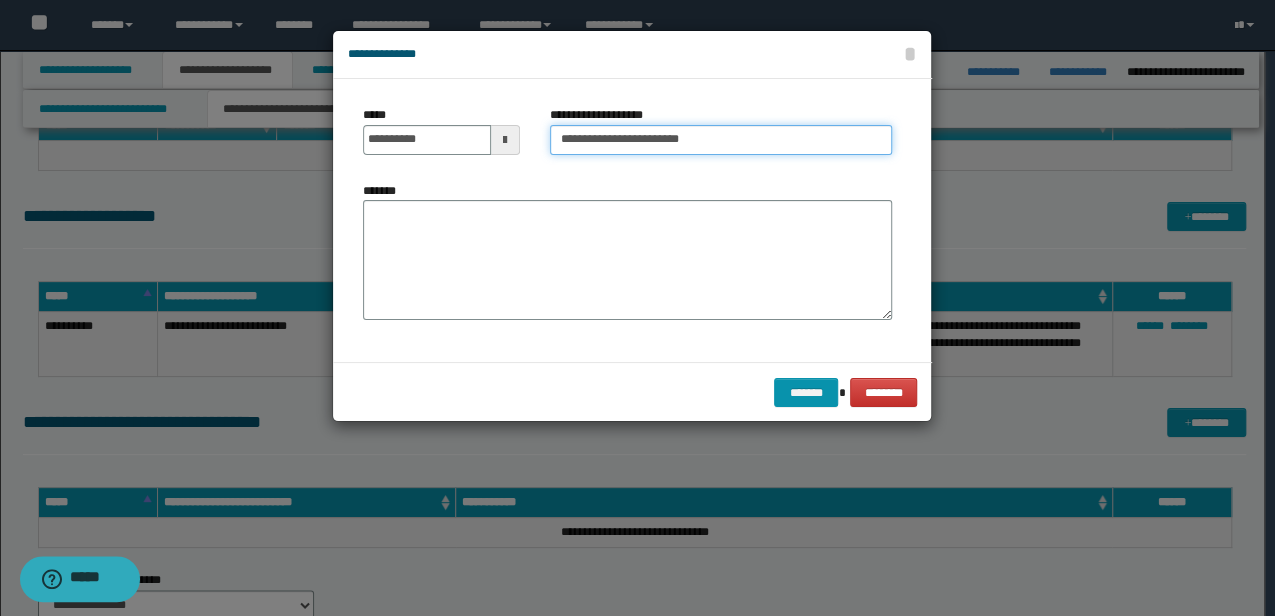 click on "**********" at bounding box center (721, 140) 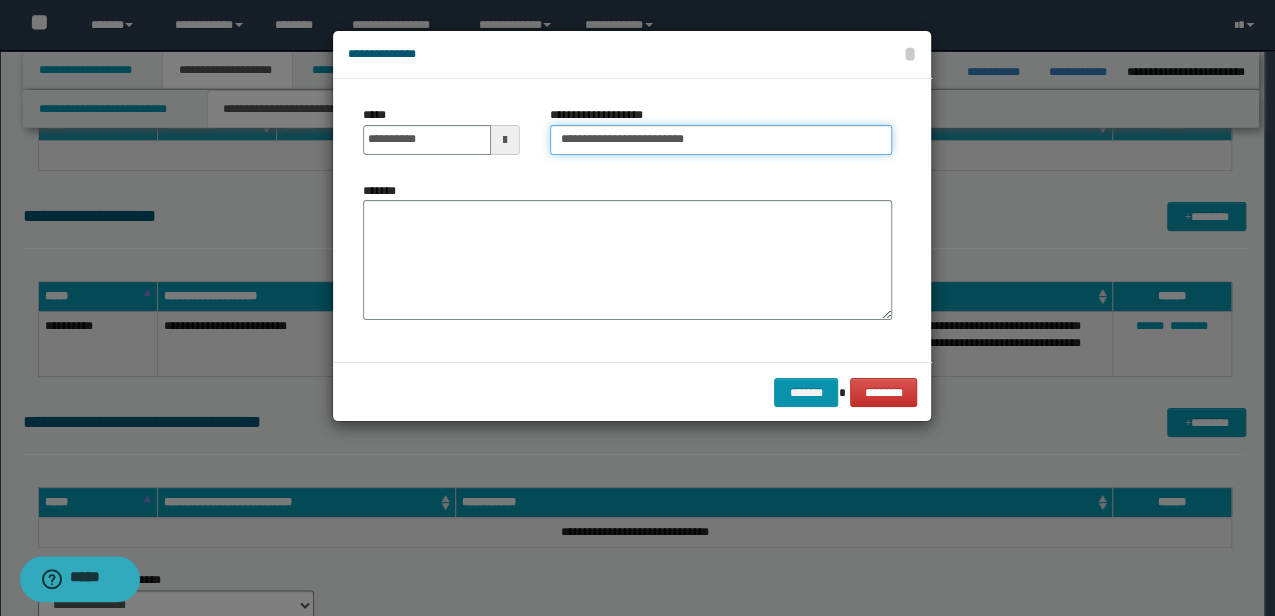 type on "**********" 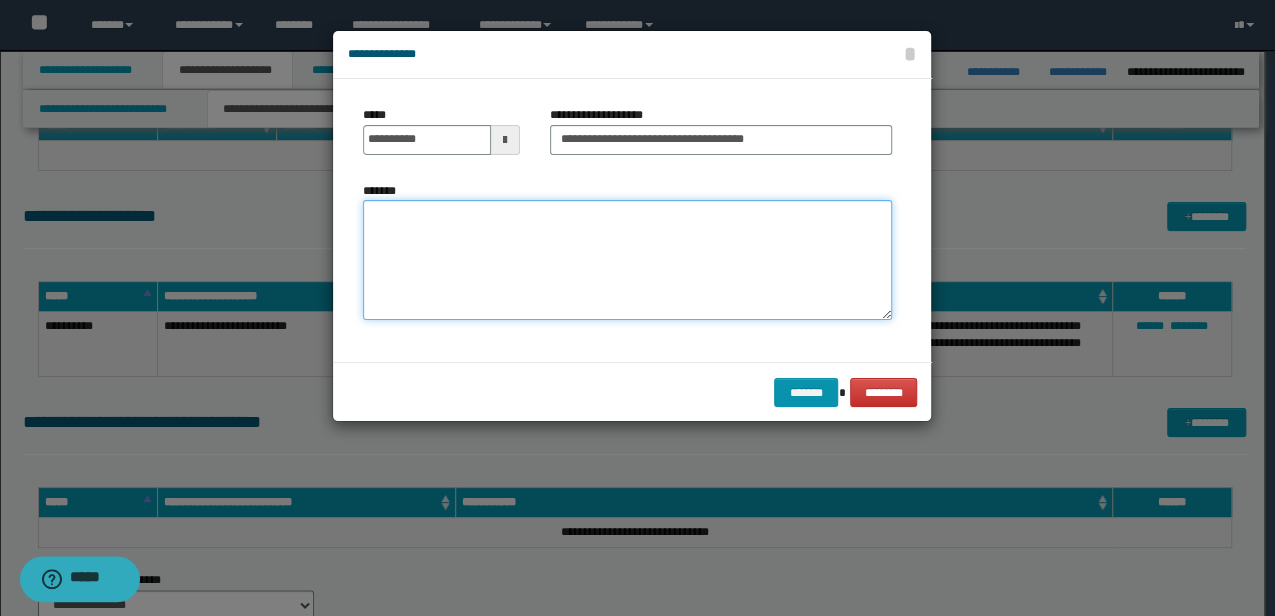 click on "*******" at bounding box center [627, 260] 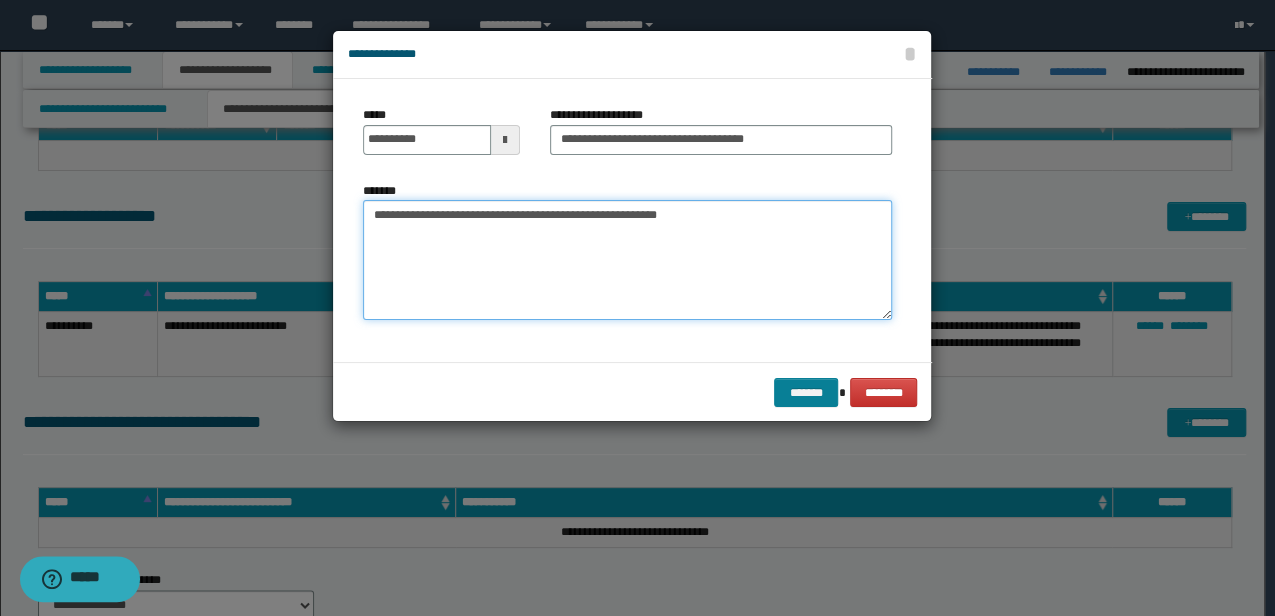 type on "**********" 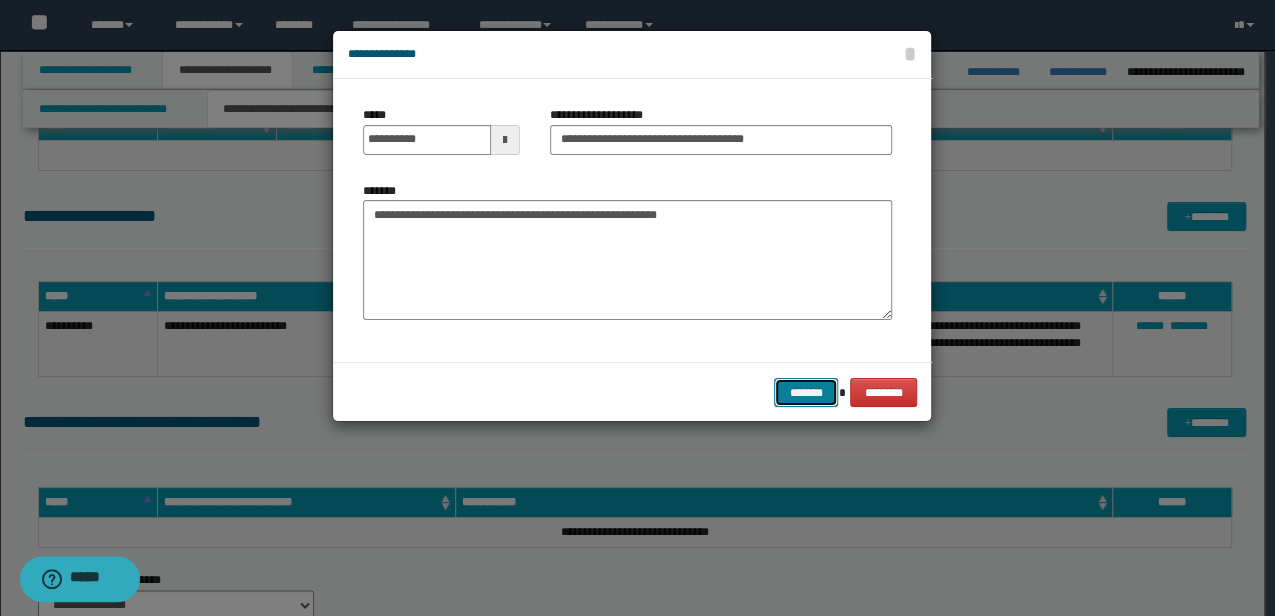 click on "*******" at bounding box center (806, 392) 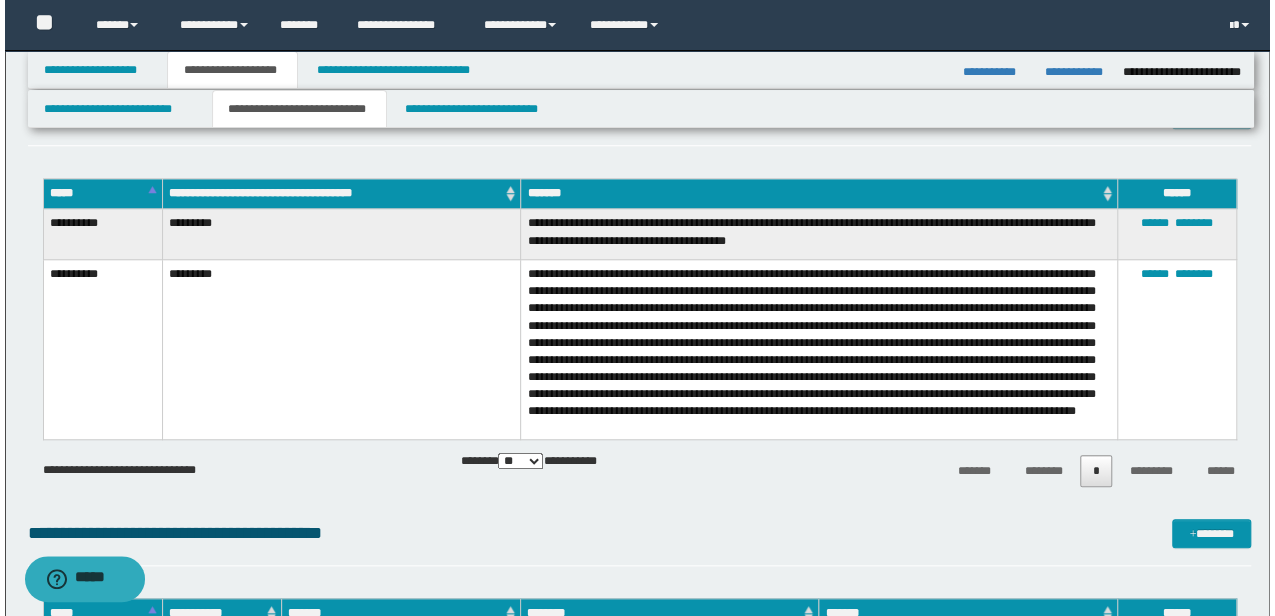 scroll, scrollTop: 466, scrollLeft: 0, axis: vertical 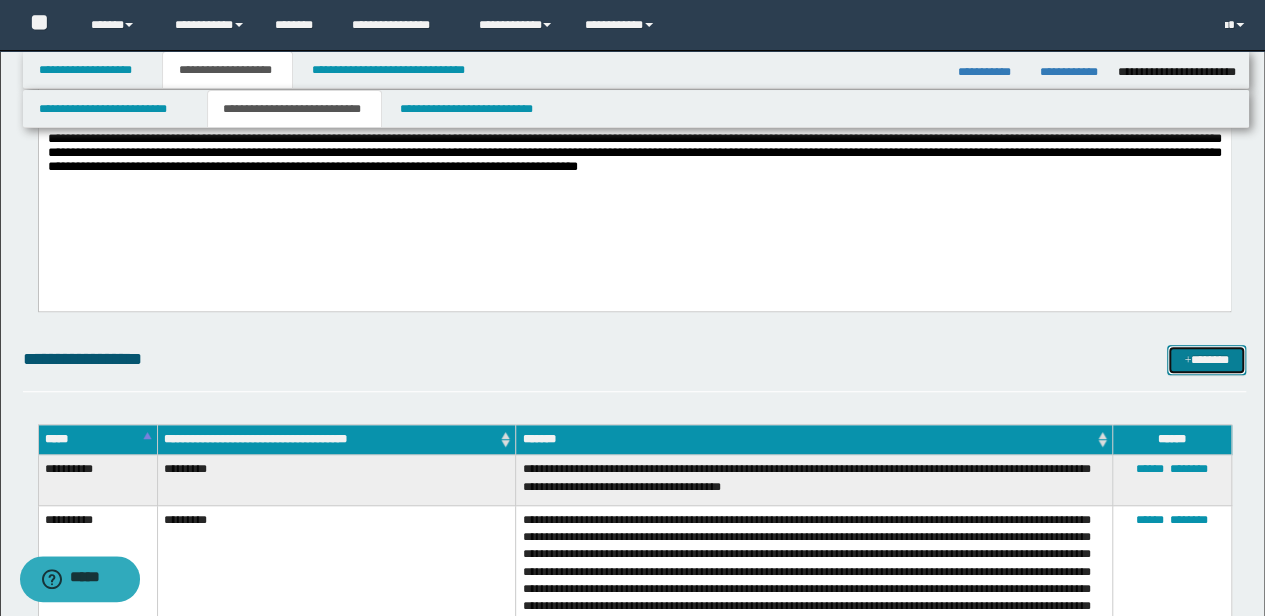 drag, startPoint x: 1218, startPoint y: 354, endPoint x: 1210, endPoint y: 342, distance: 14.422205 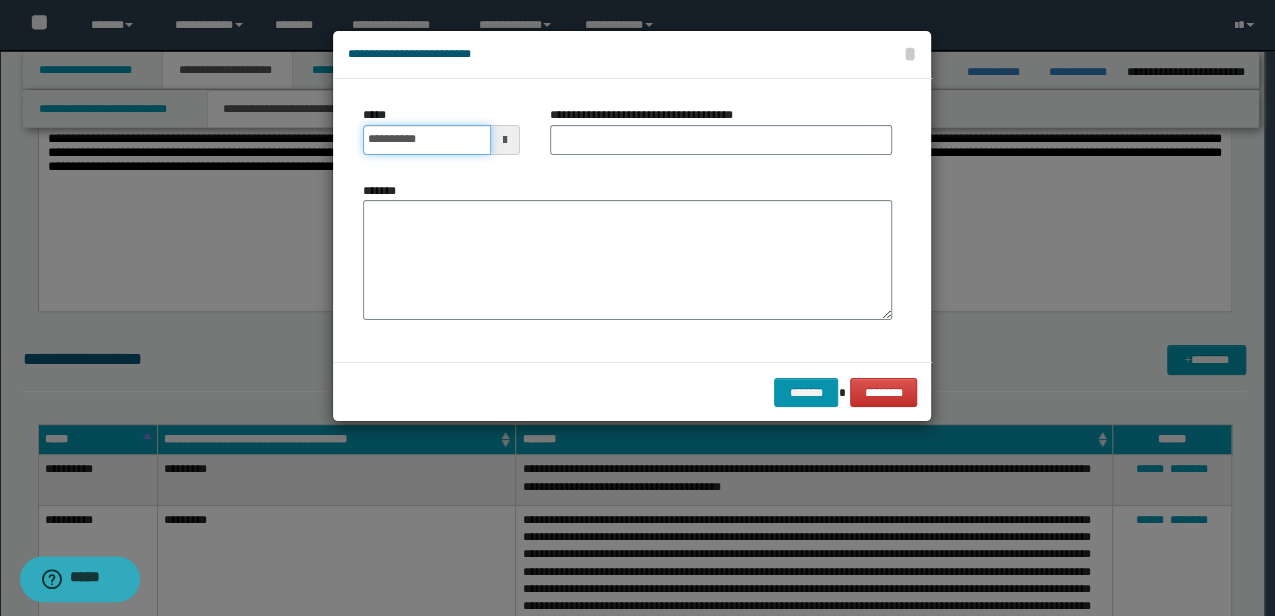 click on "**********" at bounding box center [426, 140] 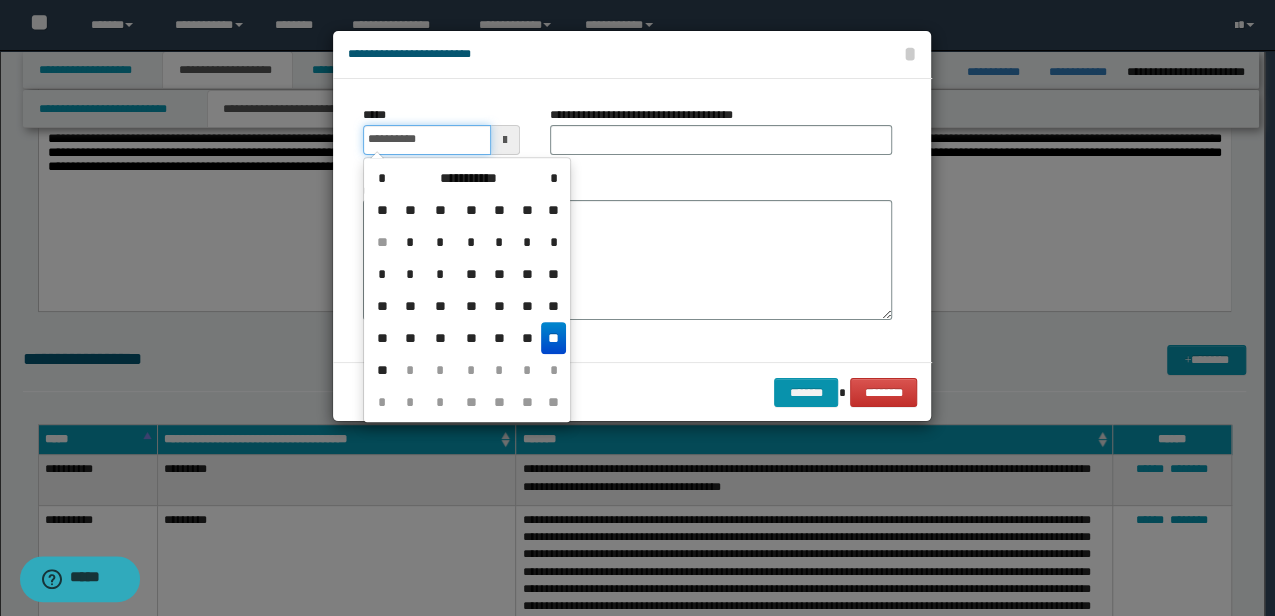 type on "**********" 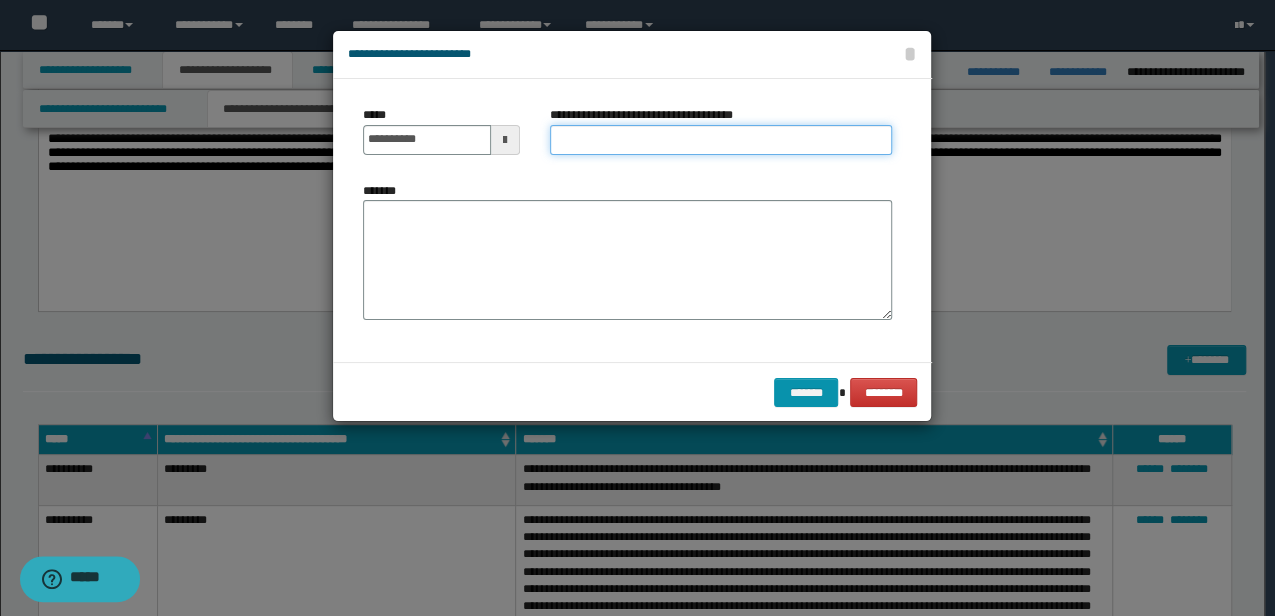 click on "**********" at bounding box center [721, 140] 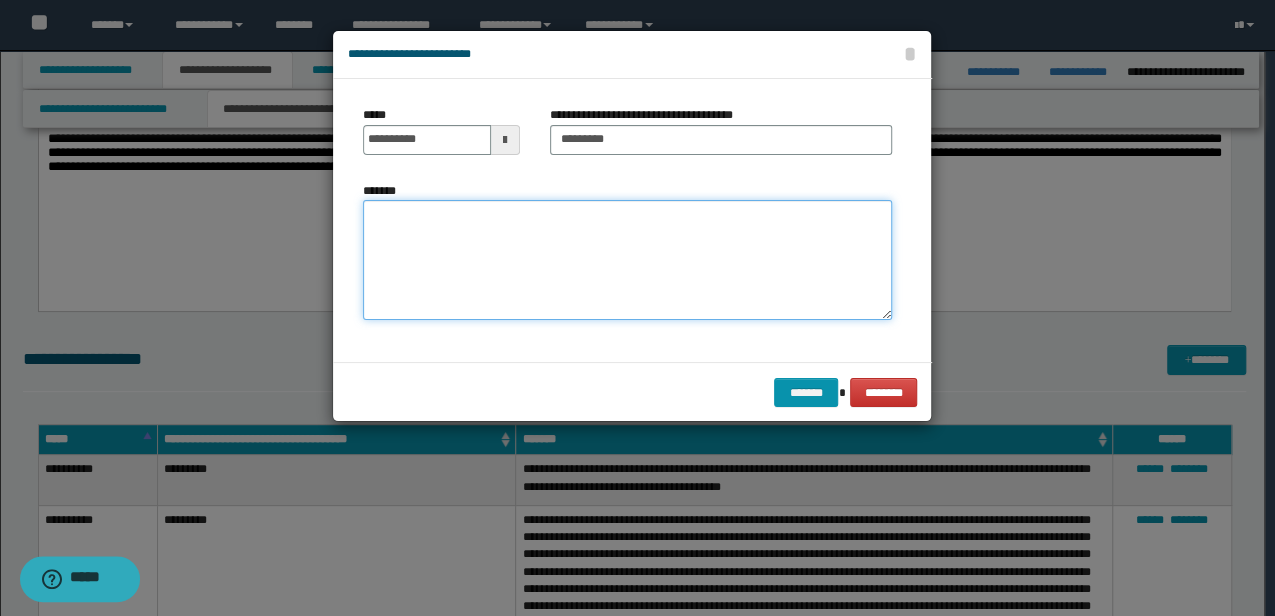 click on "*******" at bounding box center [627, 259] 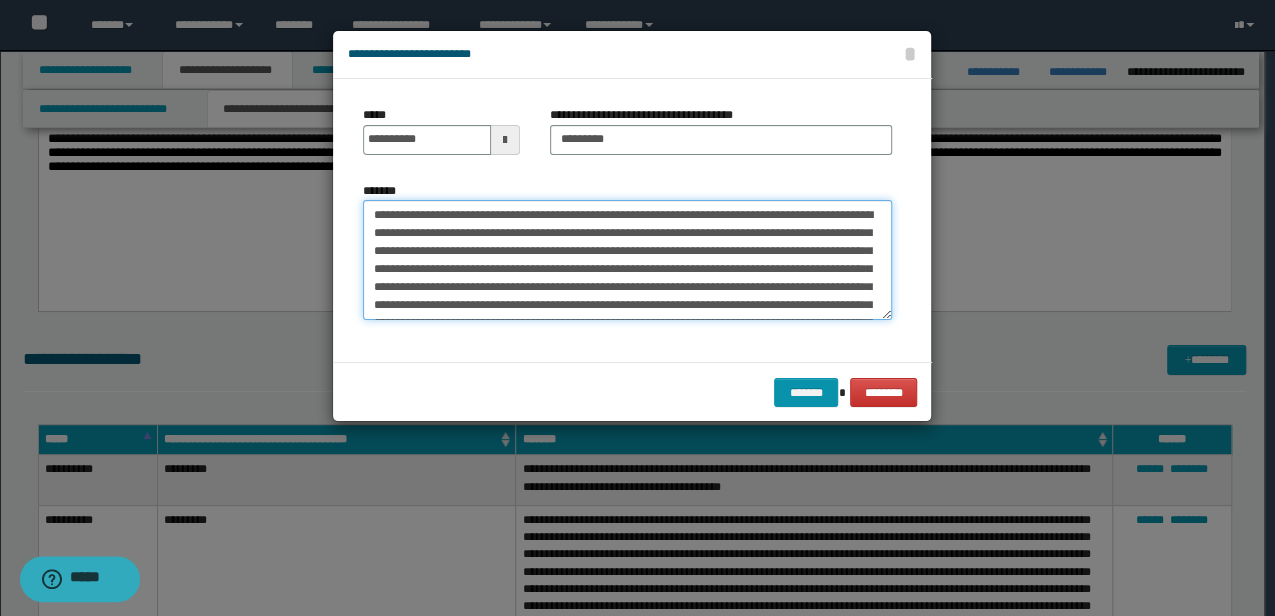scroll, scrollTop: 66, scrollLeft: 0, axis: vertical 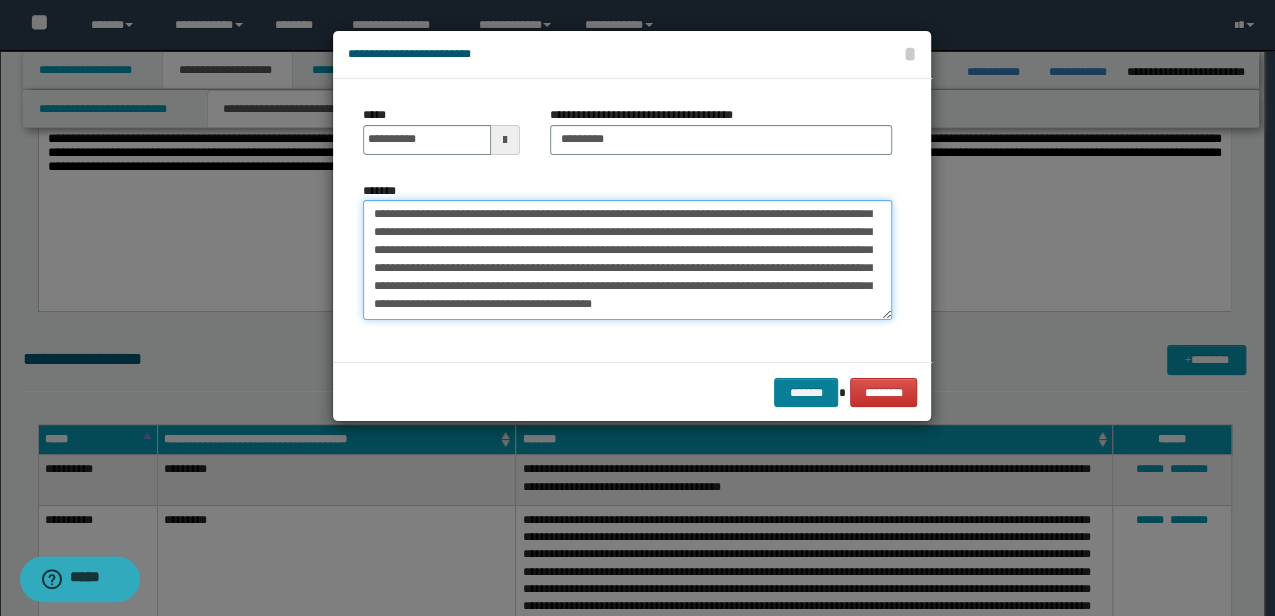 type on "**********" 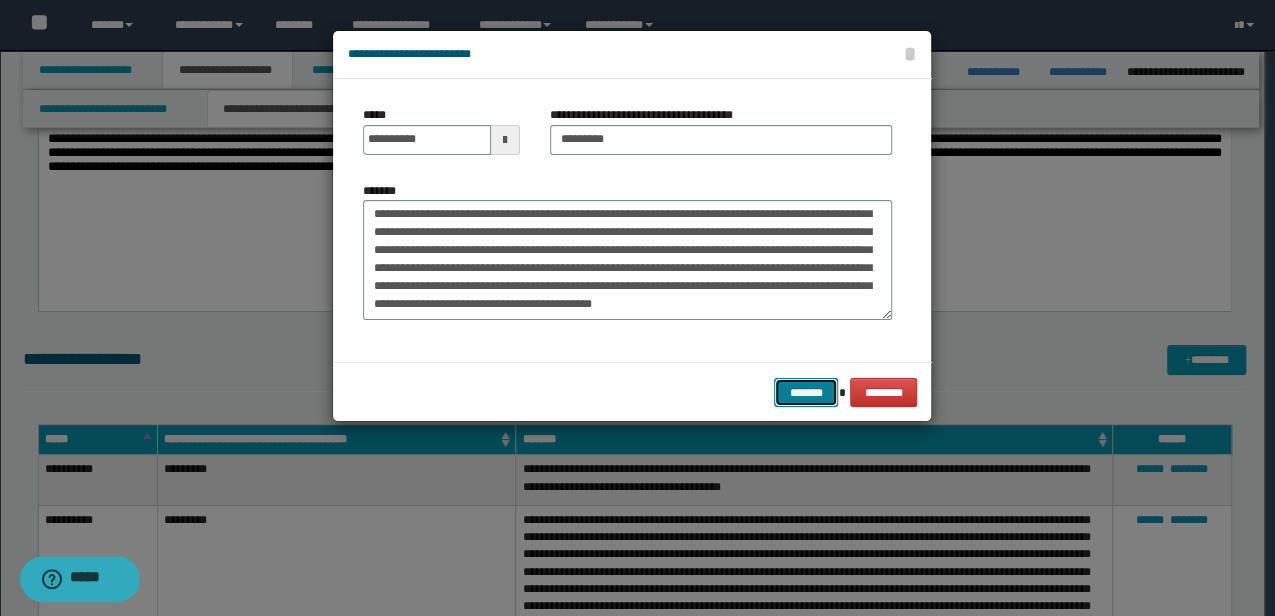 click on "*******" at bounding box center [806, 392] 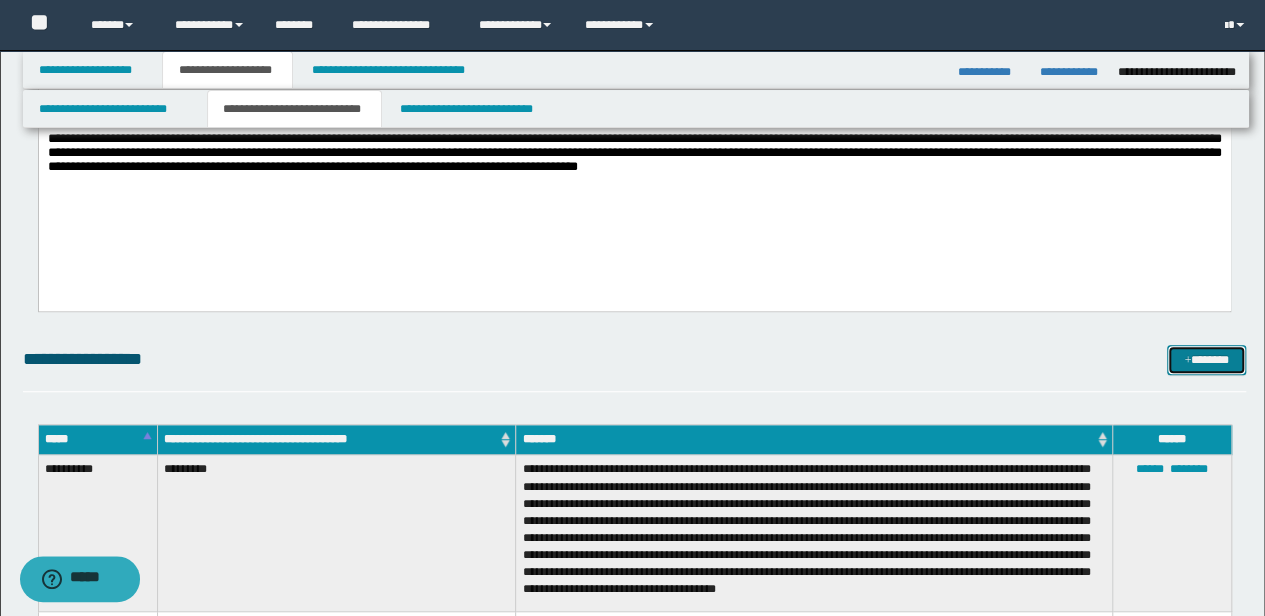 click on "*******" at bounding box center (1206, 359) 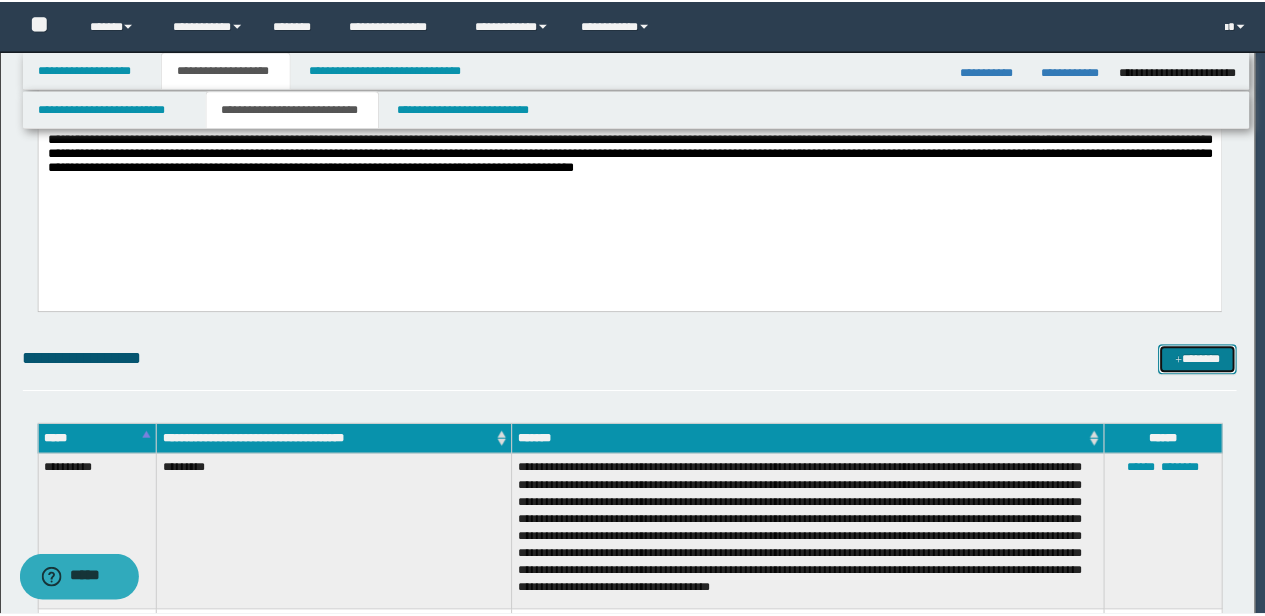 scroll, scrollTop: 0, scrollLeft: 0, axis: both 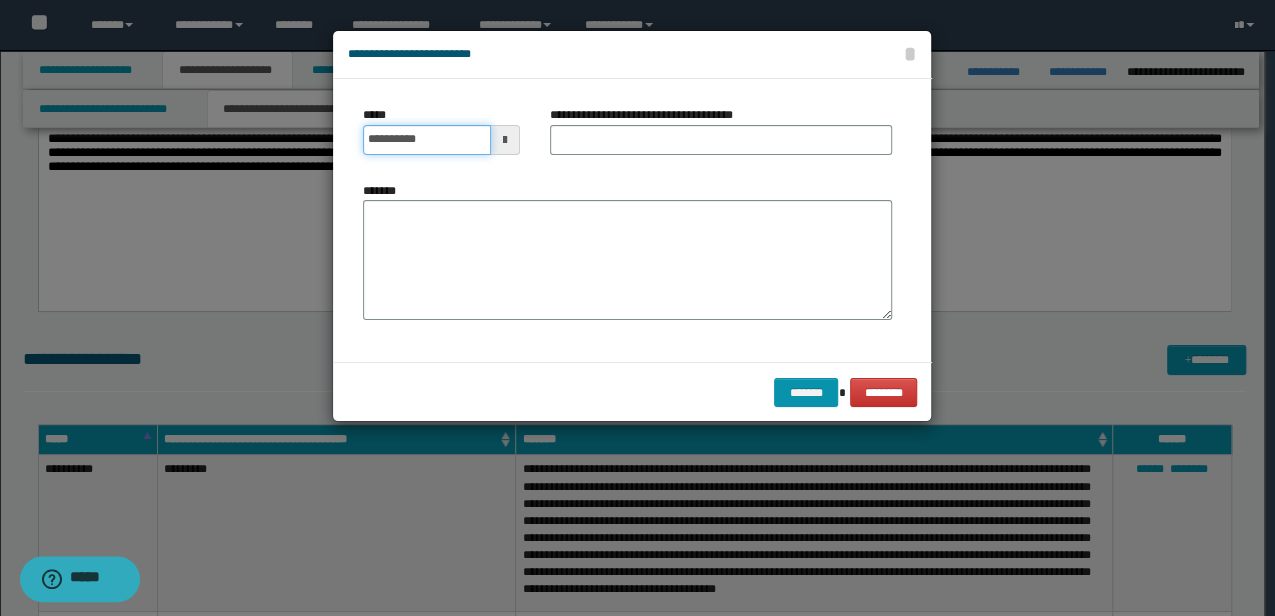 click on "**********" at bounding box center (426, 140) 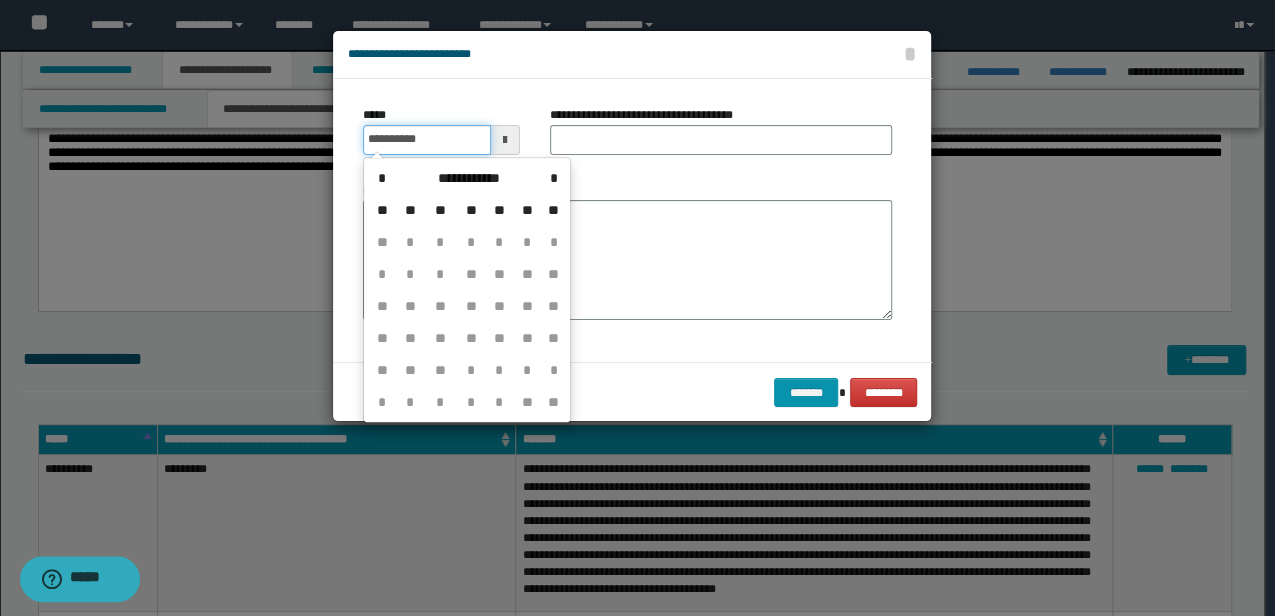 type on "**********" 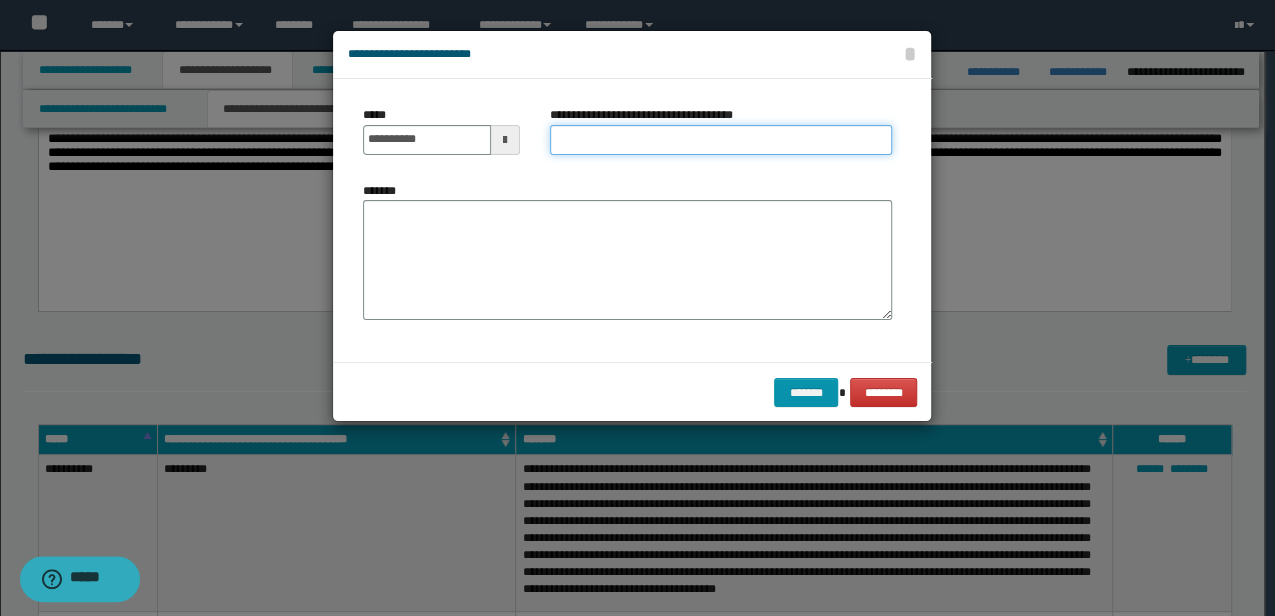 click on "**********" at bounding box center (721, 140) 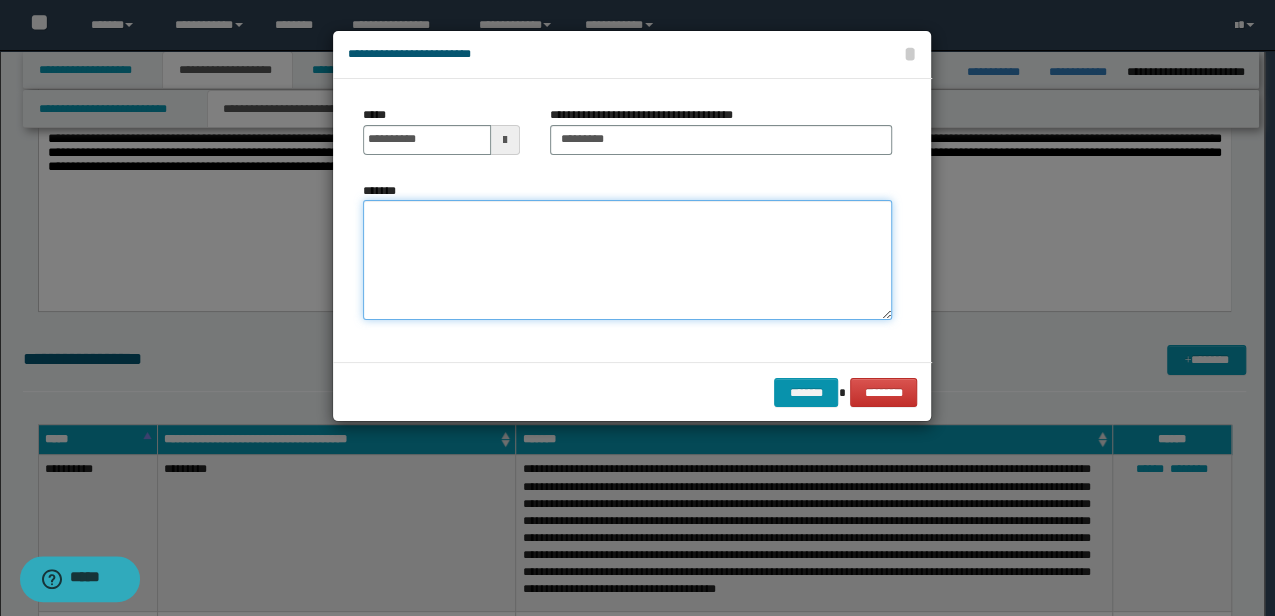 click on "*******" at bounding box center (627, 259) 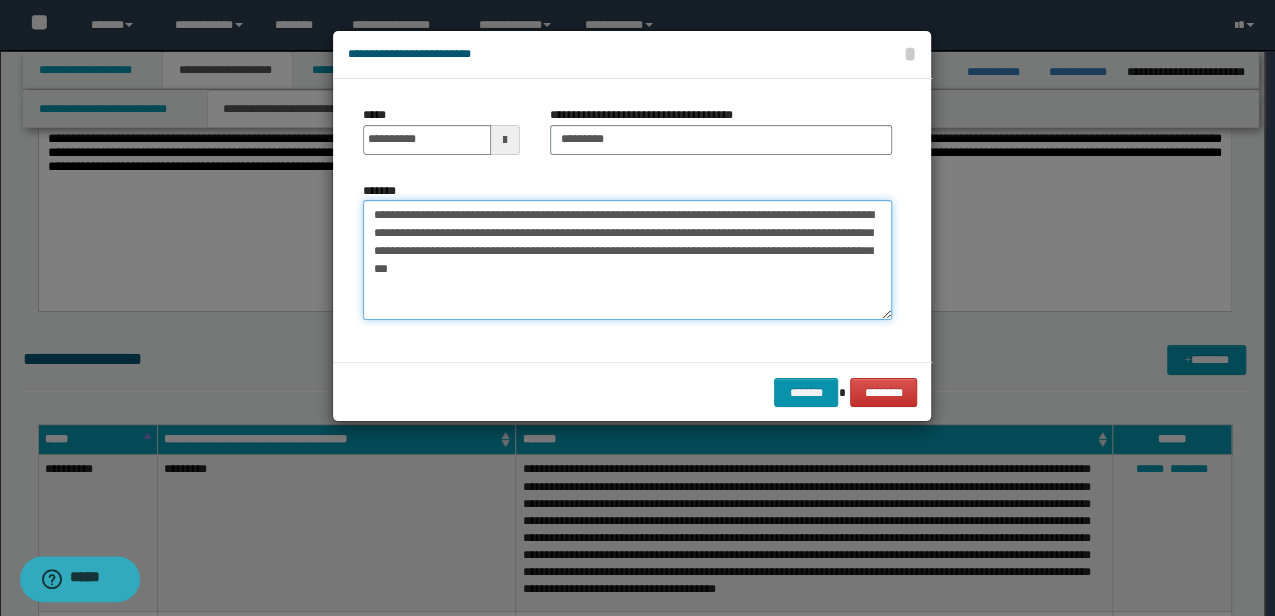 click on "**********" at bounding box center (627, 259) 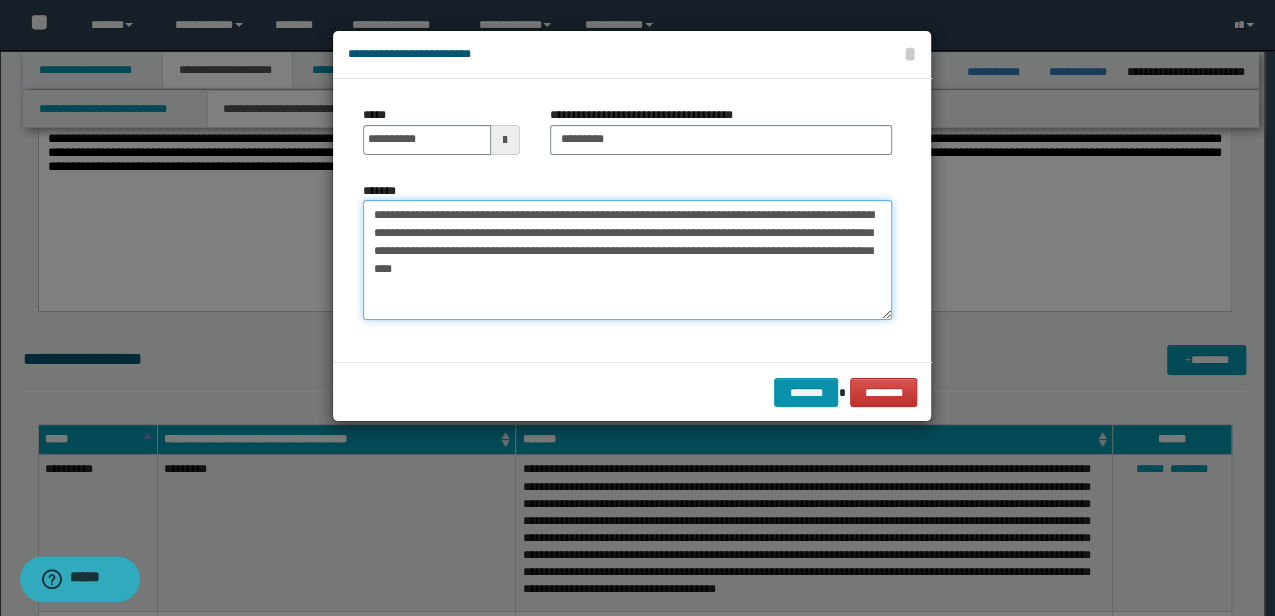 click on "**********" at bounding box center [627, 259] 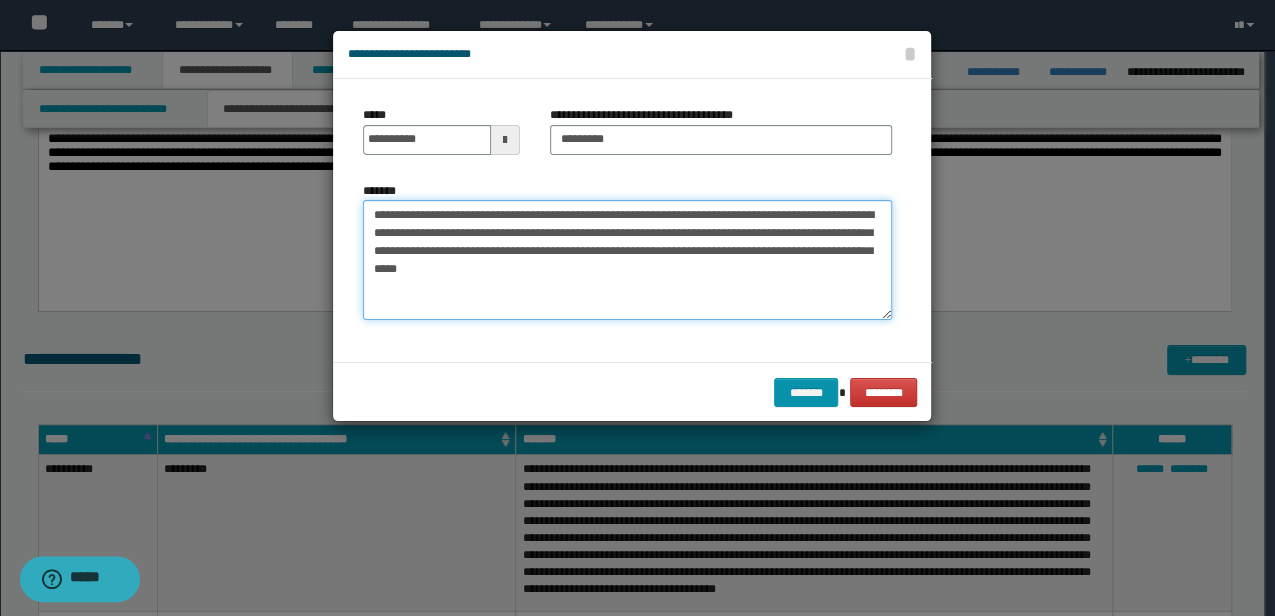 click on "**********" at bounding box center (627, 259) 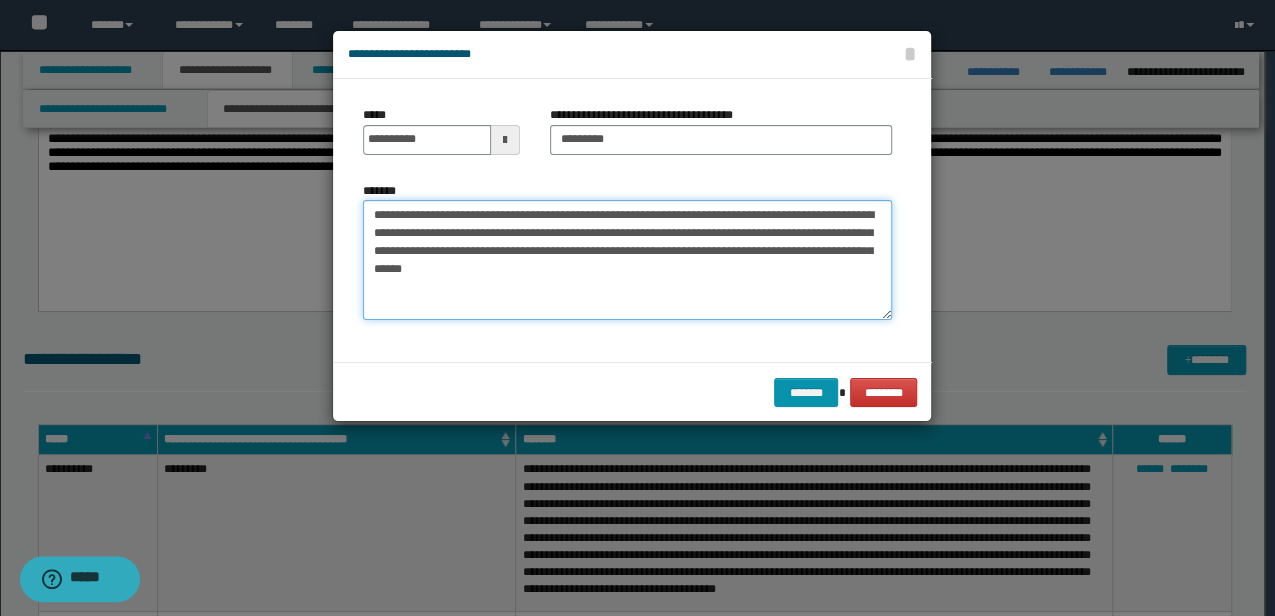 click on "**********" at bounding box center [627, 259] 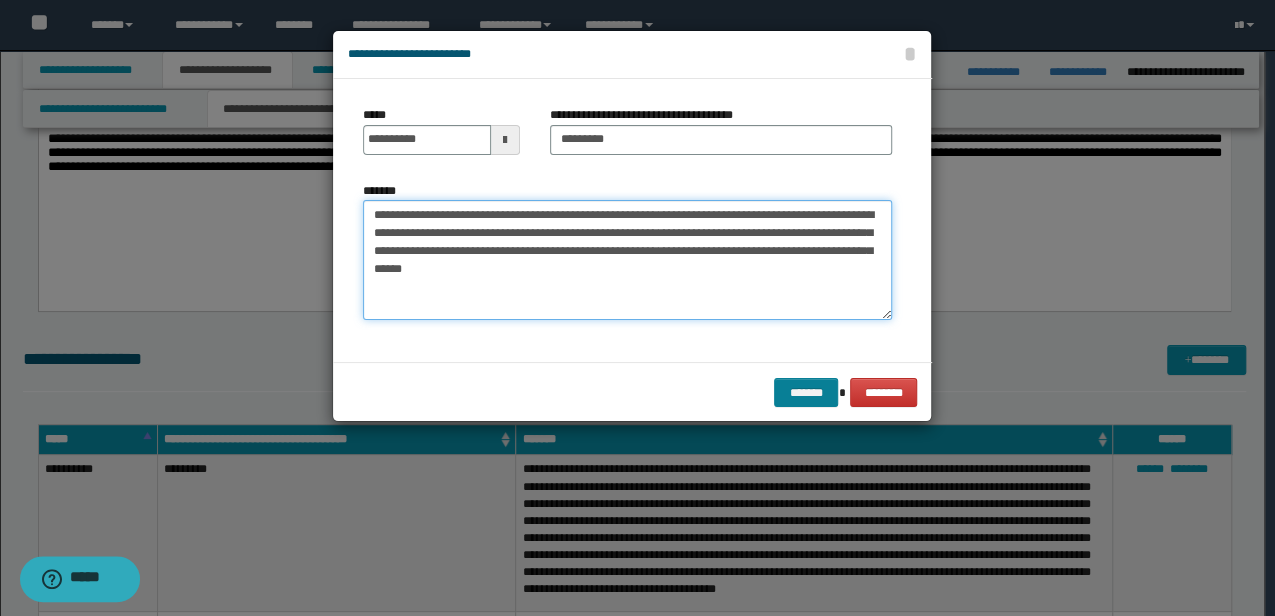 type on "**********" 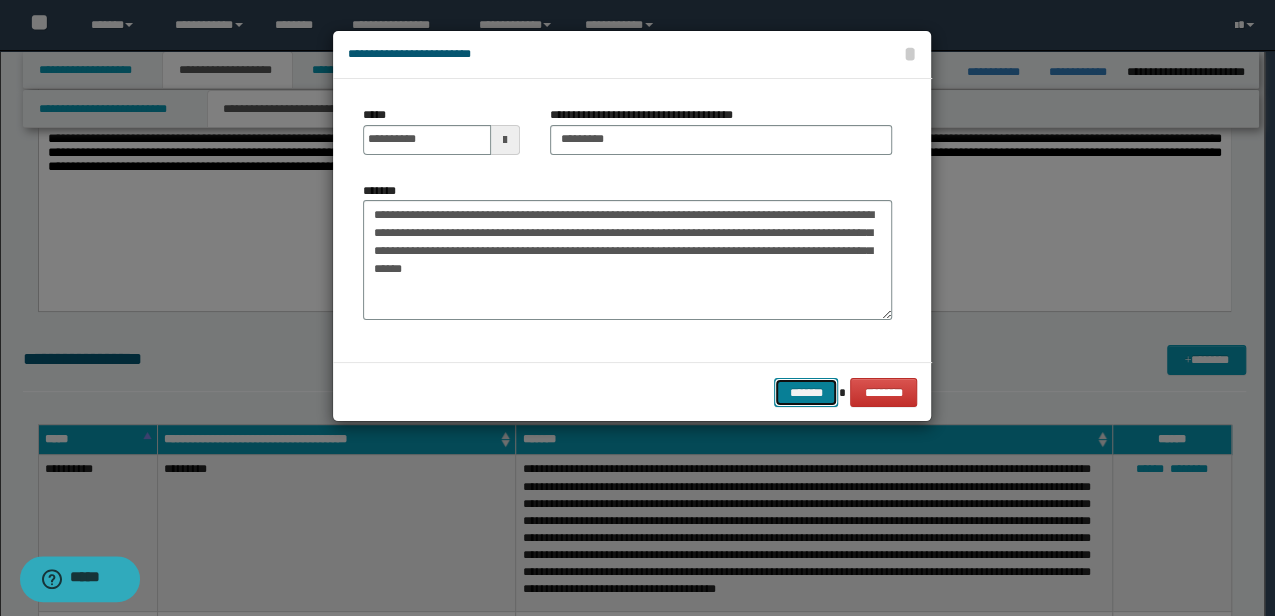 click on "*******" at bounding box center (806, 392) 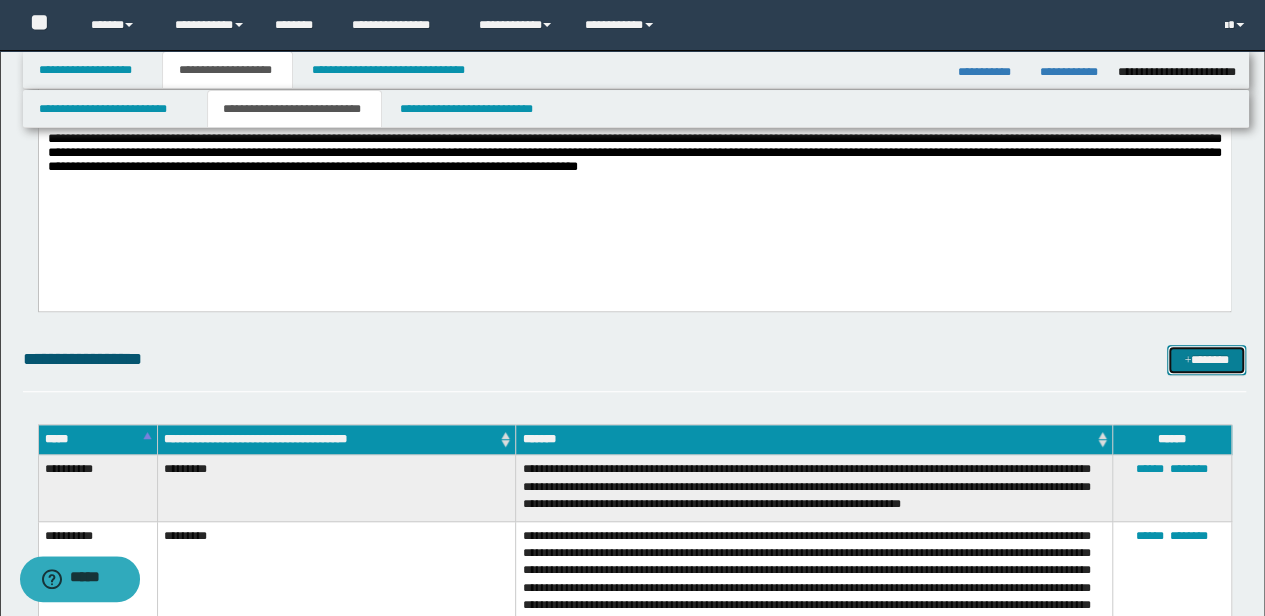click on "*******" at bounding box center [1206, 359] 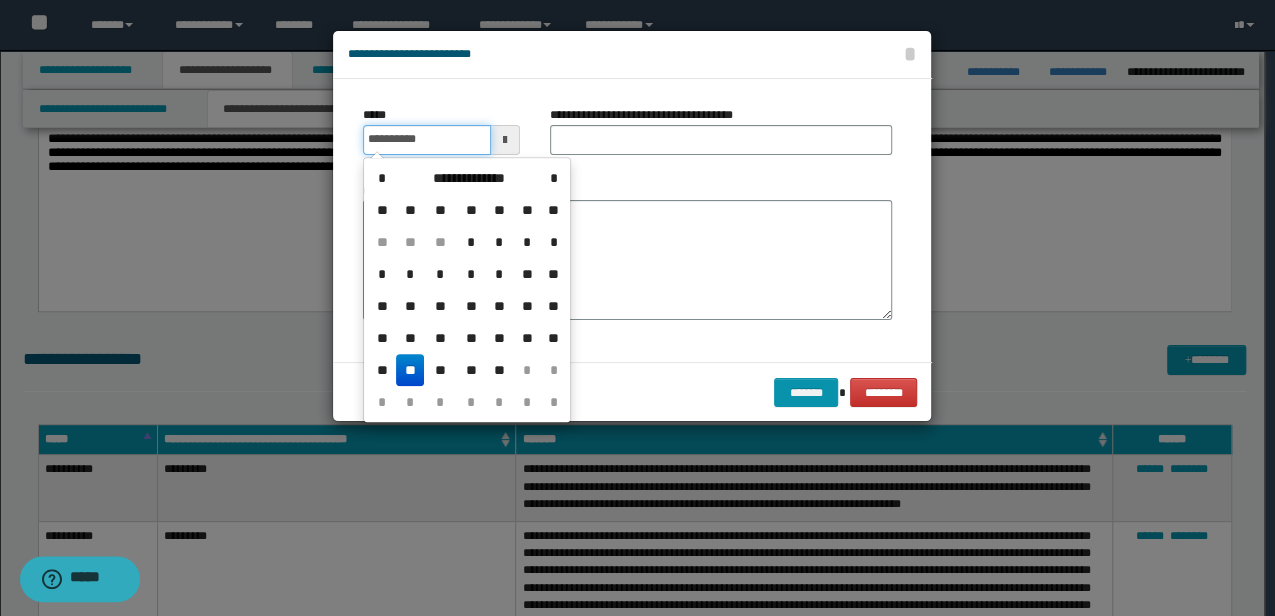 click on "**********" at bounding box center [426, 140] 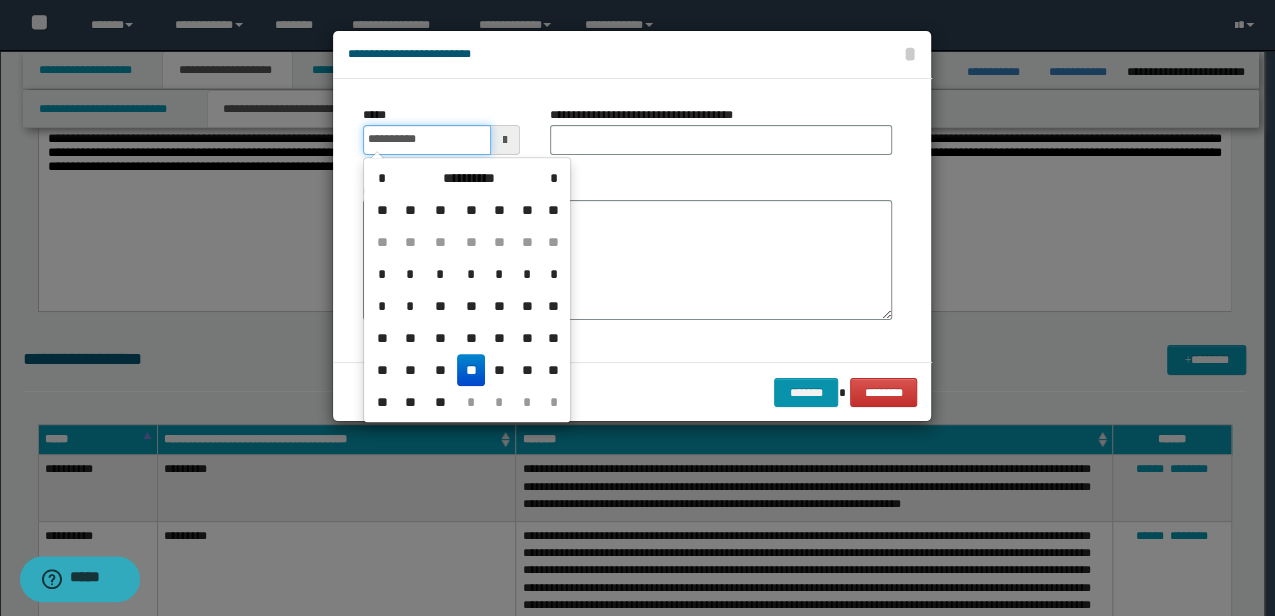 type on "**********" 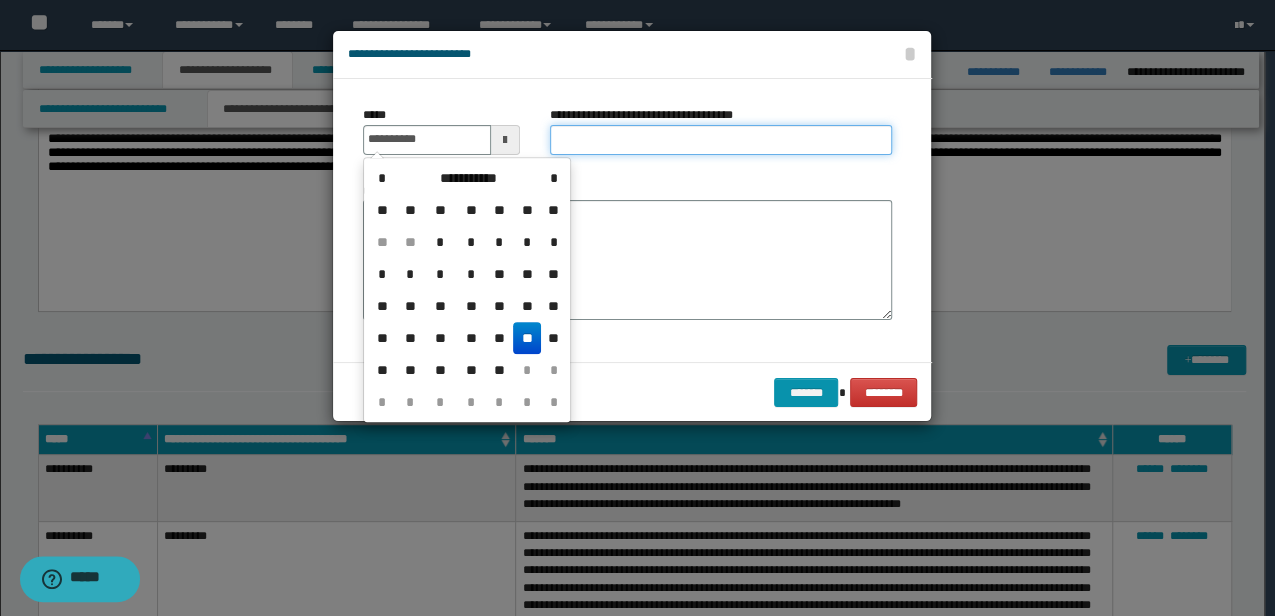 click on "**********" at bounding box center (721, 140) 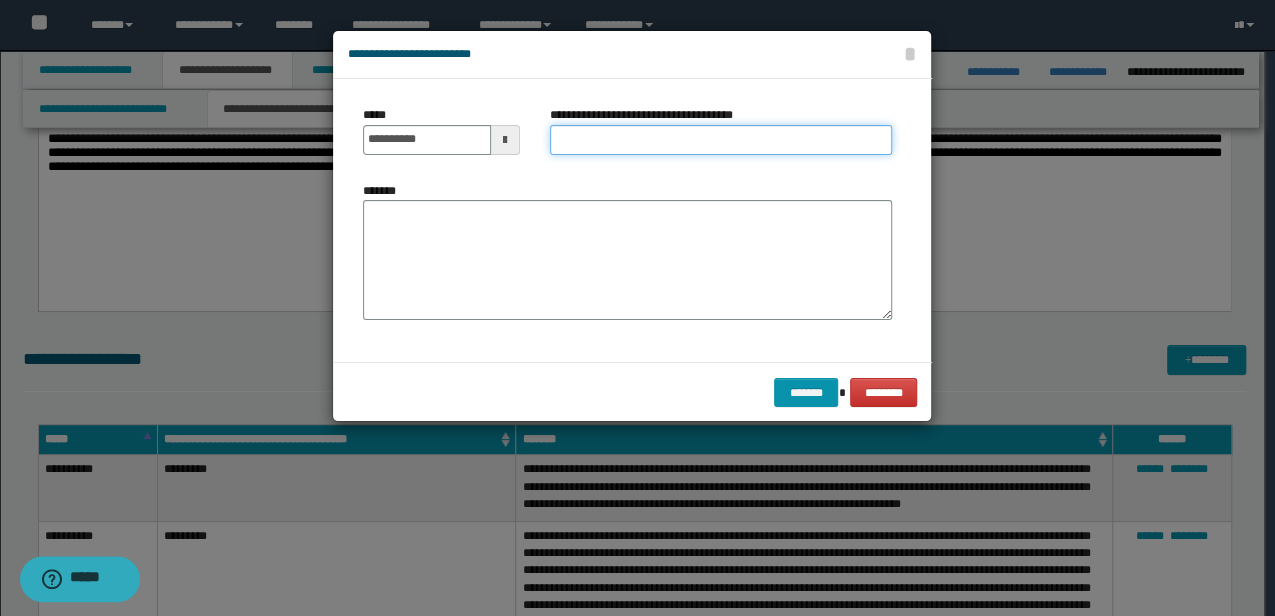 type on "*********" 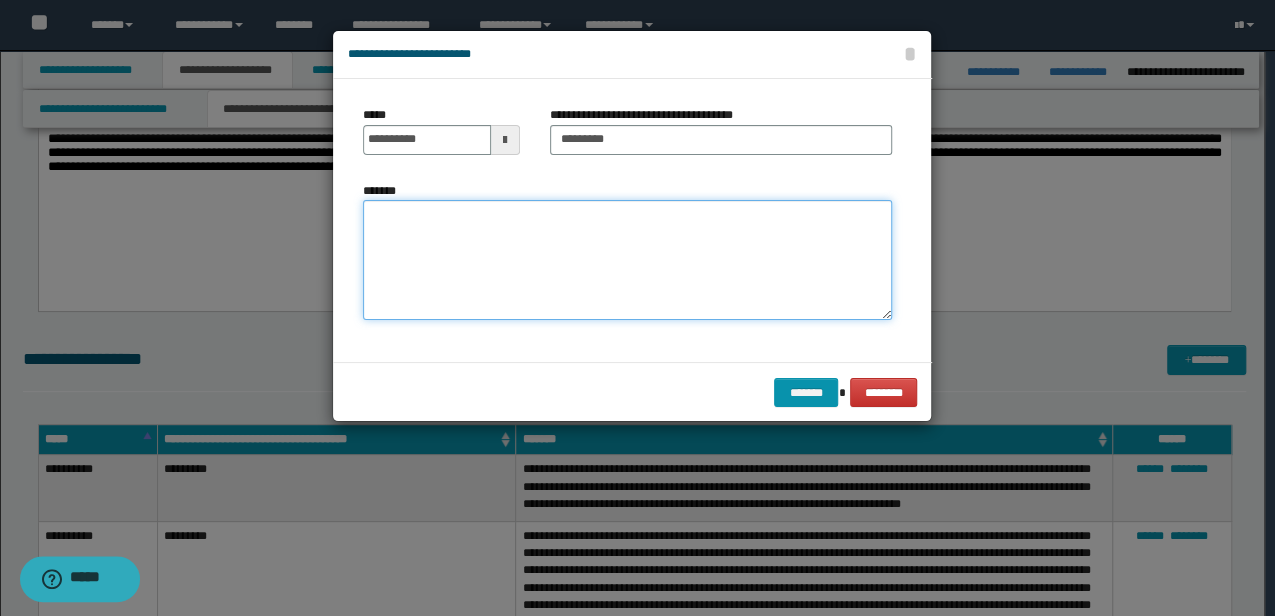 click on "*******" at bounding box center (627, 259) 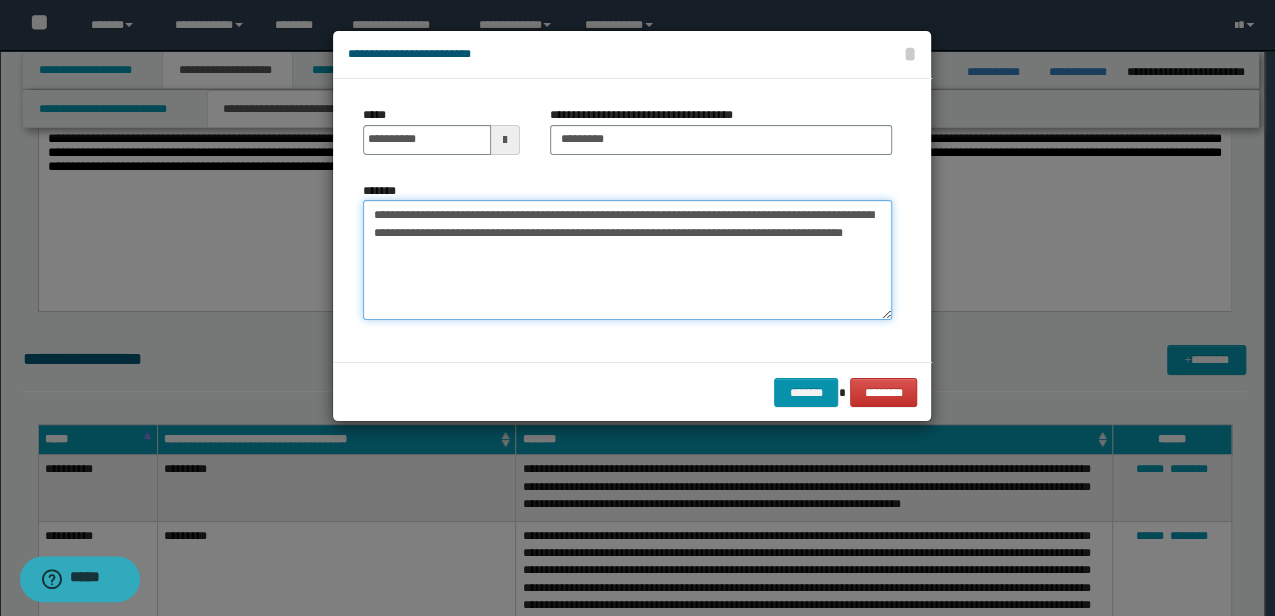 click on "**********" at bounding box center (627, 259) 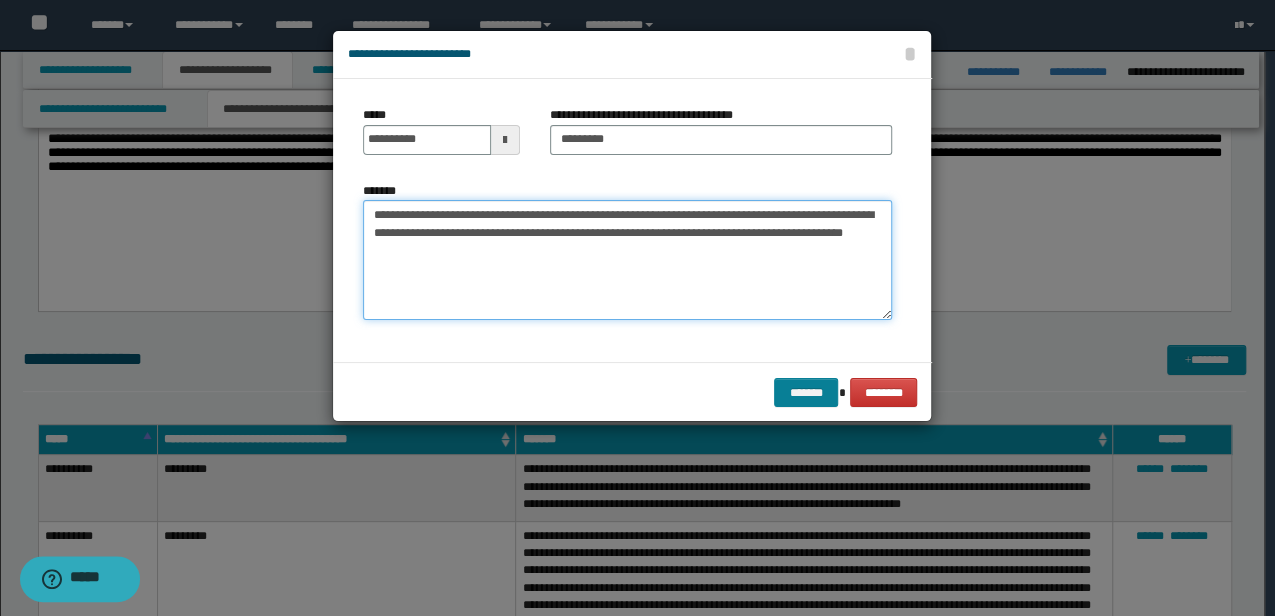 type on "**********" 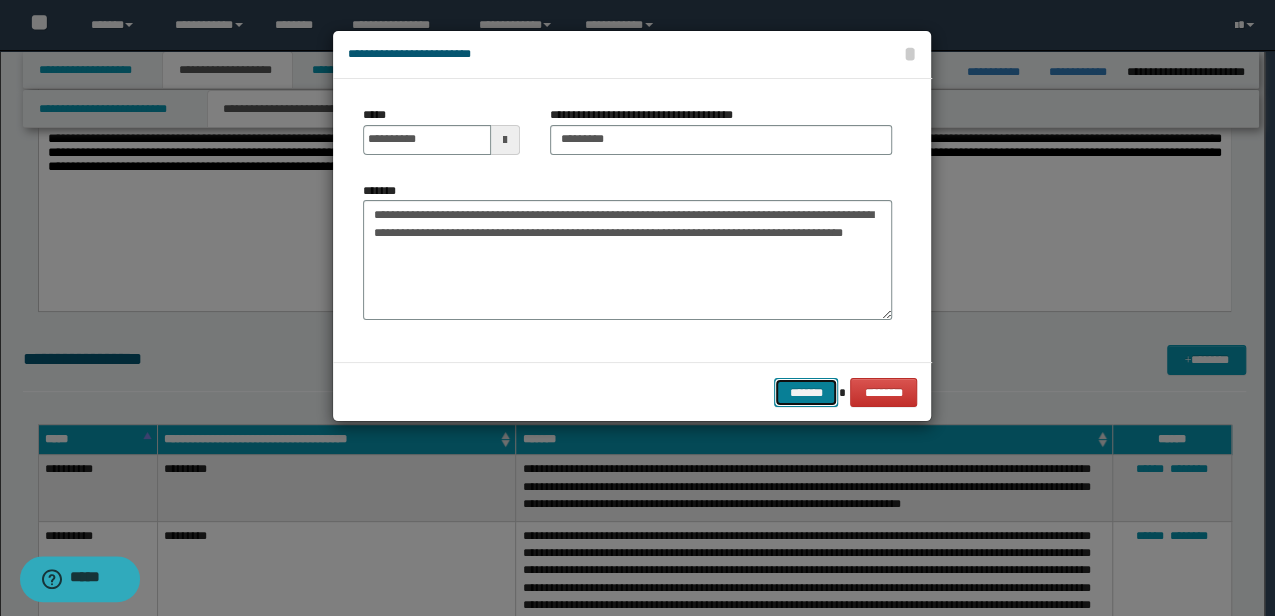 click on "*******" at bounding box center (806, 392) 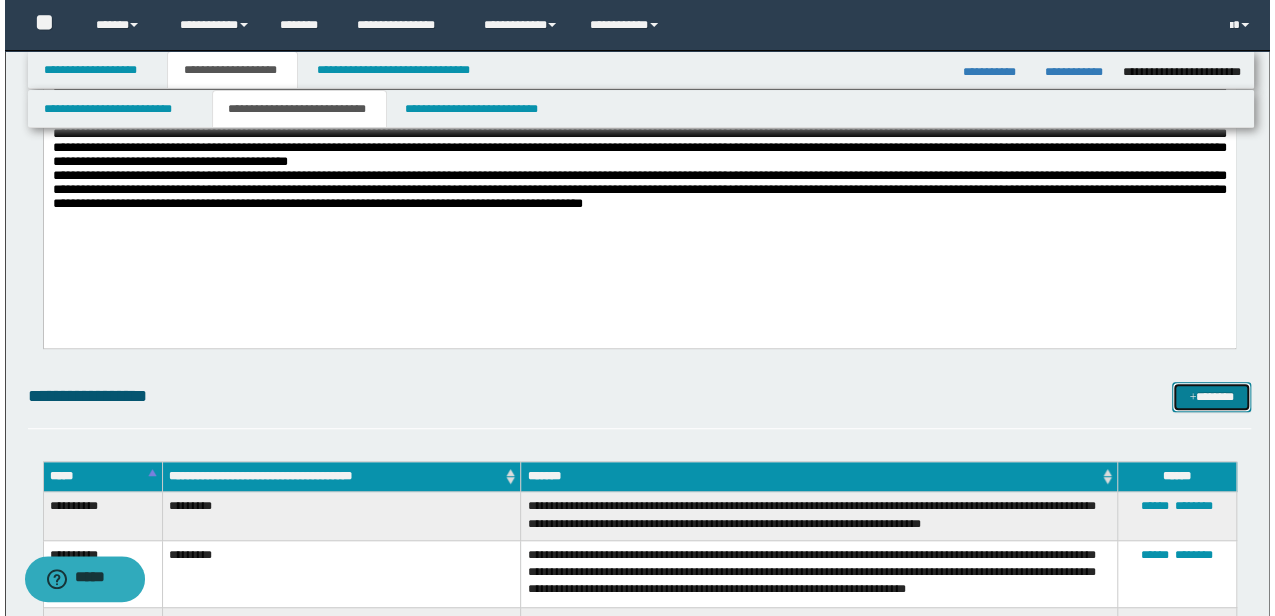 scroll, scrollTop: 400, scrollLeft: 0, axis: vertical 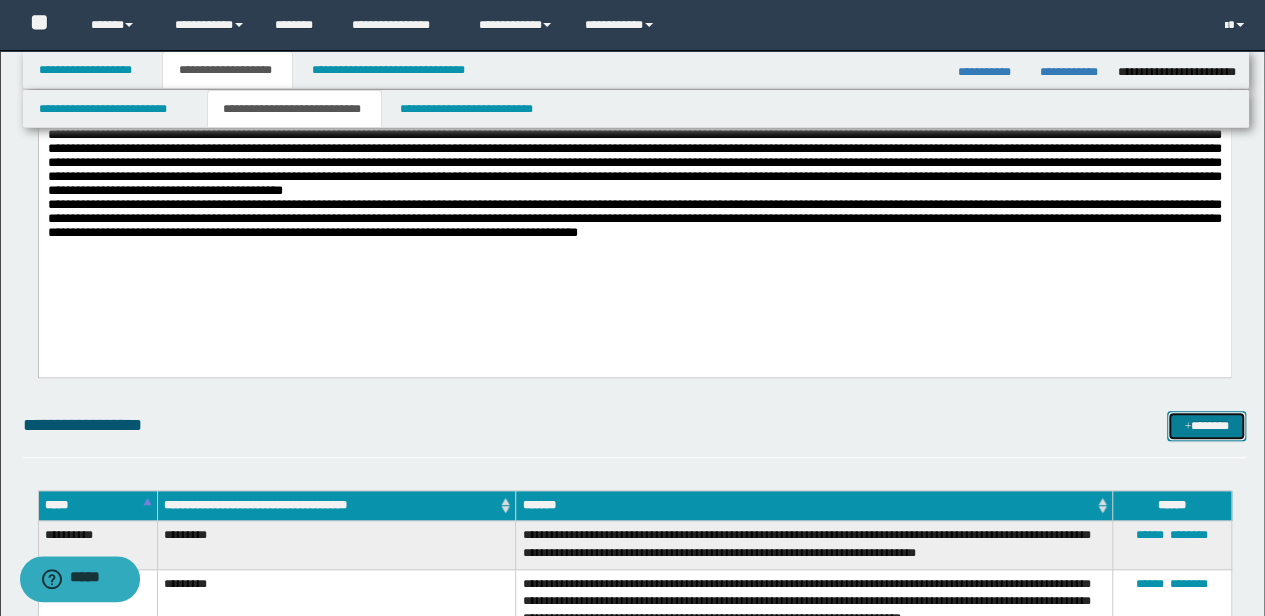 click on "*******" at bounding box center [1206, 425] 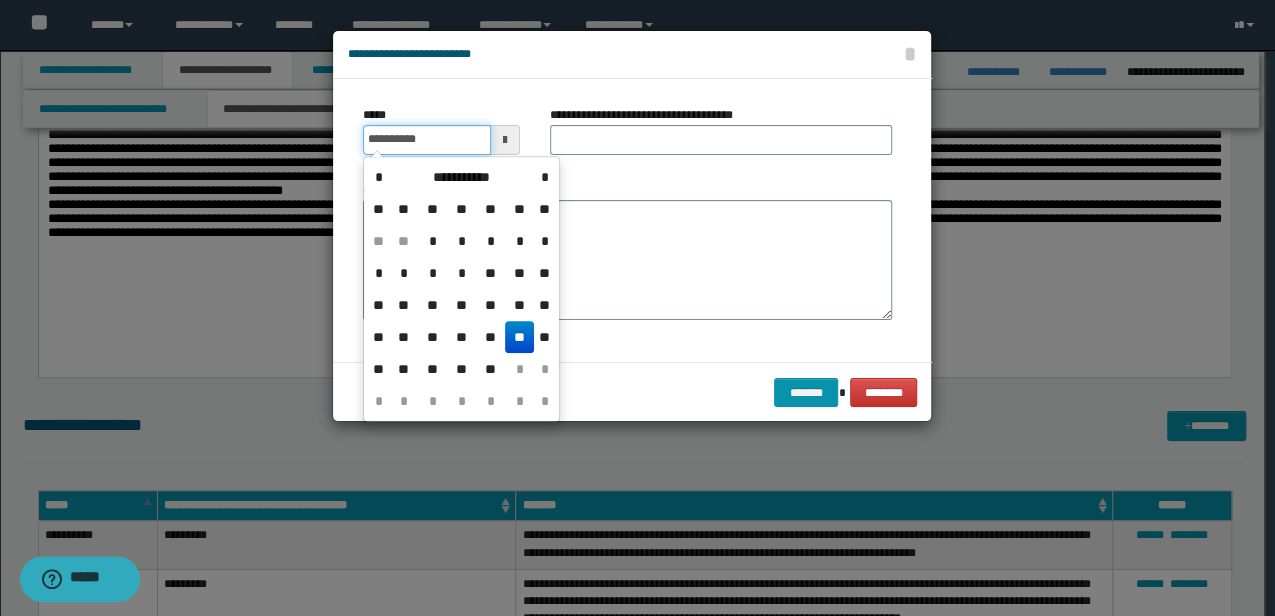 click on "**********" at bounding box center (426, 140) 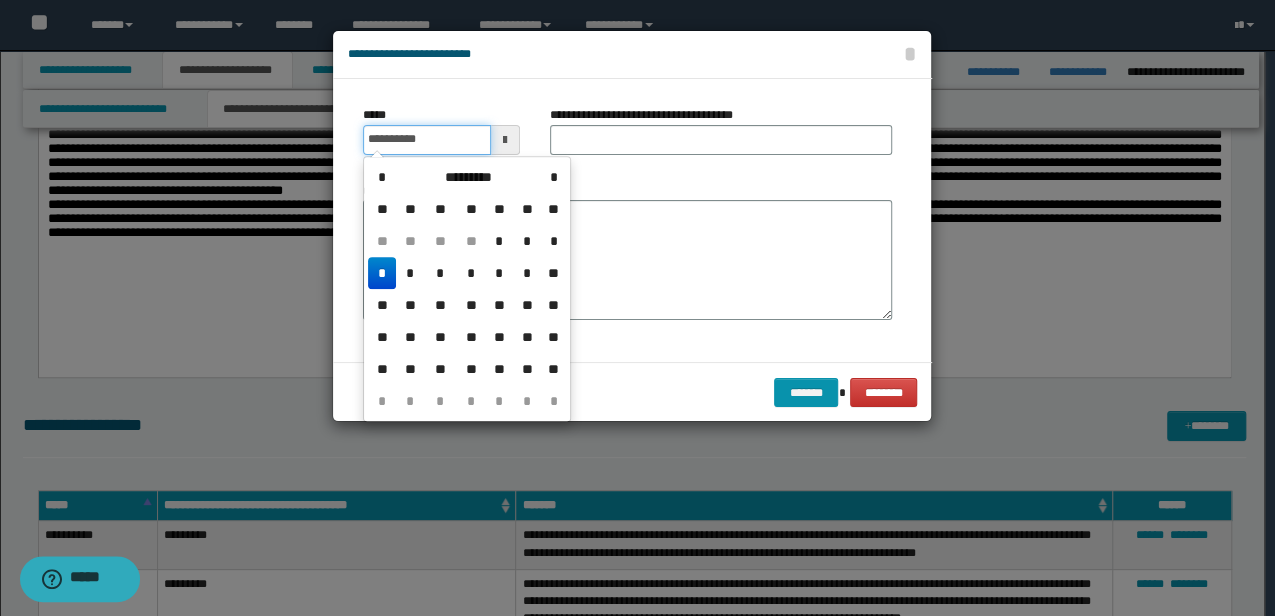 type on "**********" 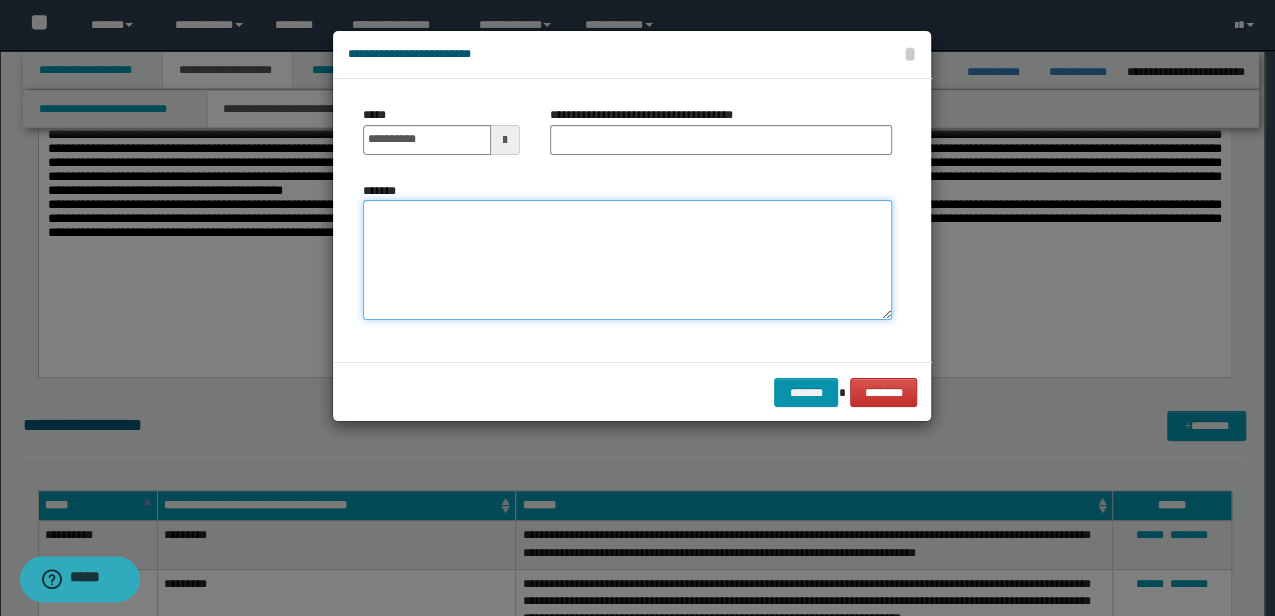 click on "*******" at bounding box center (627, 259) 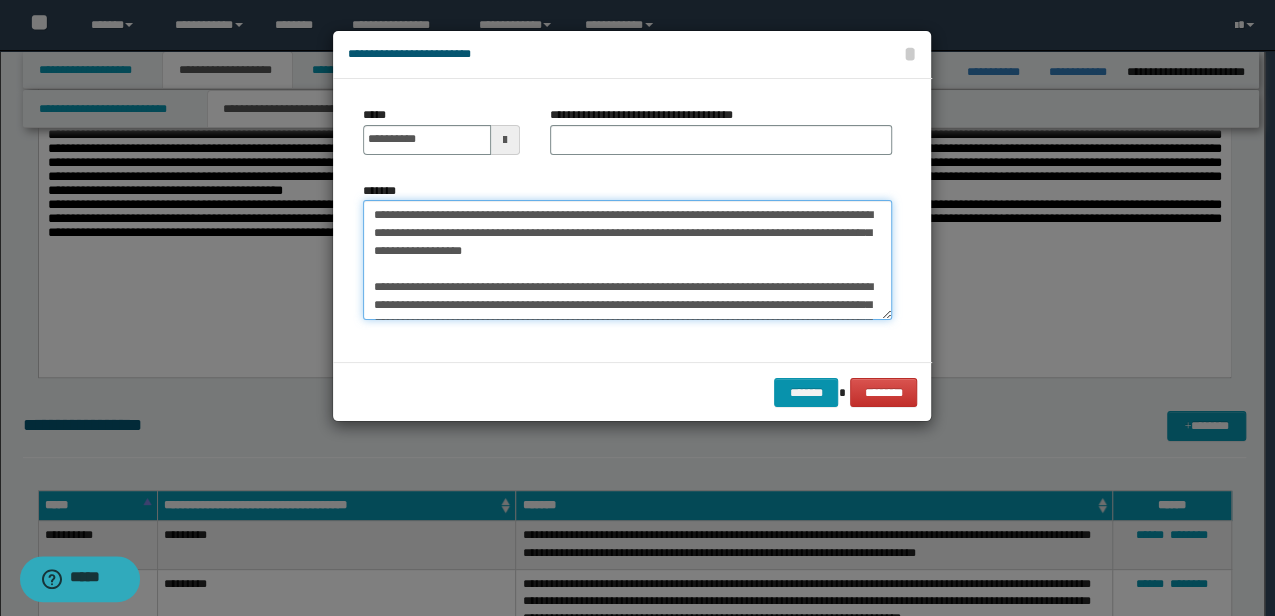 scroll, scrollTop: 120, scrollLeft: 0, axis: vertical 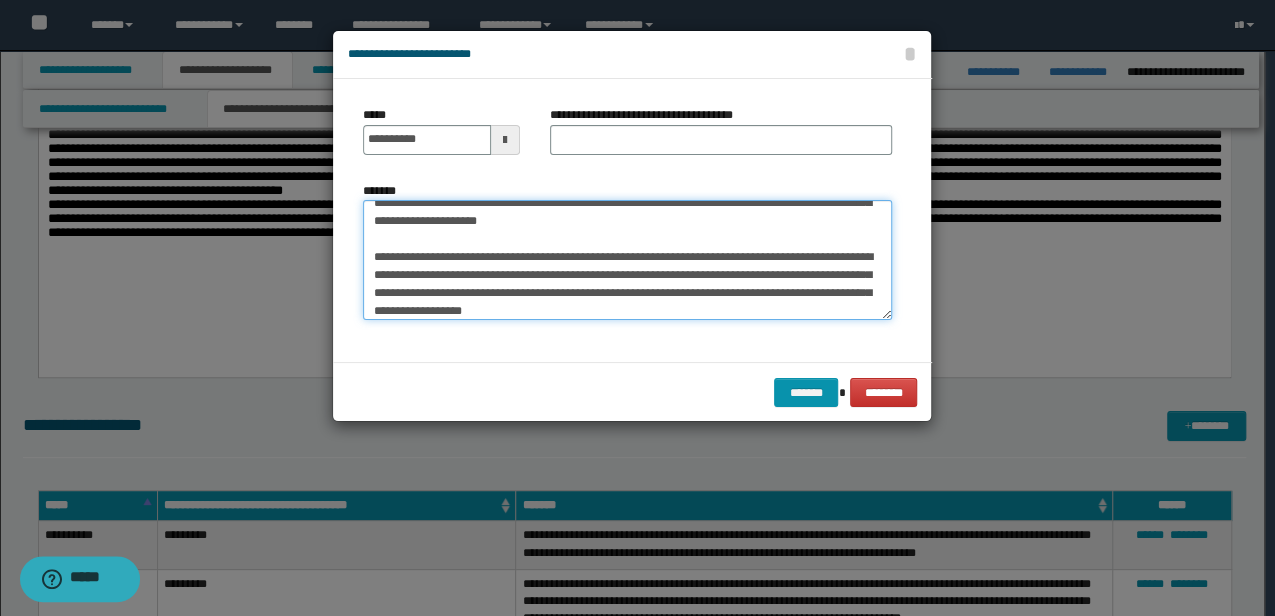 type on "**********" 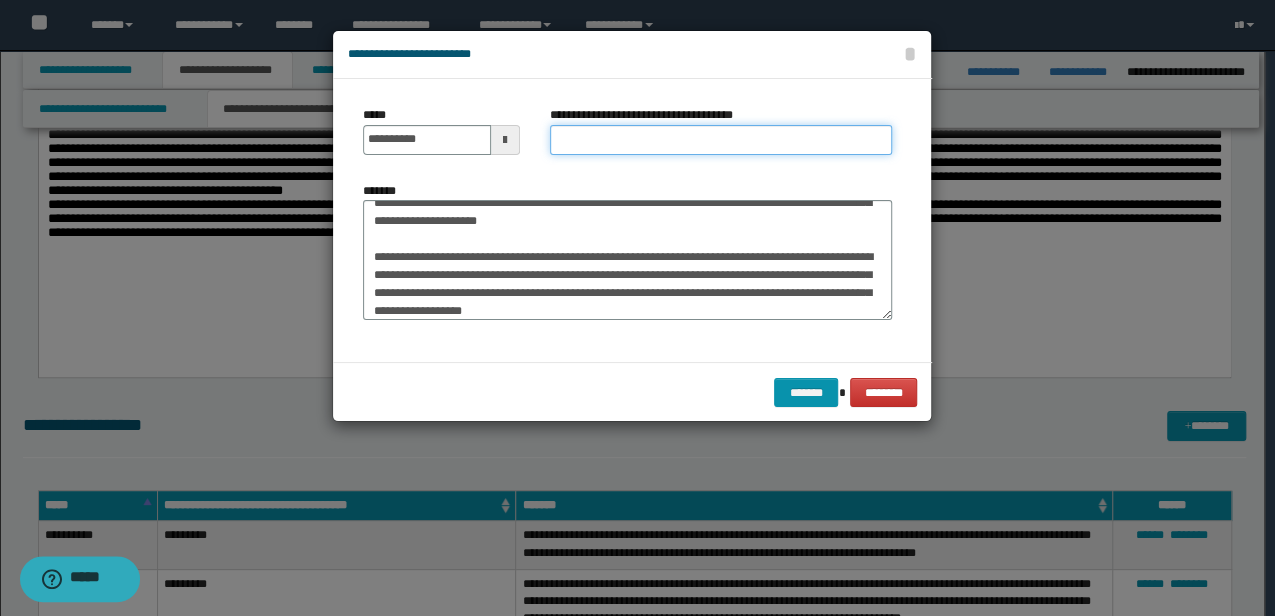 click on "**********" at bounding box center (721, 140) 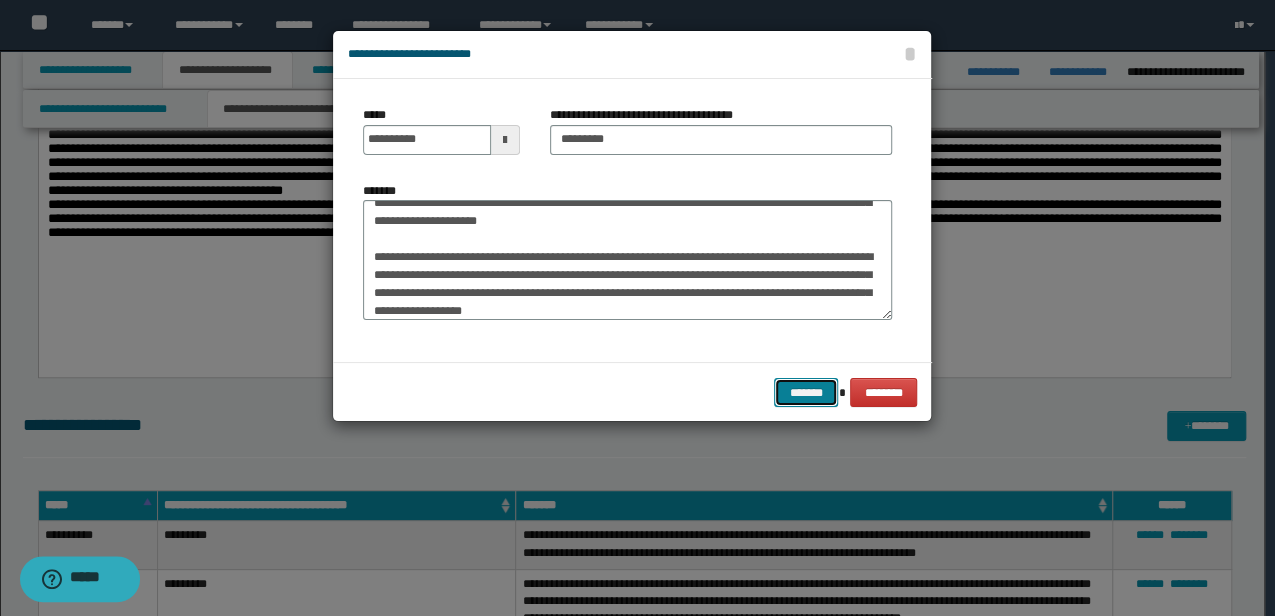 click on "*******" at bounding box center (806, 392) 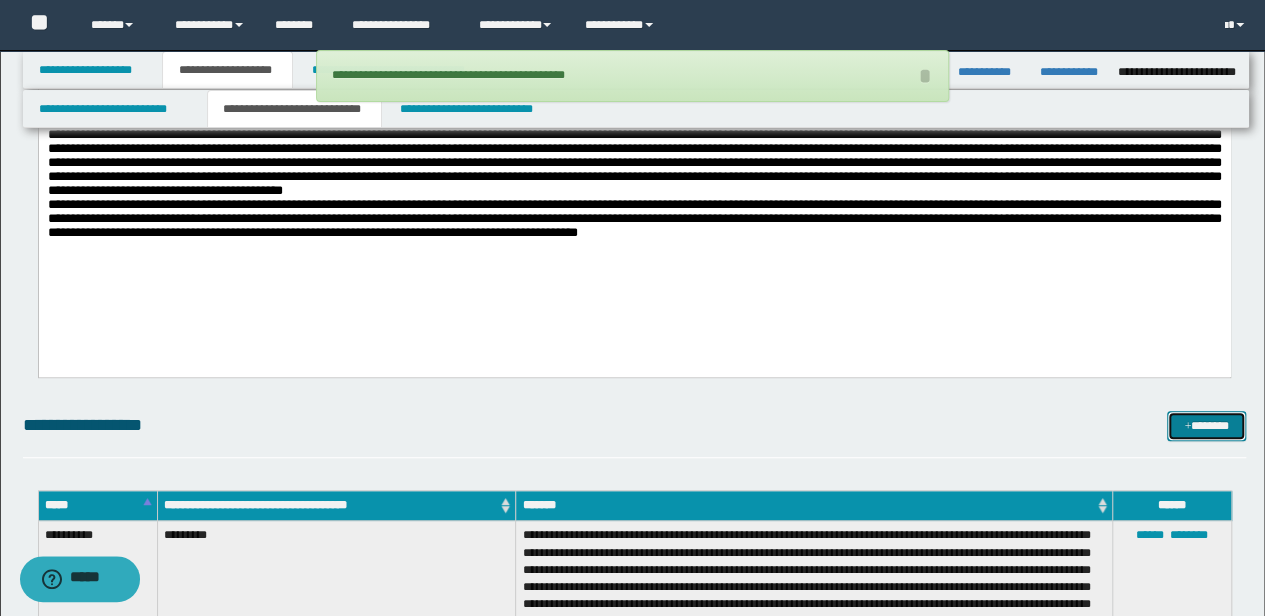 click on "*******" at bounding box center (1206, 425) 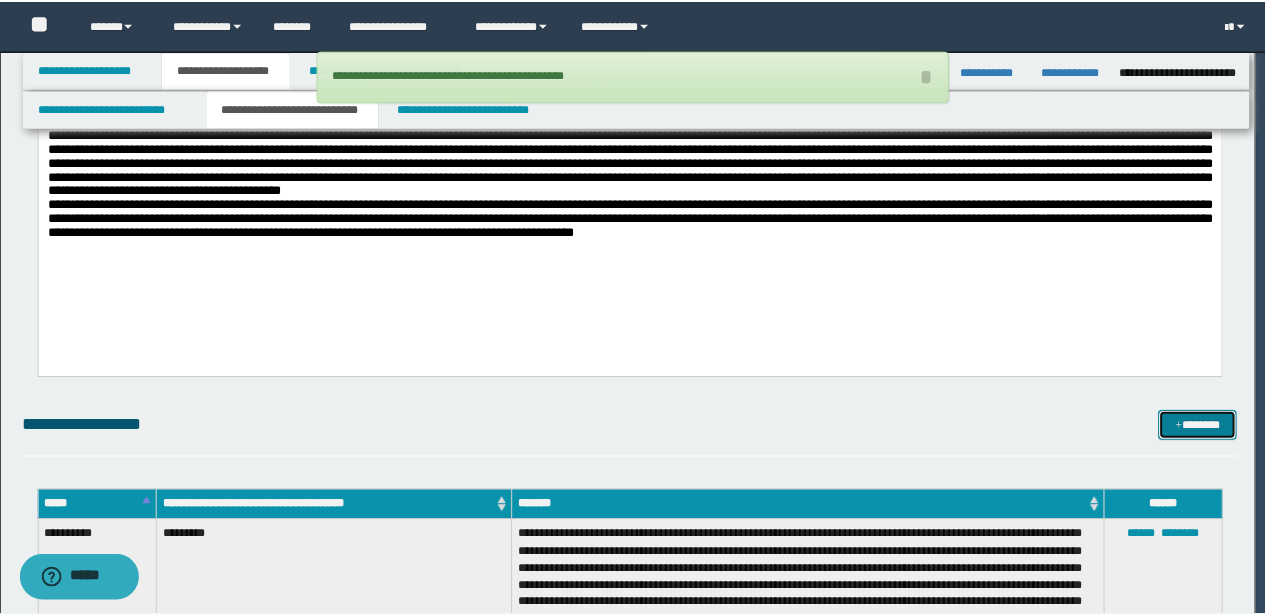 scroll, scrollTop: 0, scrollLeft: 0, axis: both 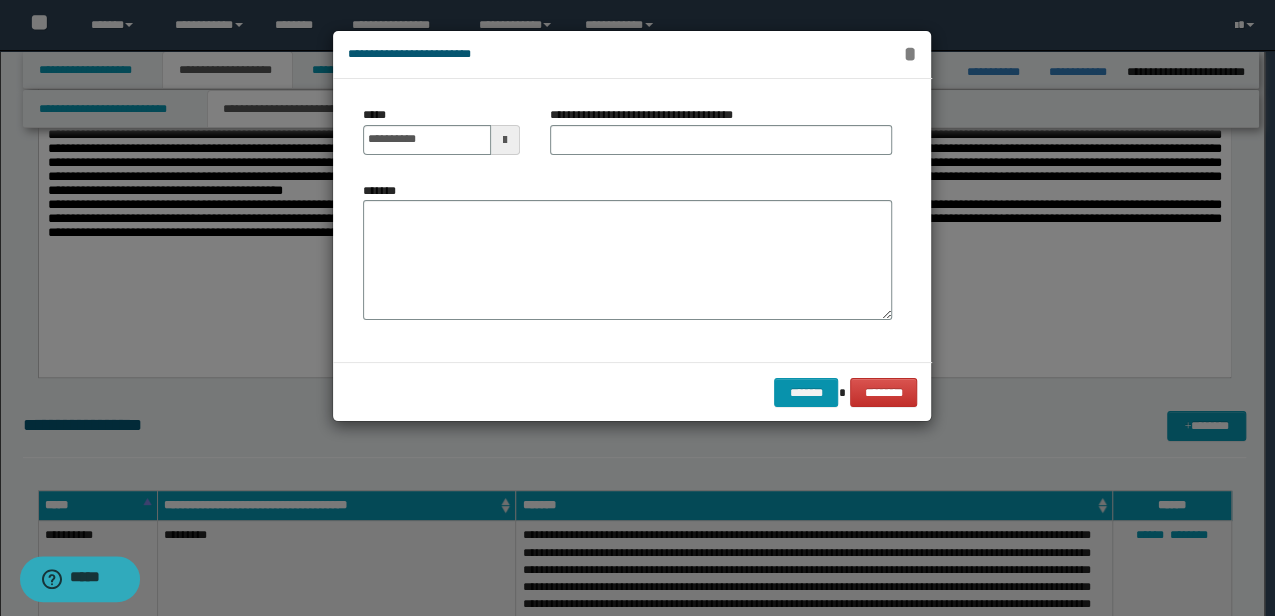 click on "*" at bounding box center [909, 54] 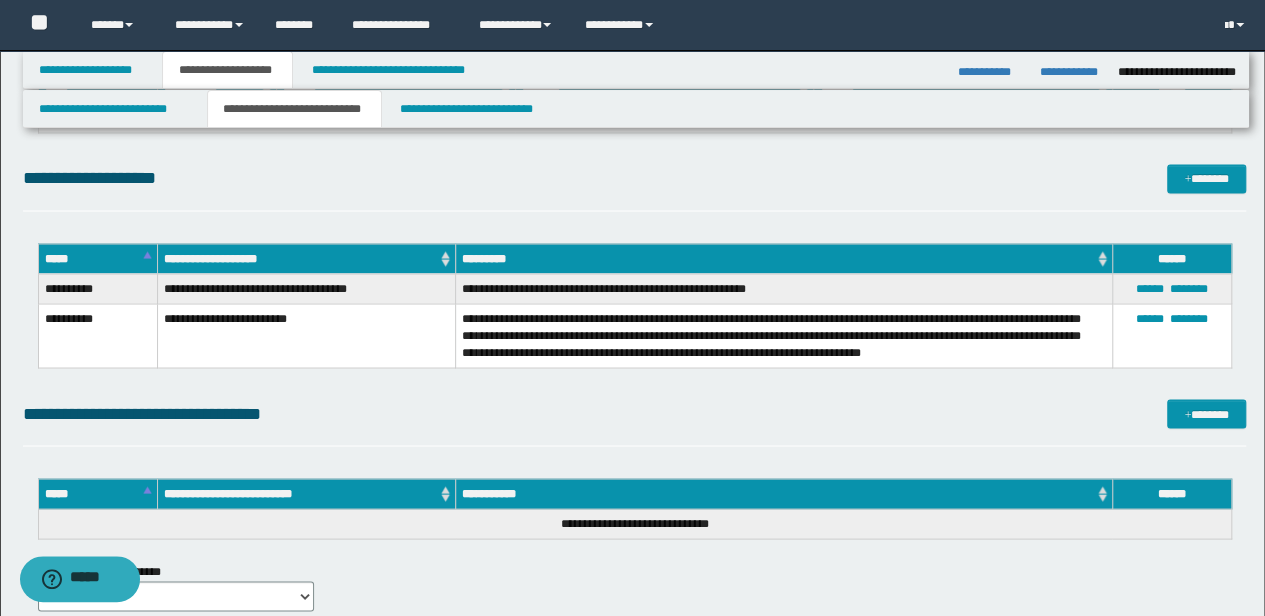 scroll, scrollTop: 1600, scrollLeft: 0, axis: vertical 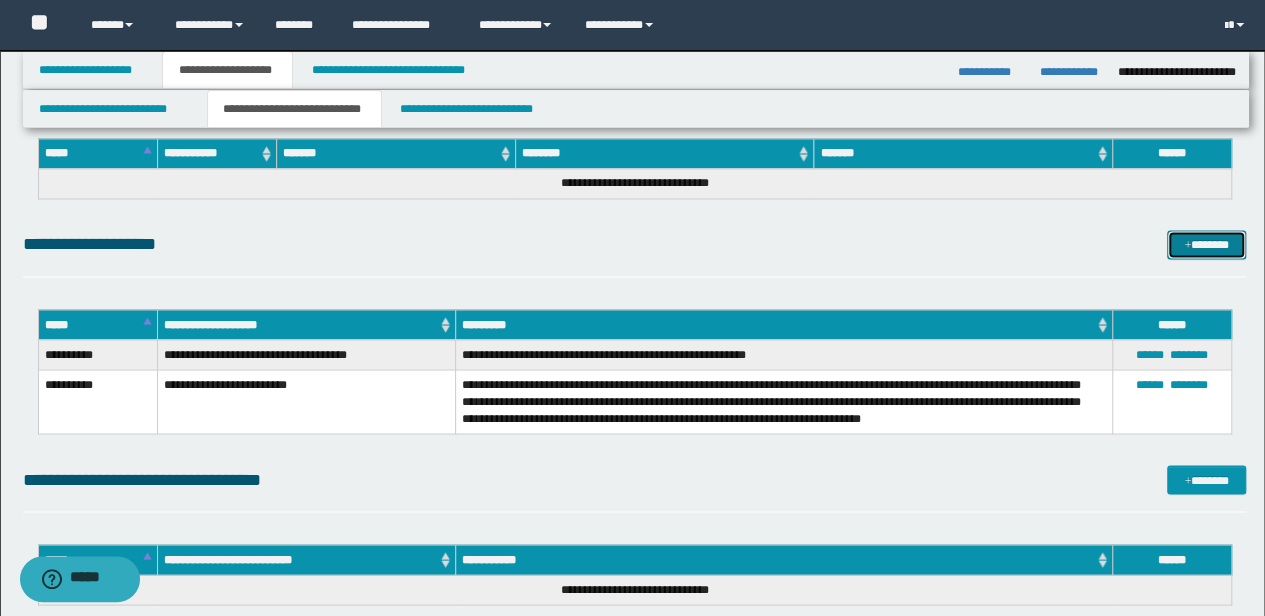 click on "*******" at bounding box center [1206, 244] 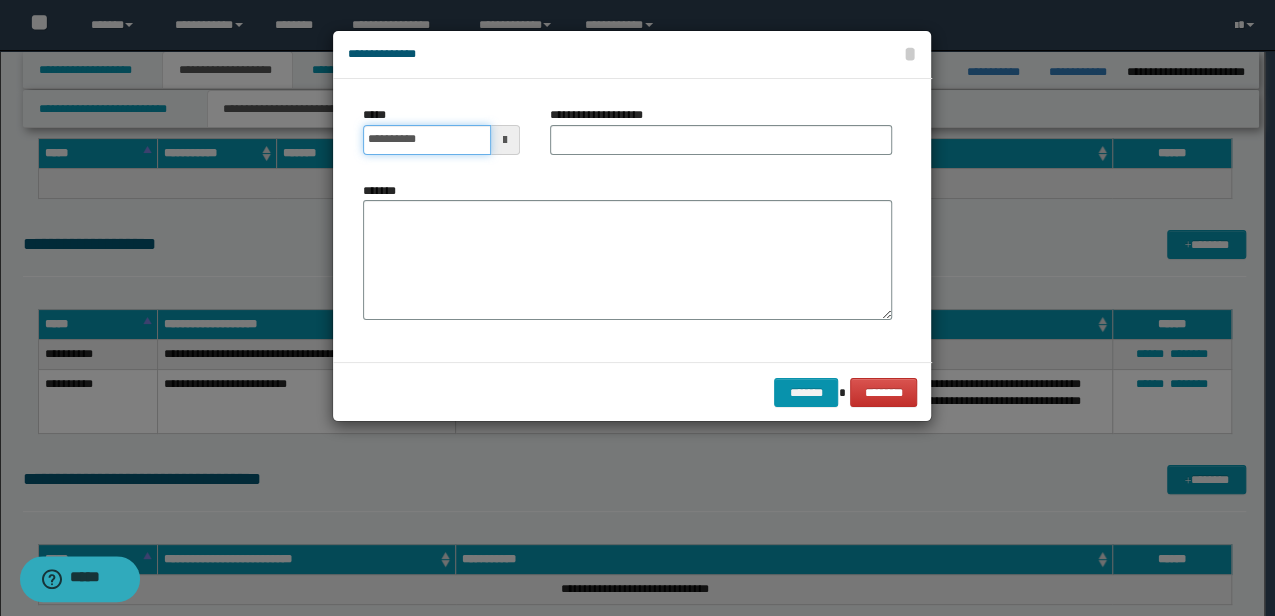click on "**********" at bounding box center (426, 140) 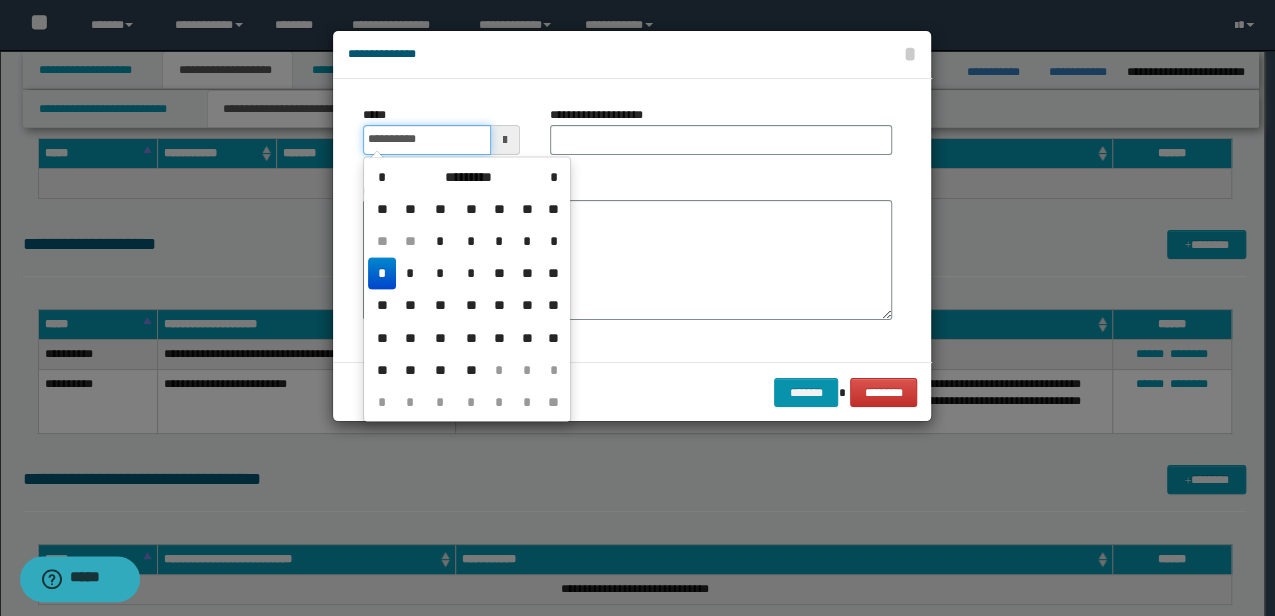 type on "**********" 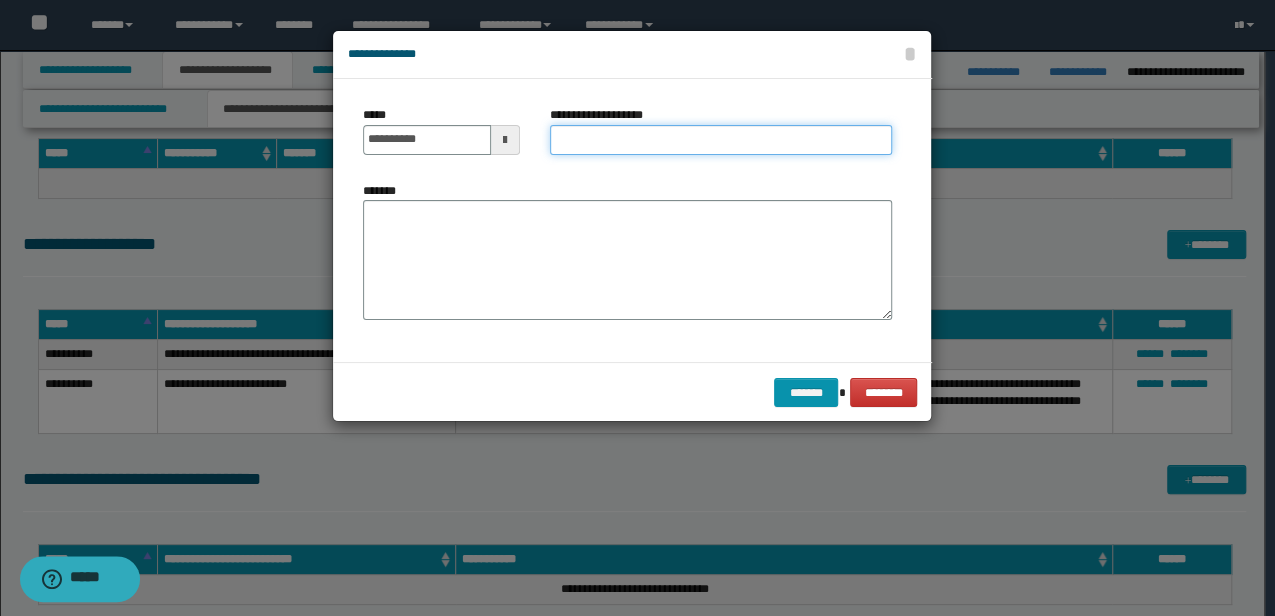 click on "**********" at bounding box center [721, 140] 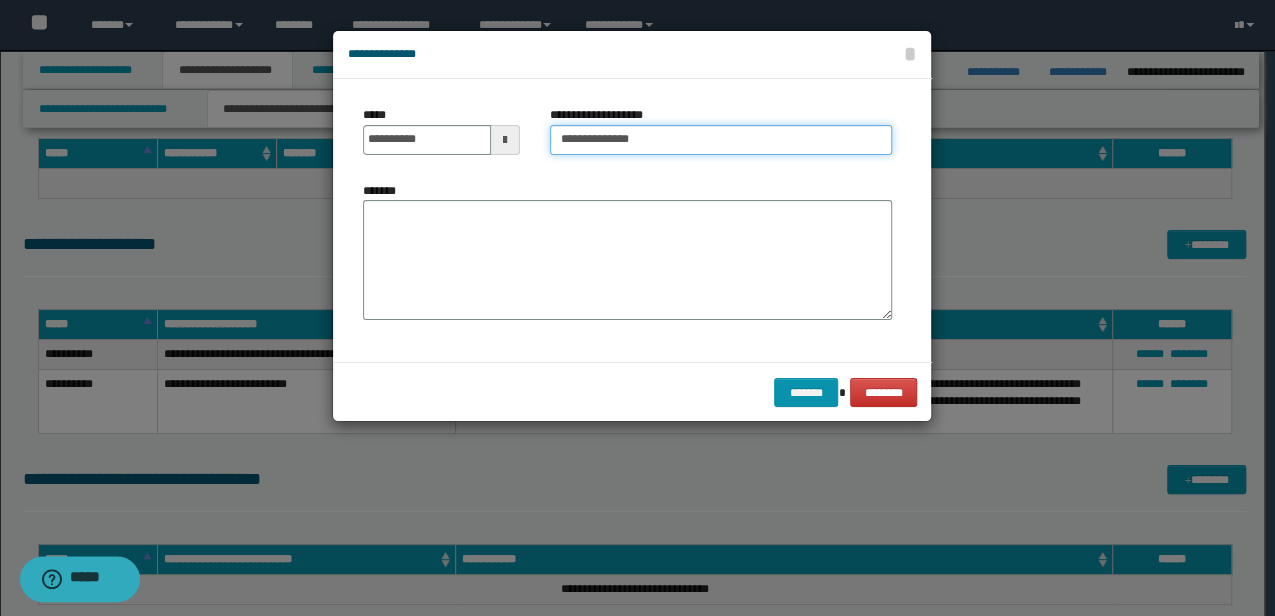 click on "**********" at bounding box center (721, 140) 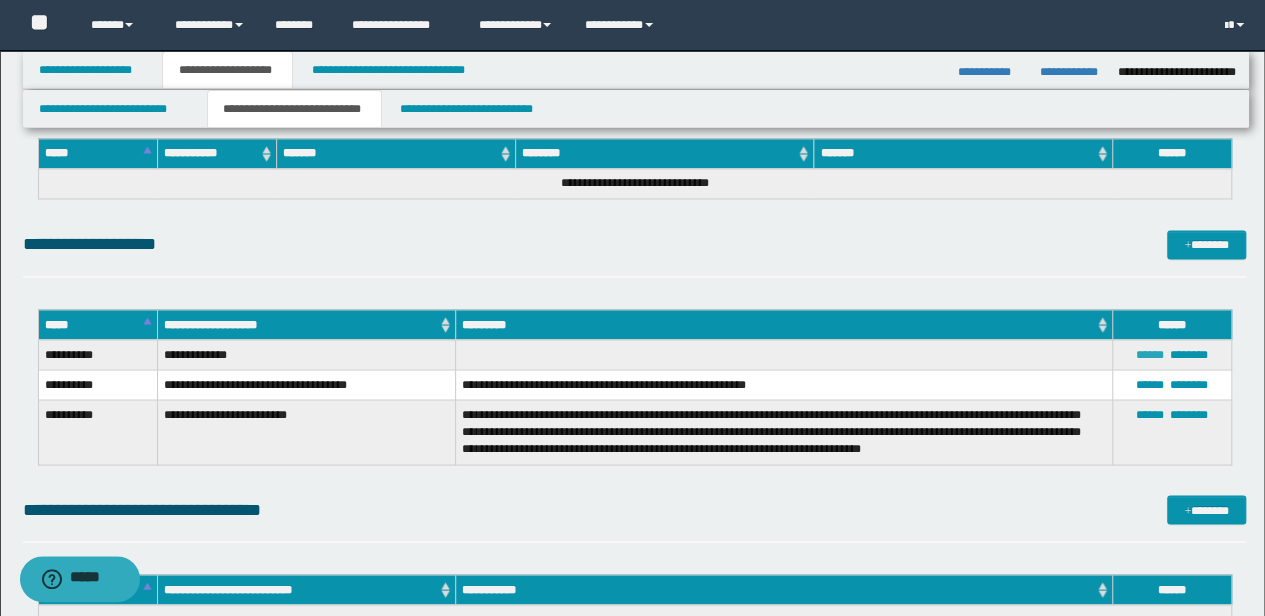 click on "******" at bounding box center (1150, 354) 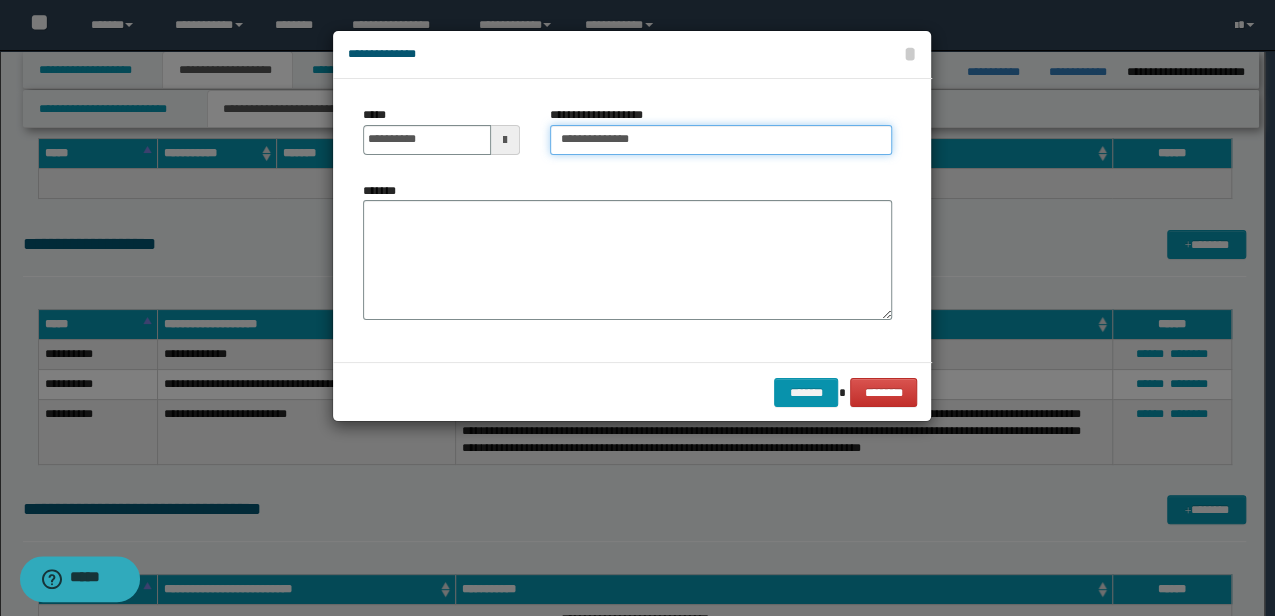 click on "**********" at bounding box center (721, 140) 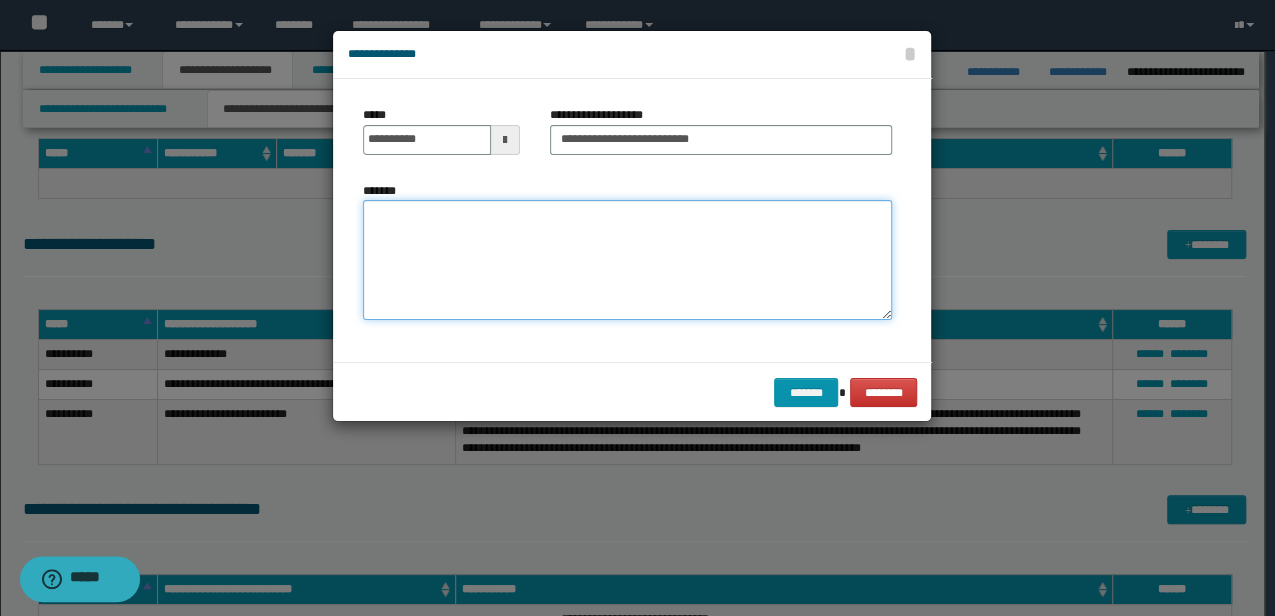 click on "*******" at bounding box center [627, 260] 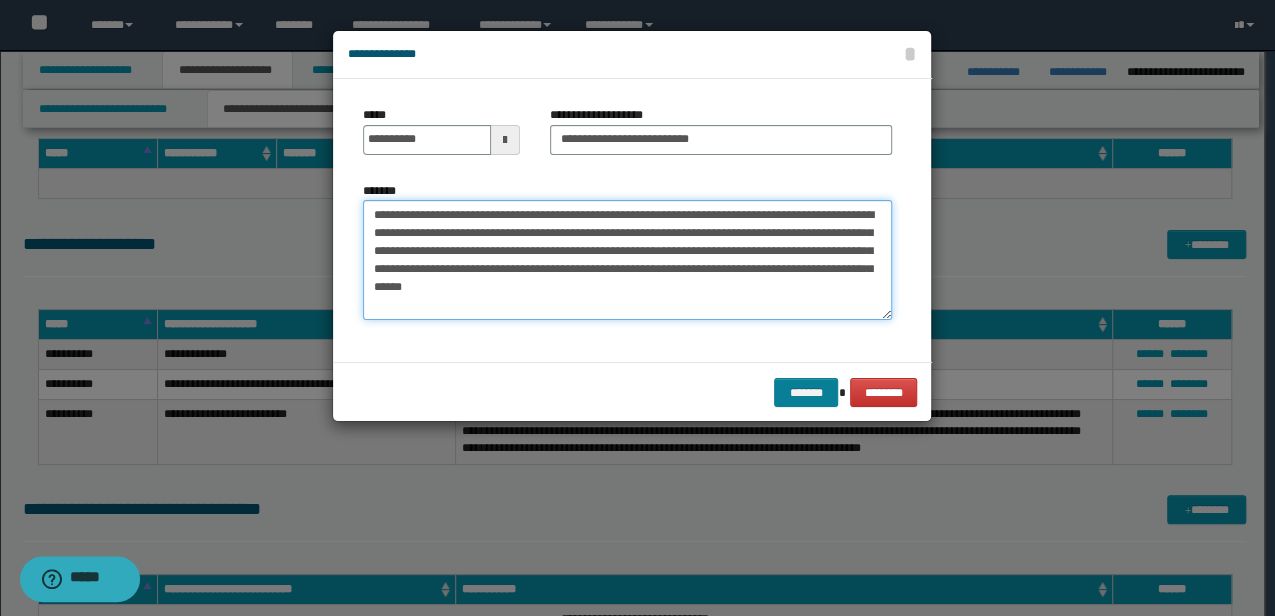 type on "**********" 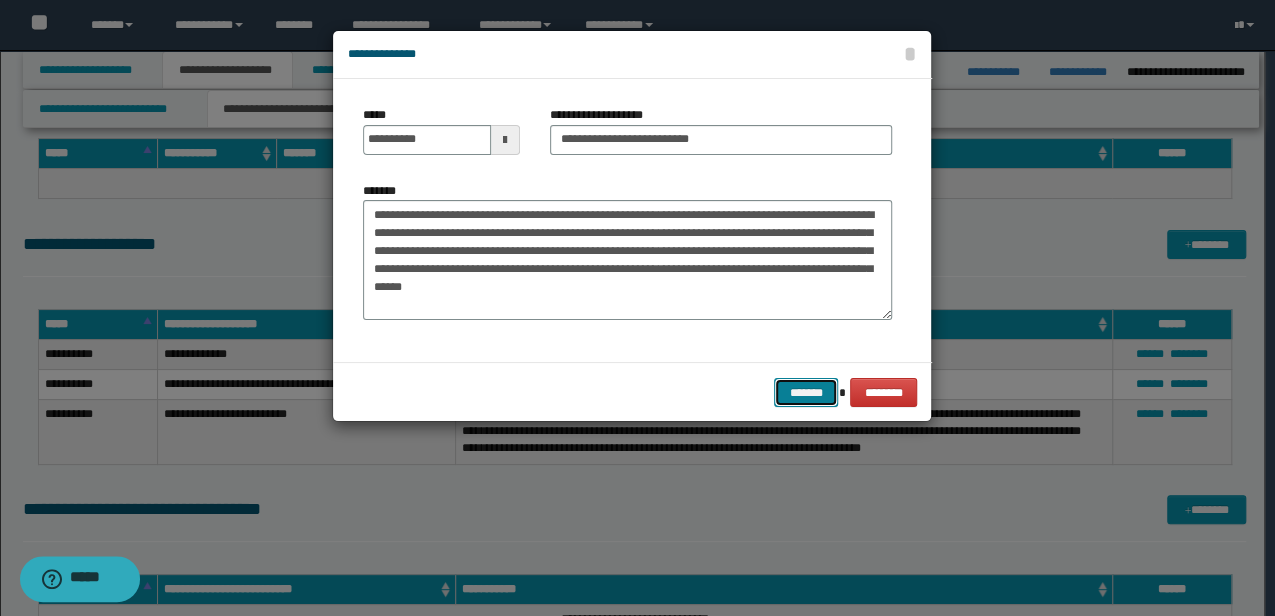 click on "*******" at bounding box center (806, 392) 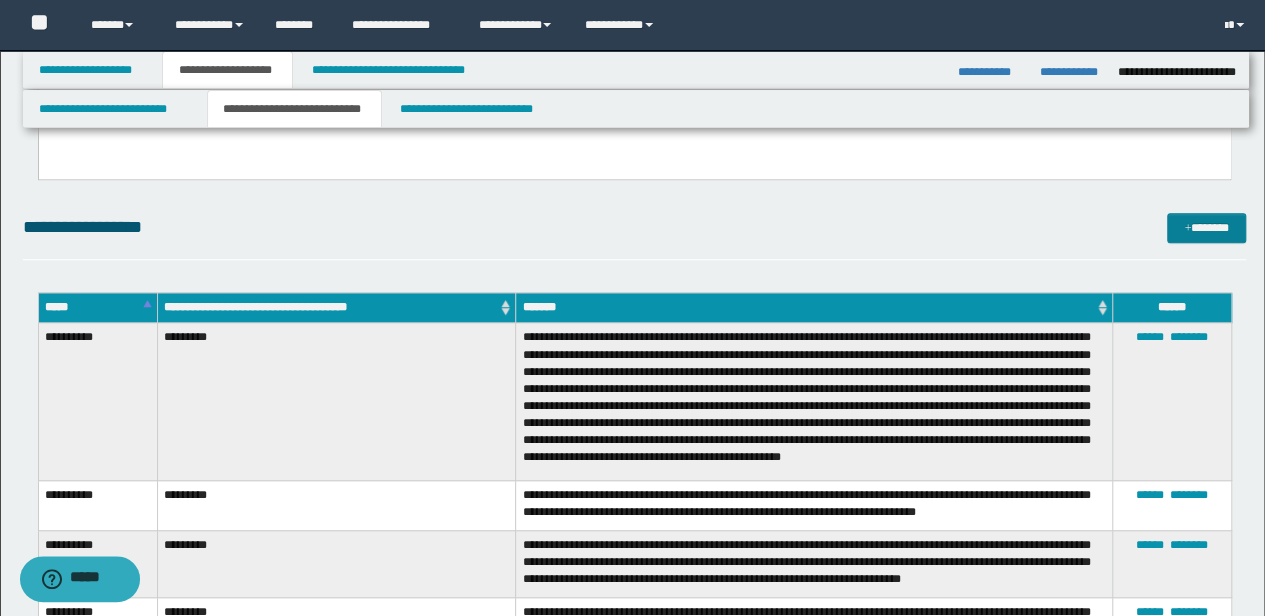 scroll, scrollTop: 600, scrollLeft: 0, axis: vertical 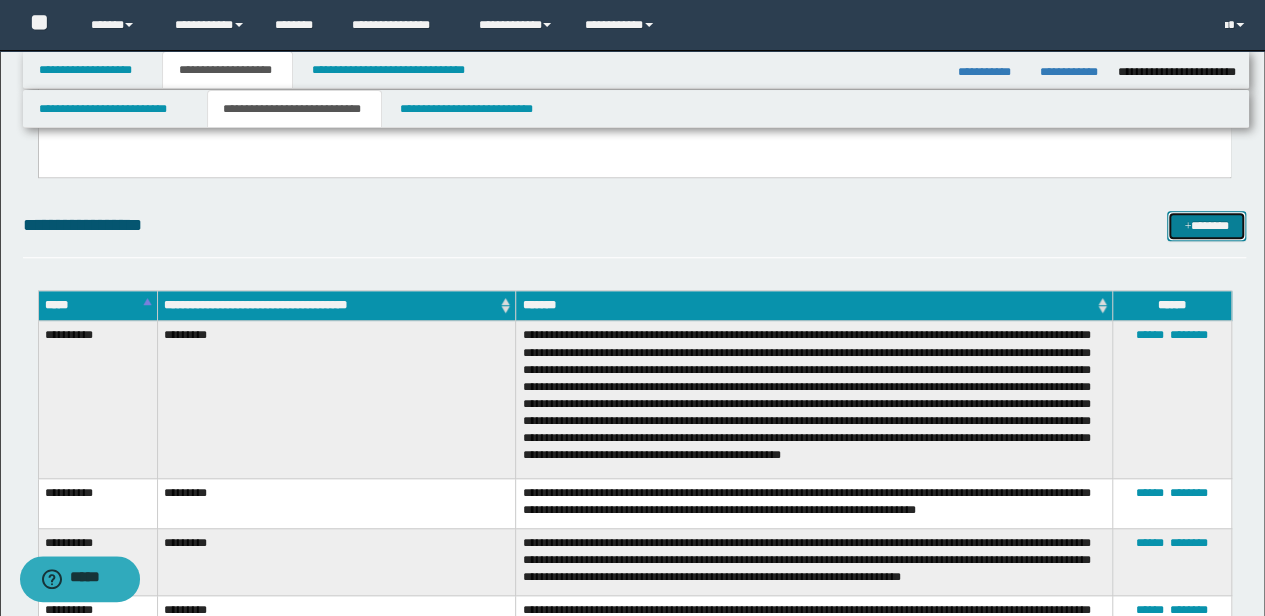 click on "*******" at bounding box center [1206, 225] 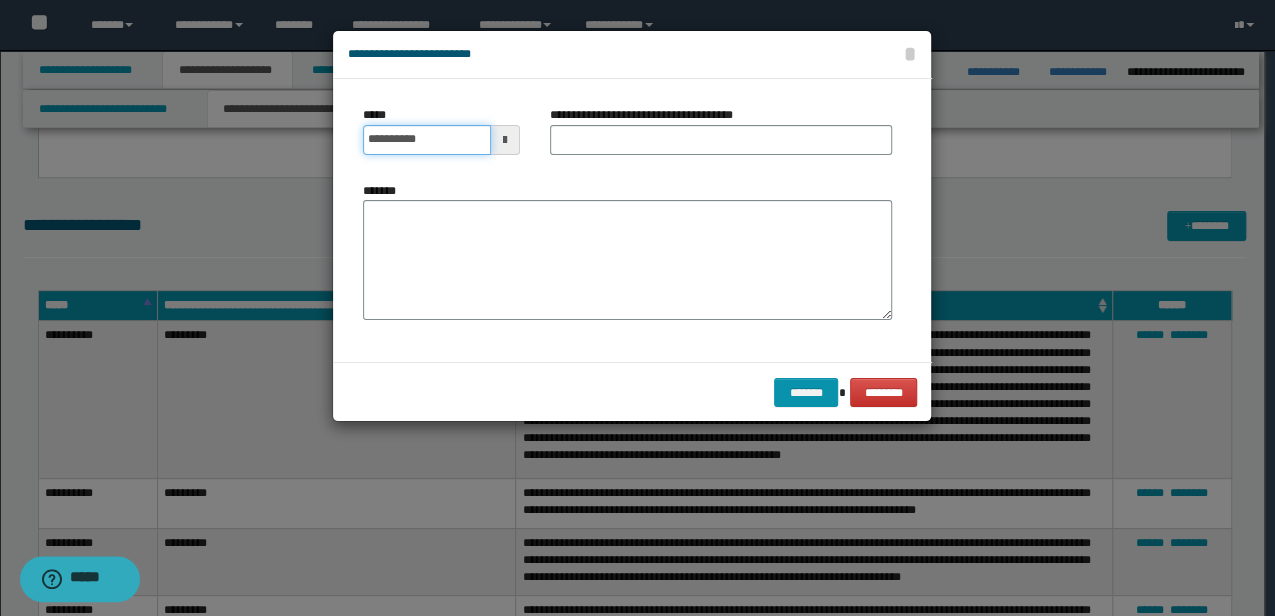 click on "**********" at bounding box center [426, 140] 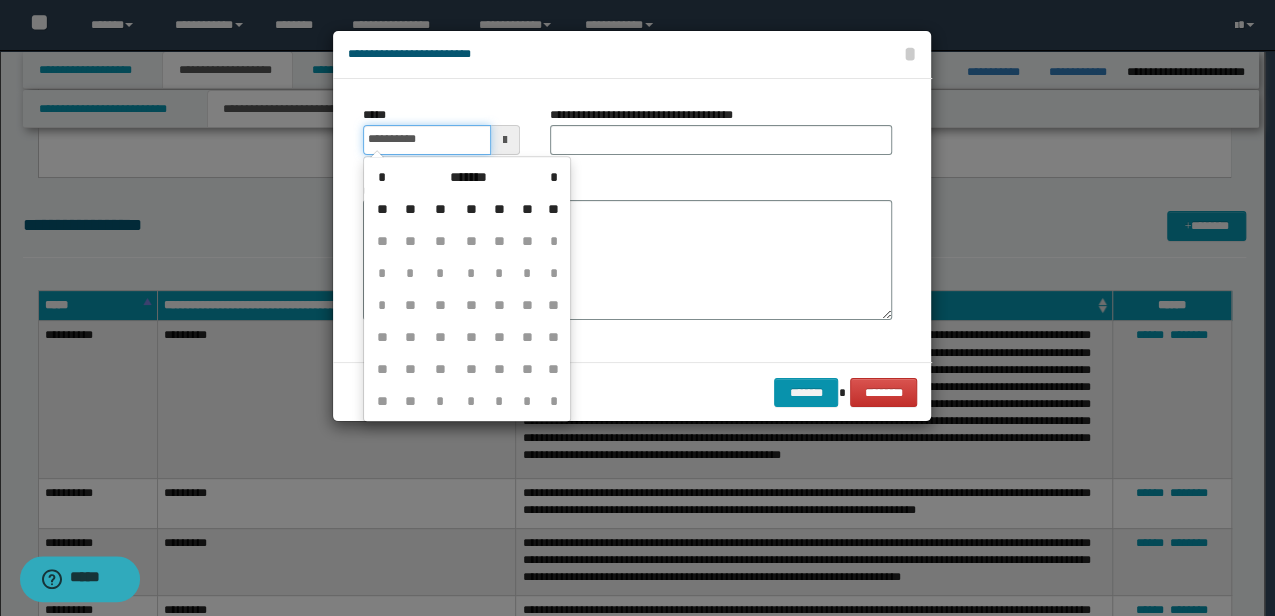 type on "**********" 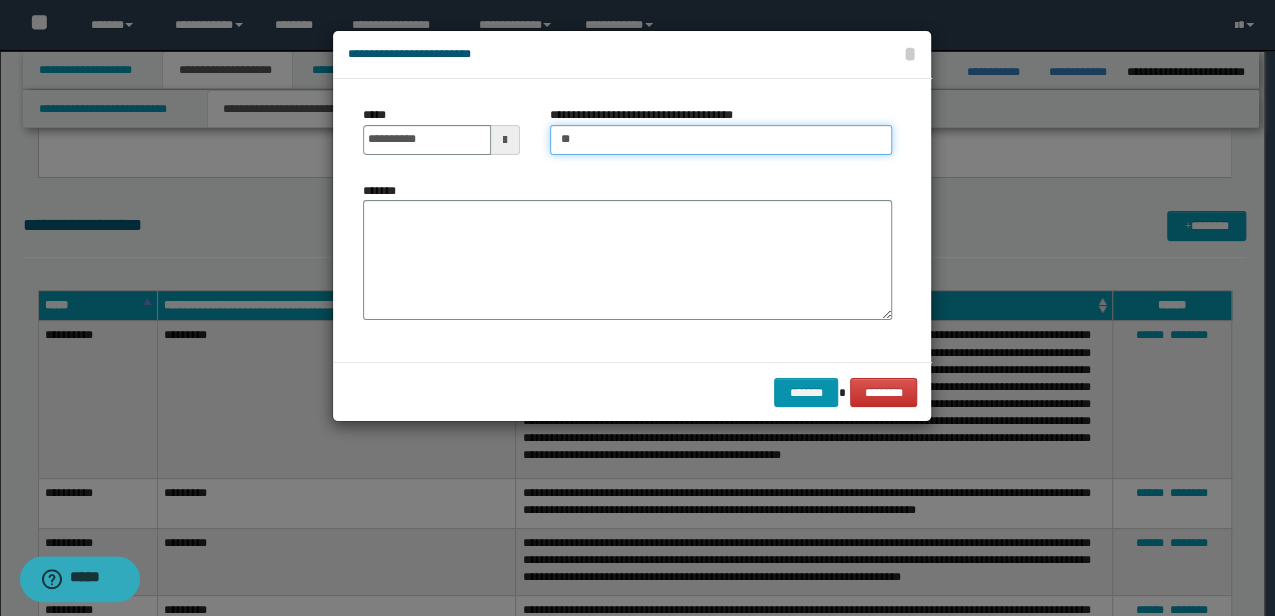type on "*********" 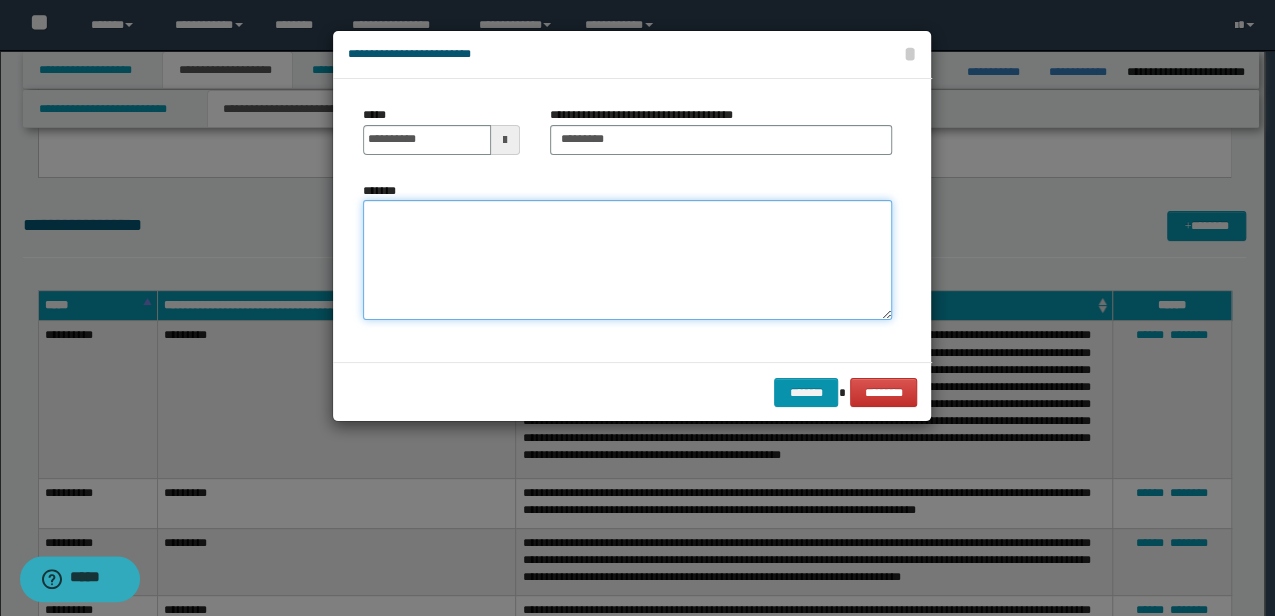 click on "*******" at bounding box center [627, 259] 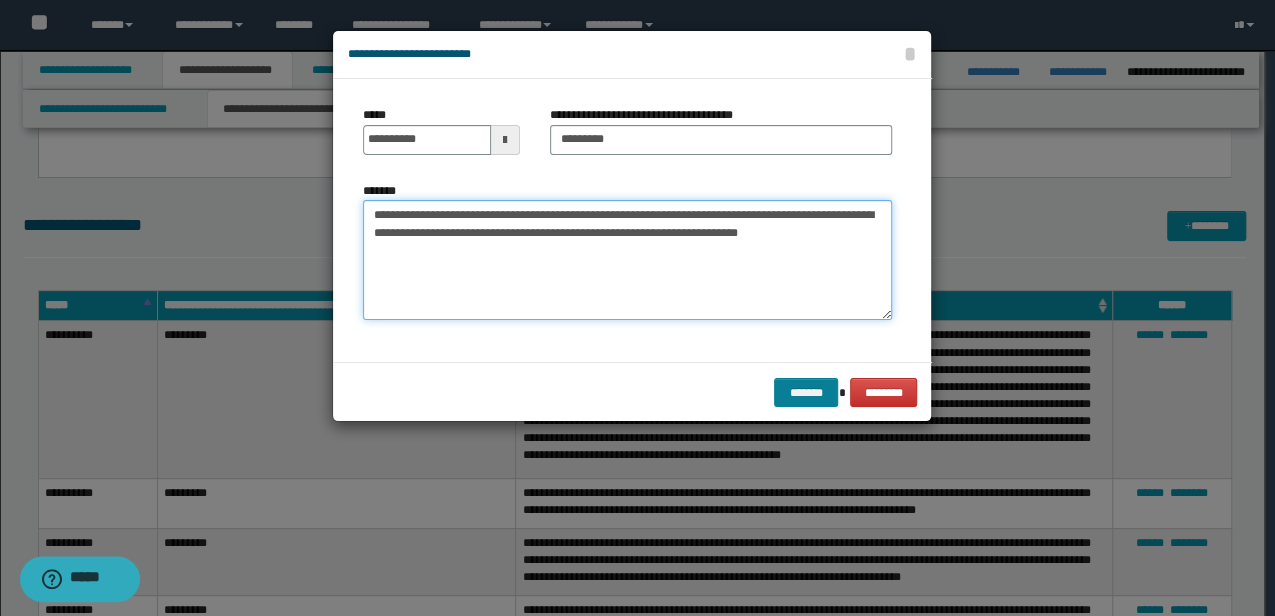 type on "**********" 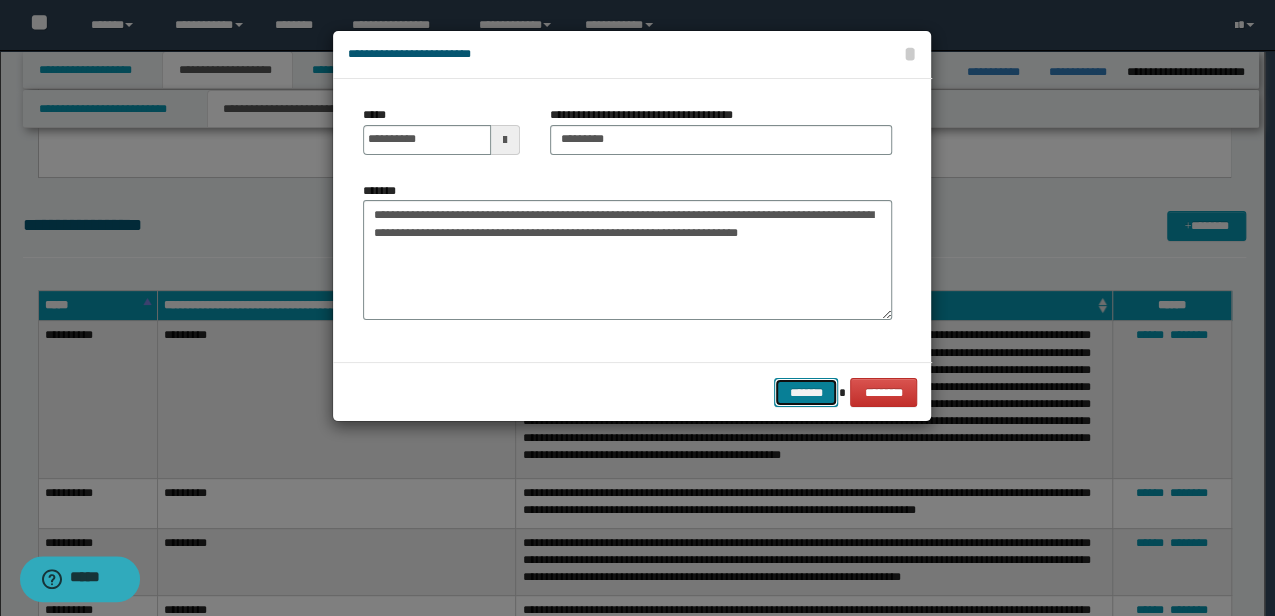 click on "*******" at bounding box center [806, 392] 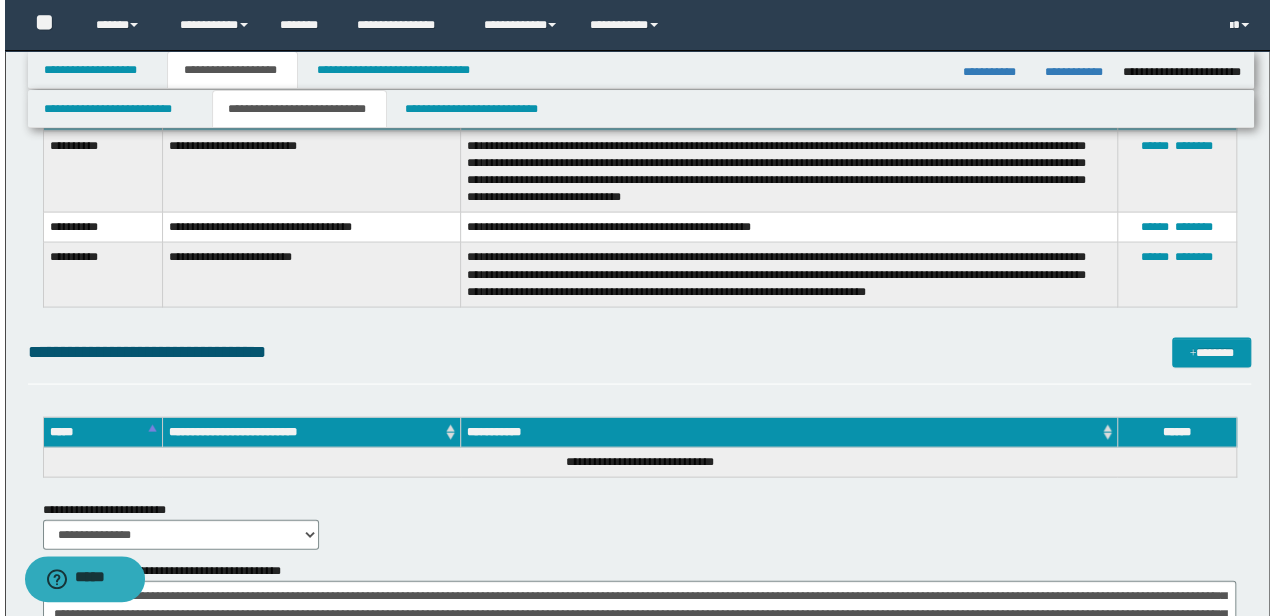 scroll, scrollTop: 1733, scrollLeft: 0, axis: vertical 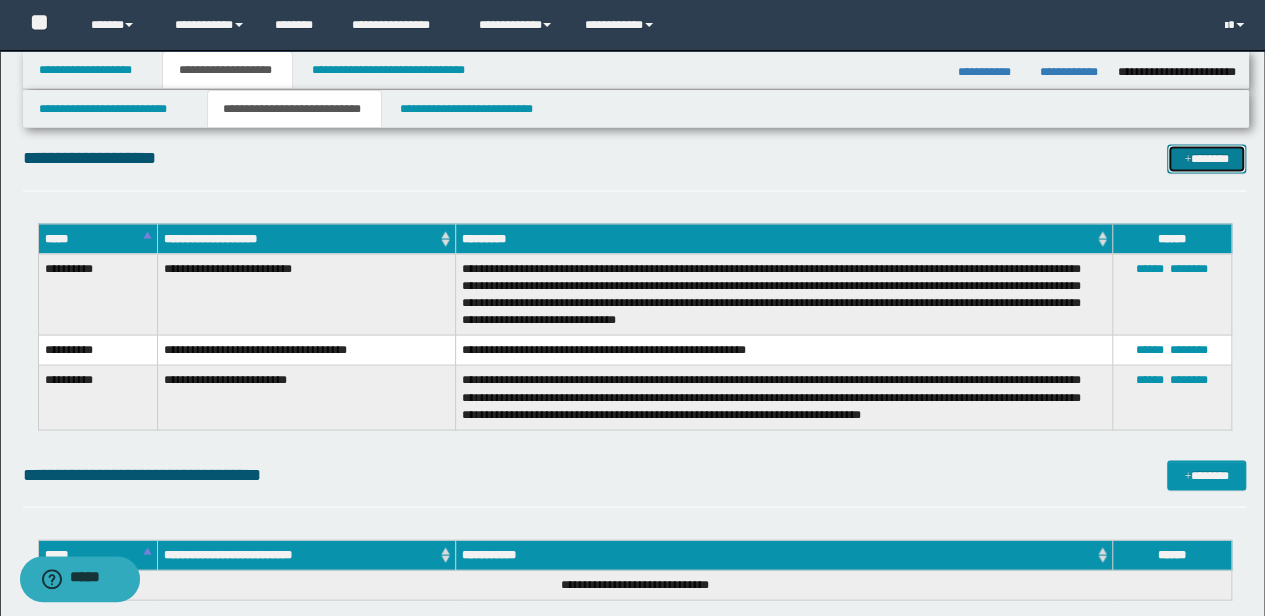 click on "*******" at bounding box center [1206, 158] 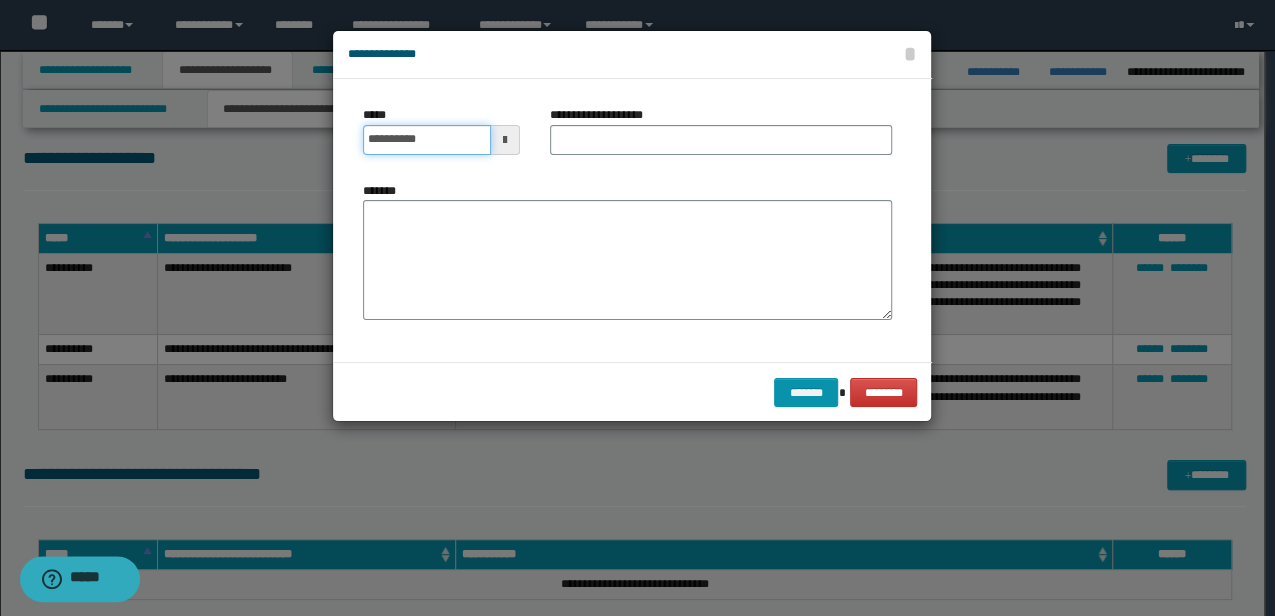 click on "**********" at bounding box center [426, 140] 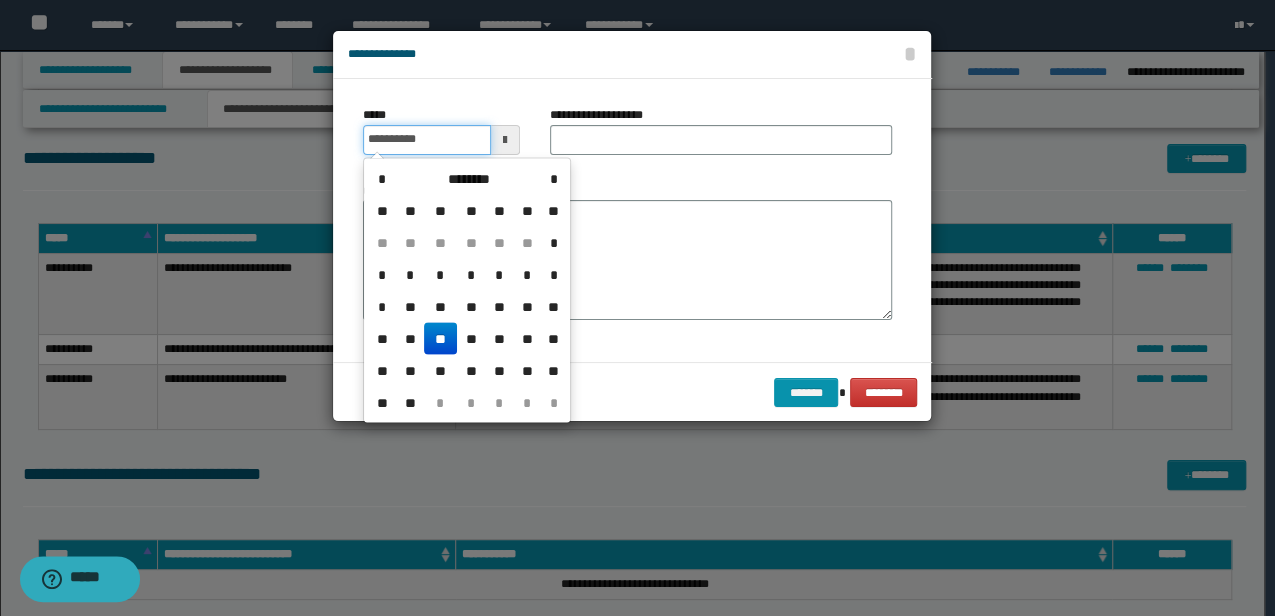 type on "**********" 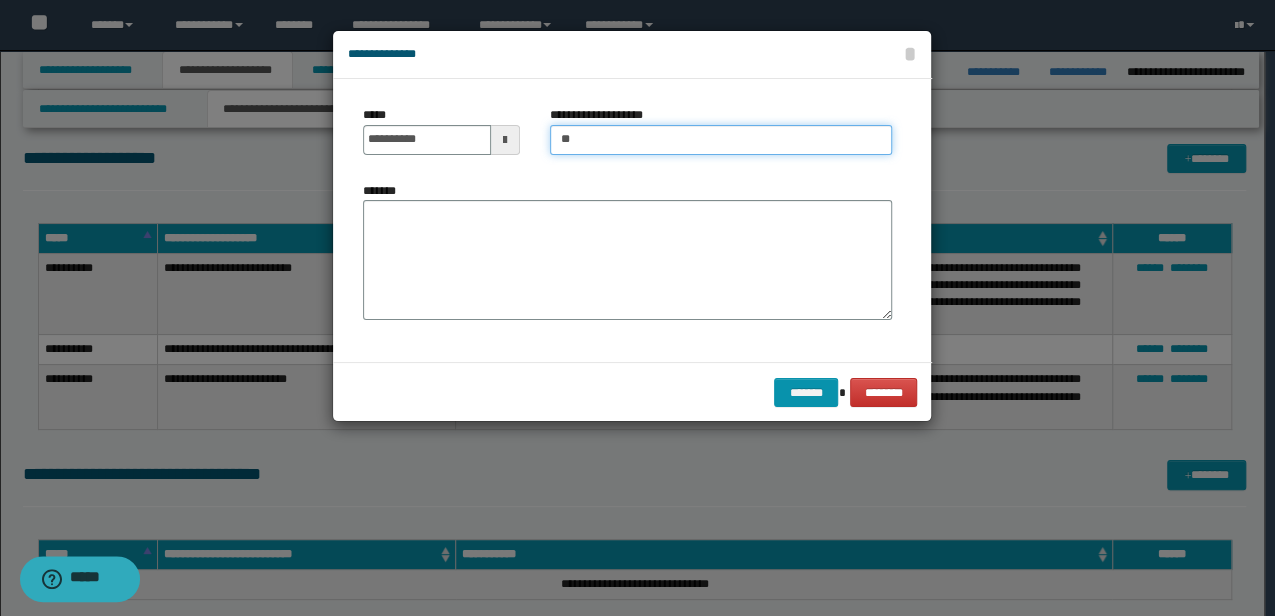 type on "***" 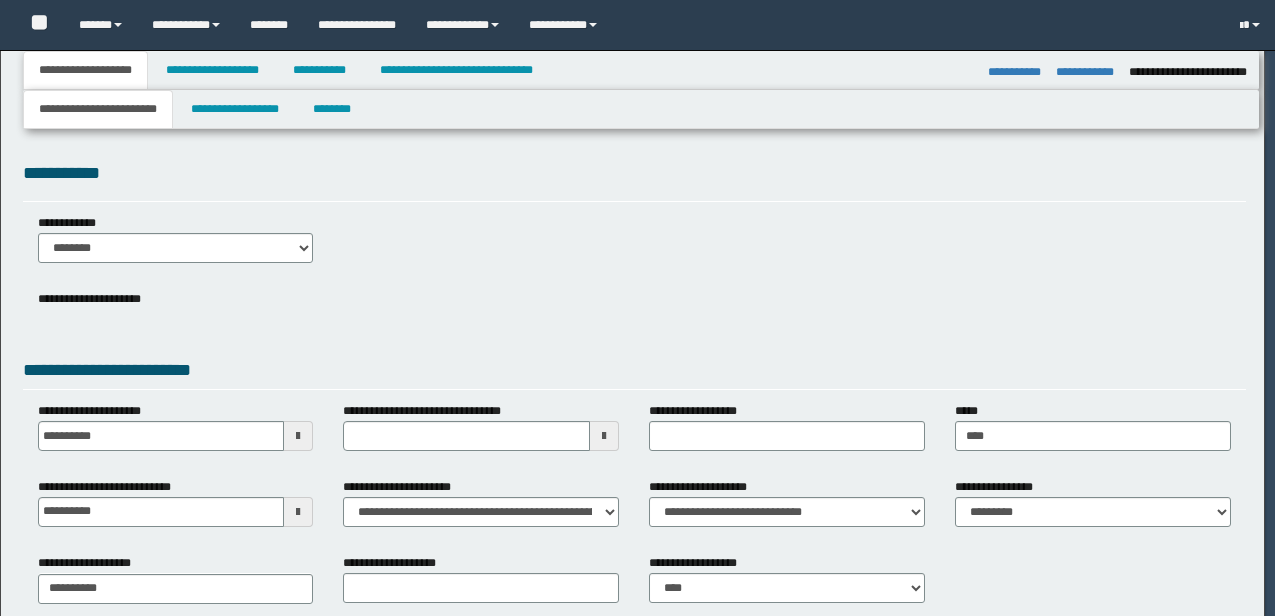 select on "**" 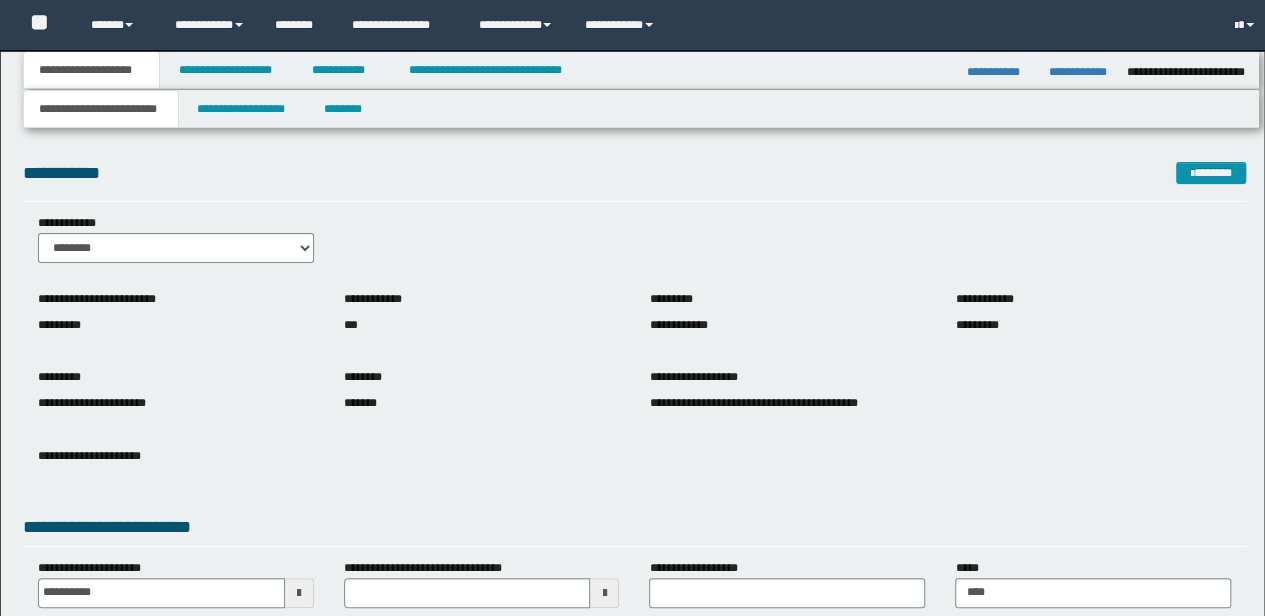 scroll, scrollTop: 266, scrollLeft: 0, axis: vertical 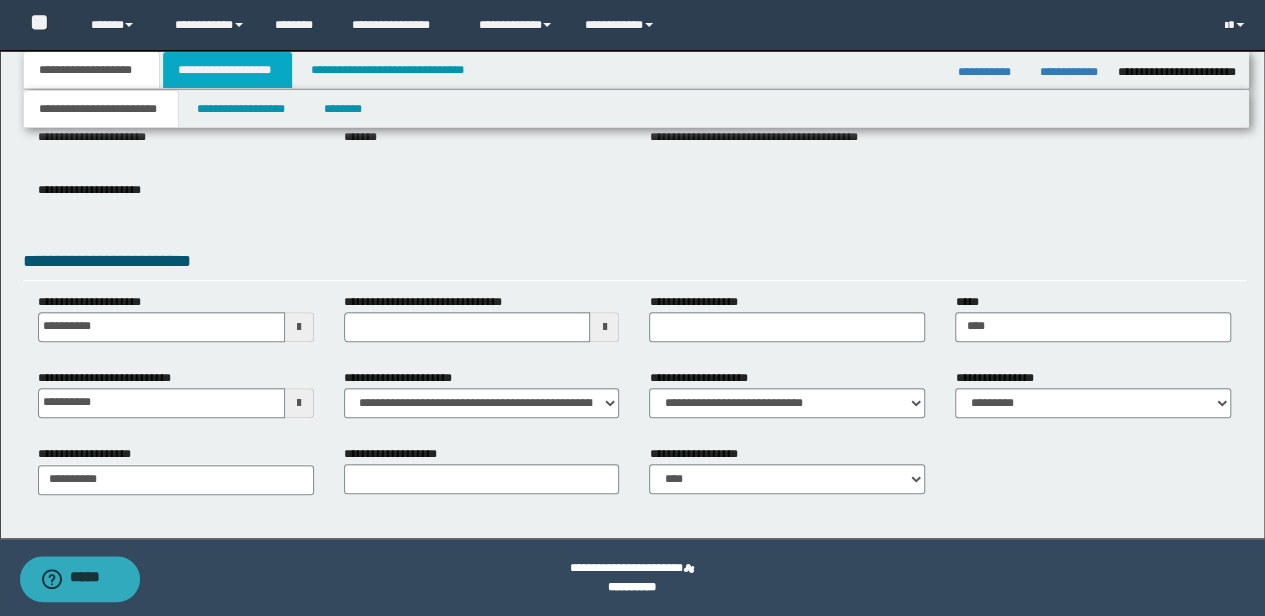 click on "**********" at bounding box center [227, 70] 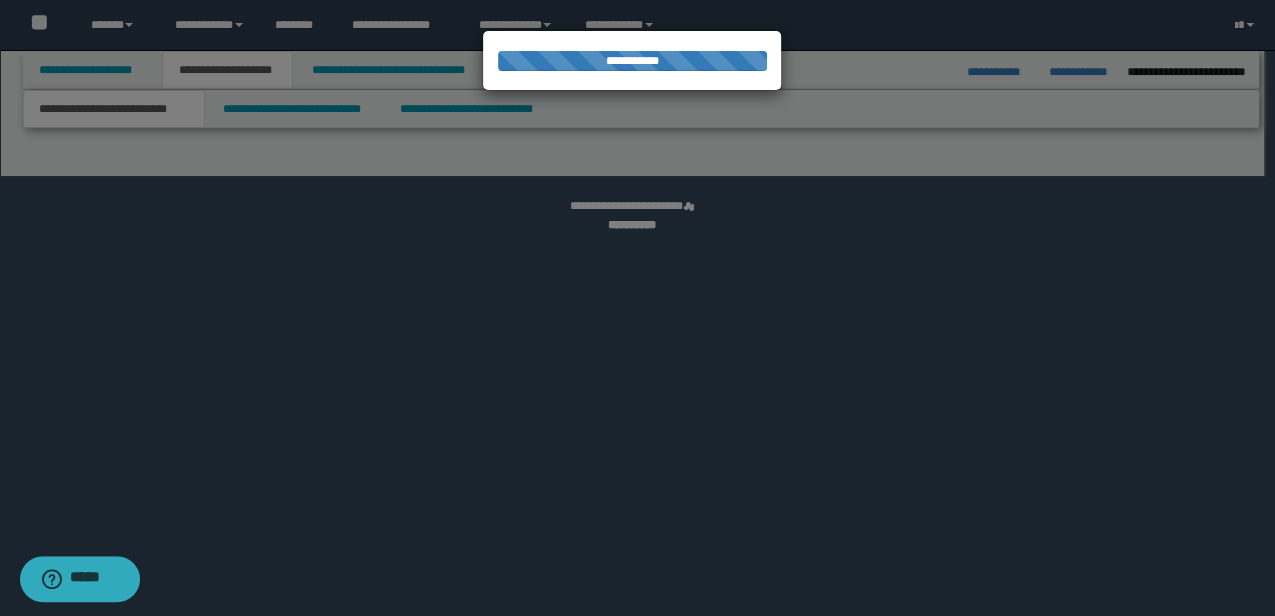 click at bounding box center [637, 308] 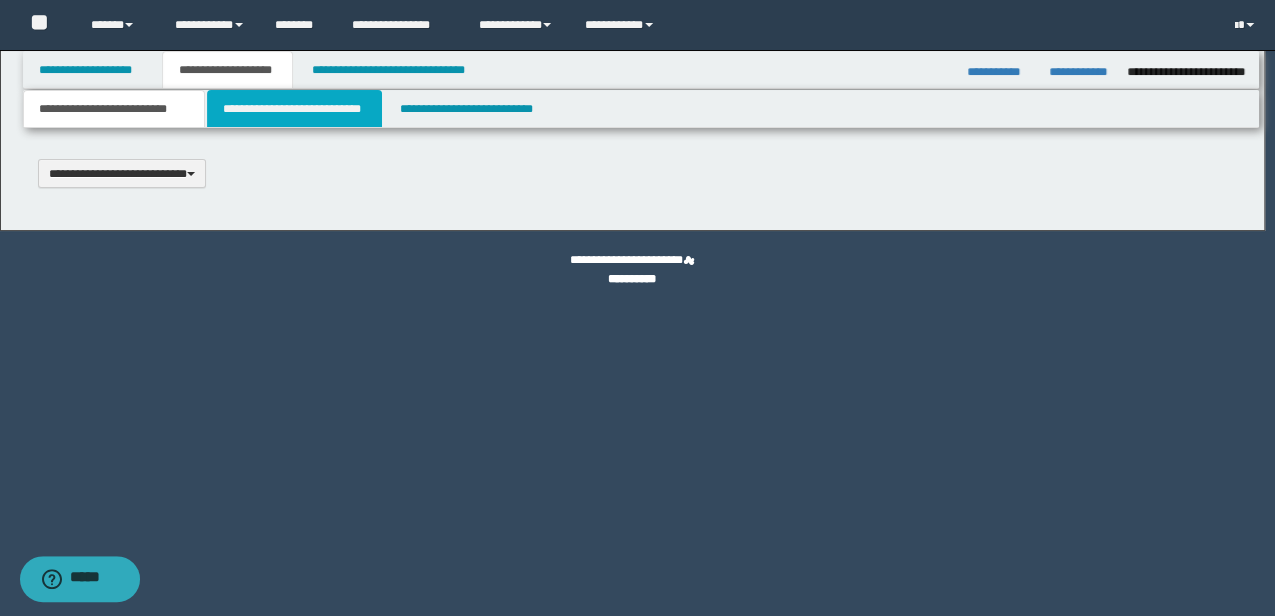 type 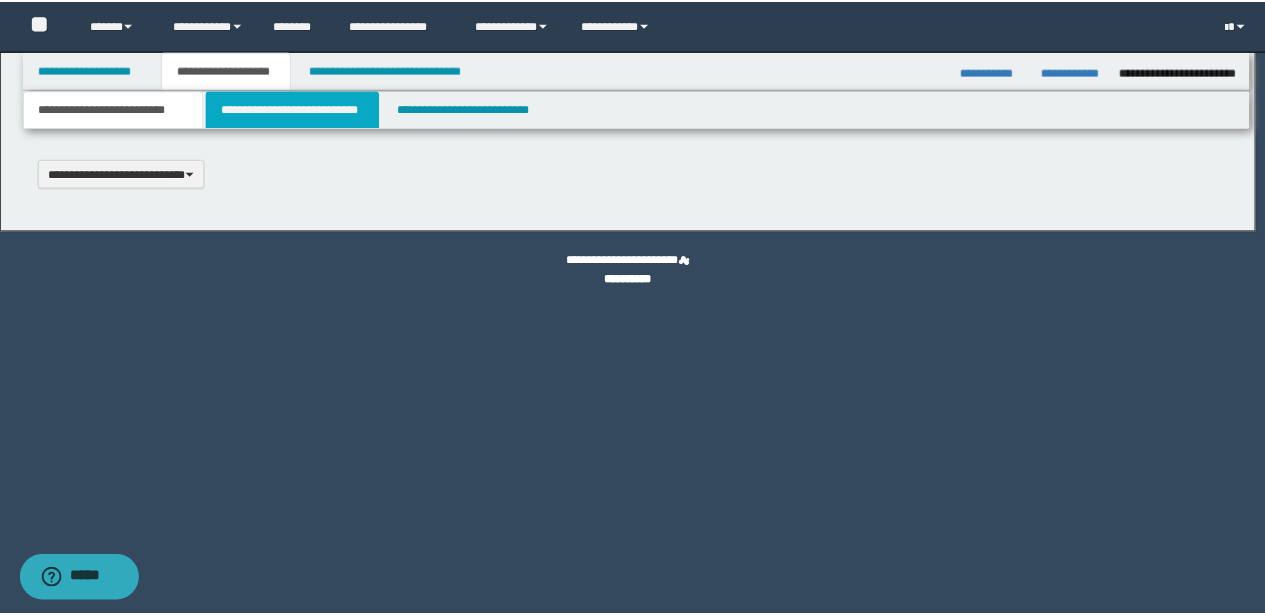 scroll, scrollTop: 0, scrollLeft: 0, axis: both 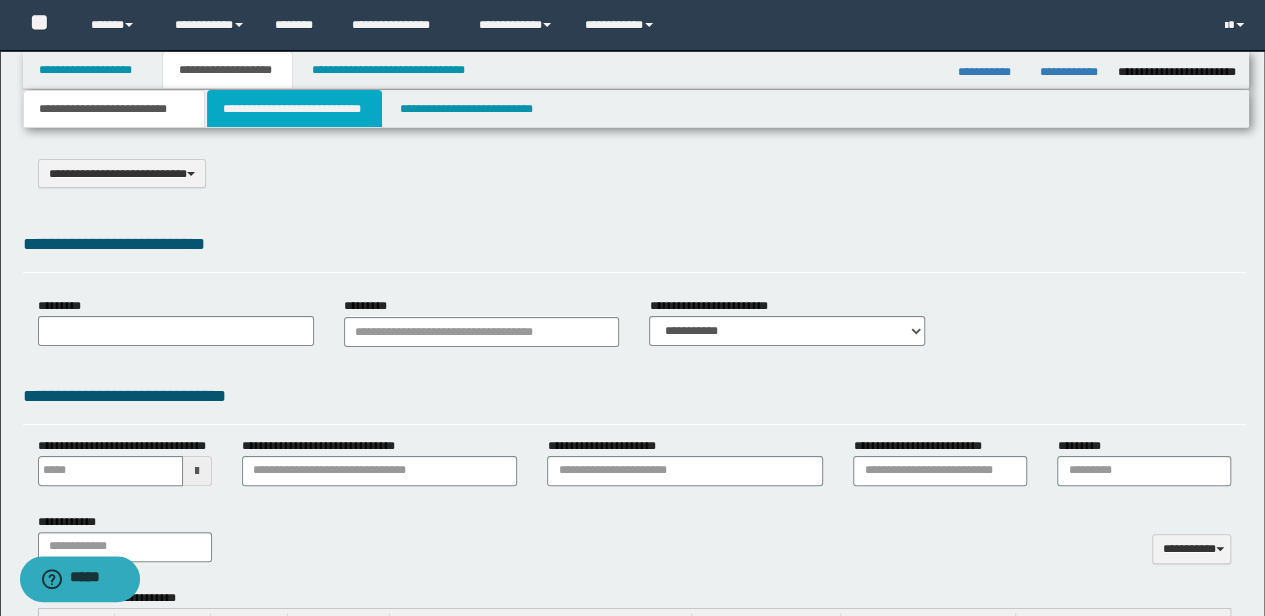 click on "**********" at bounding box center (294, 109) 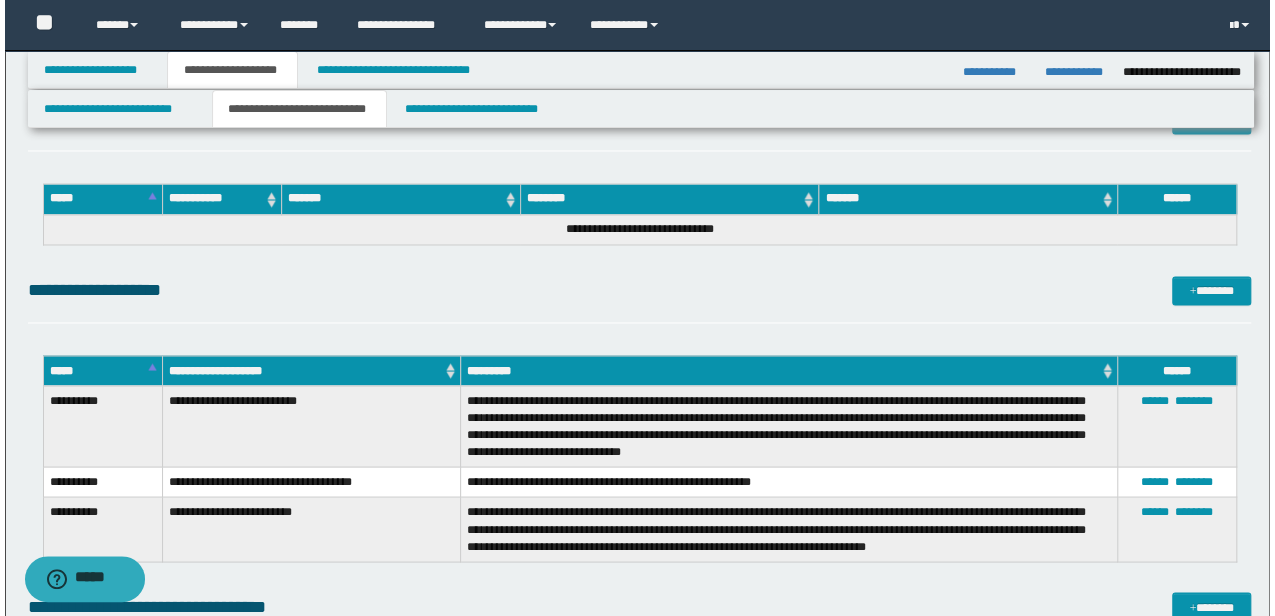 scroll, scrollTop: 1600, scrollLeft: 0, axis: vertical 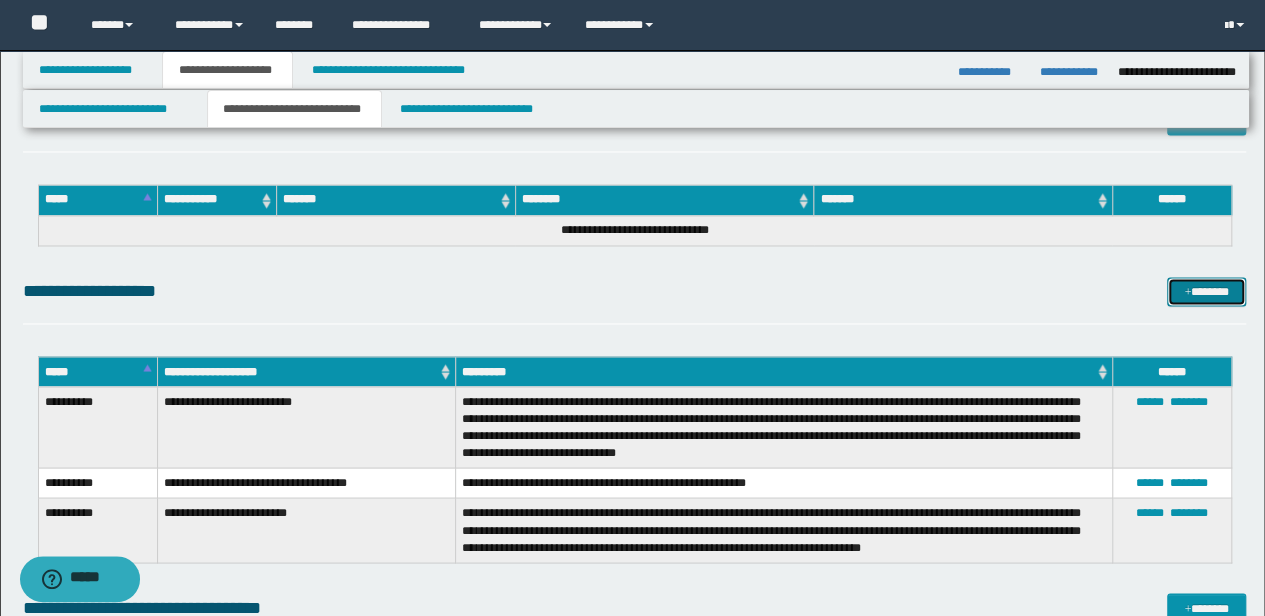click on "*******" at bounding box center (1206, 291) 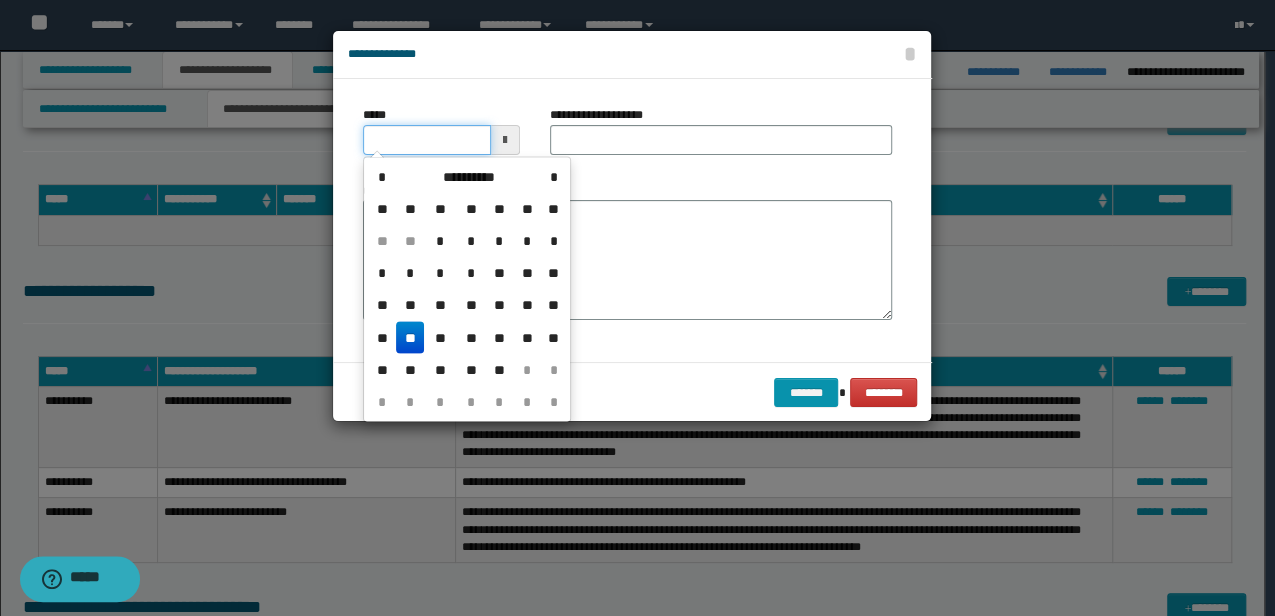 click on "*****" at bounding box center [426, 140] 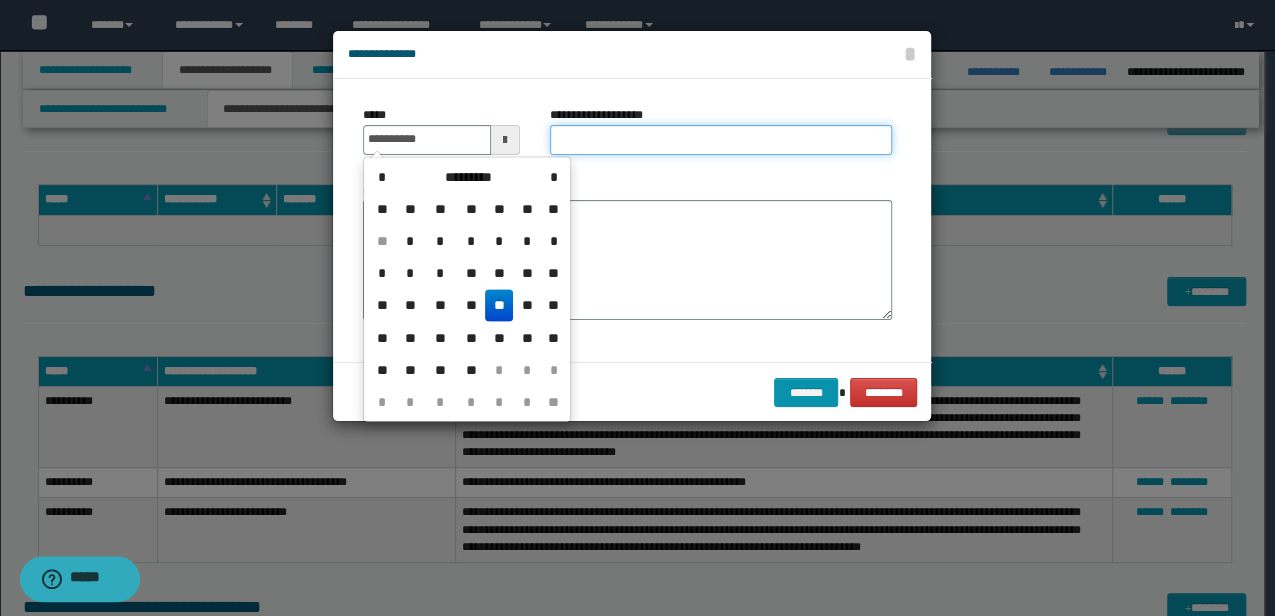 type on "**********" 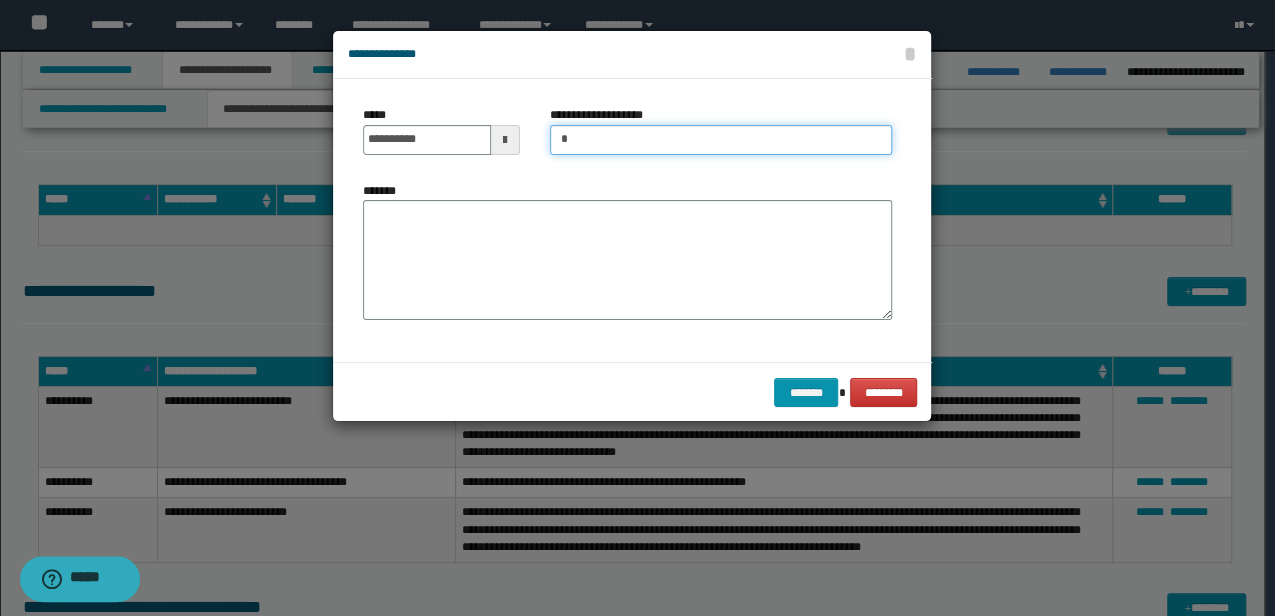 type on "*" 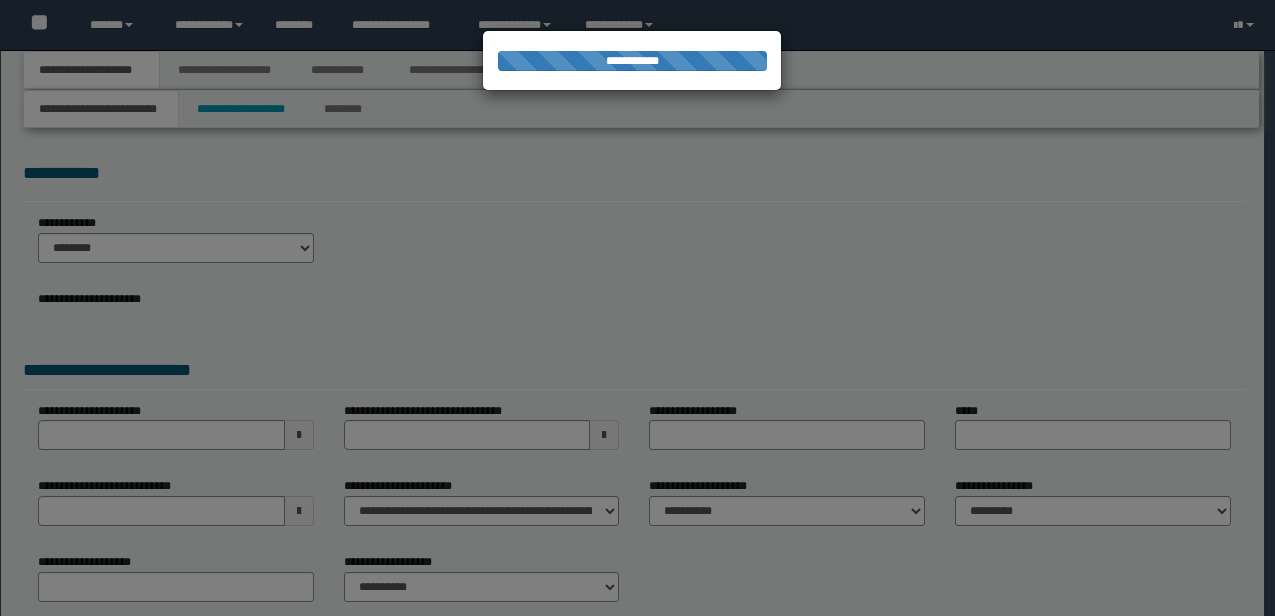 scroll, scrollTop: 109, scrollLeft: 0, axis: vertical 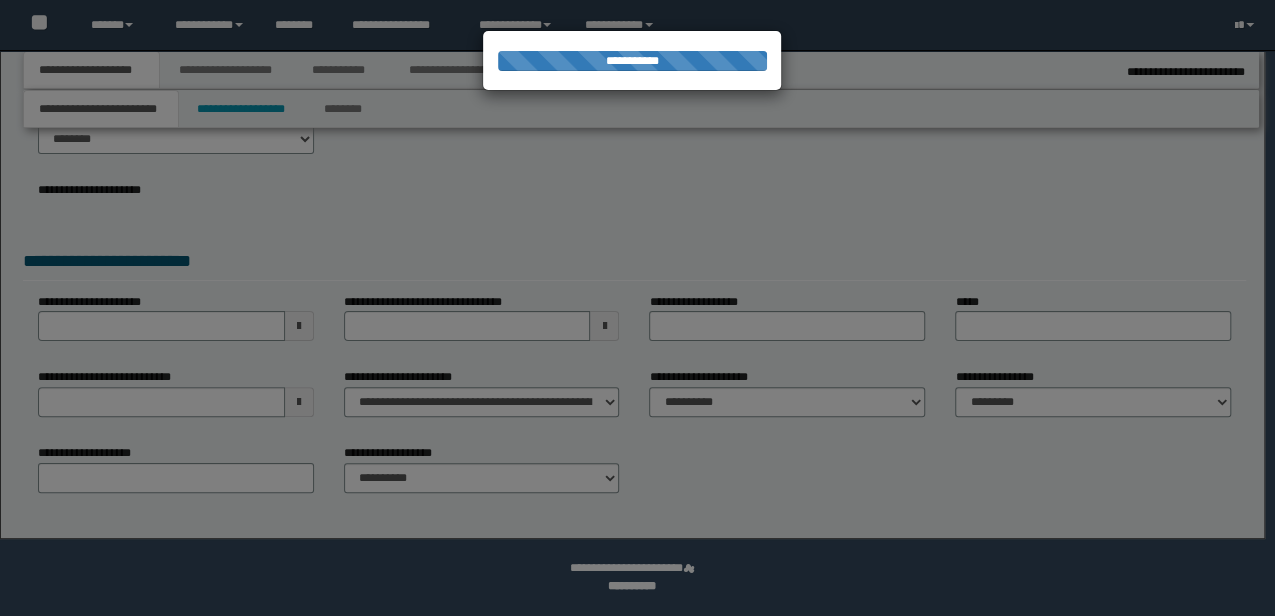 type on "****" 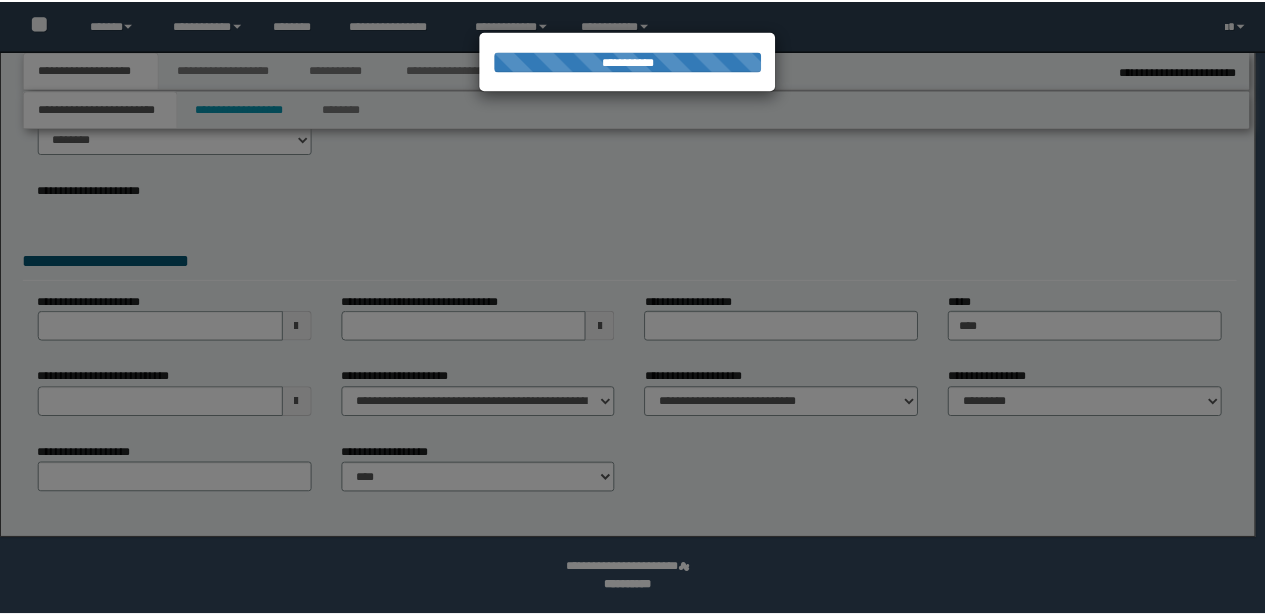 scroll, scrollTop: 0, scrollLeft: 0, axis: both 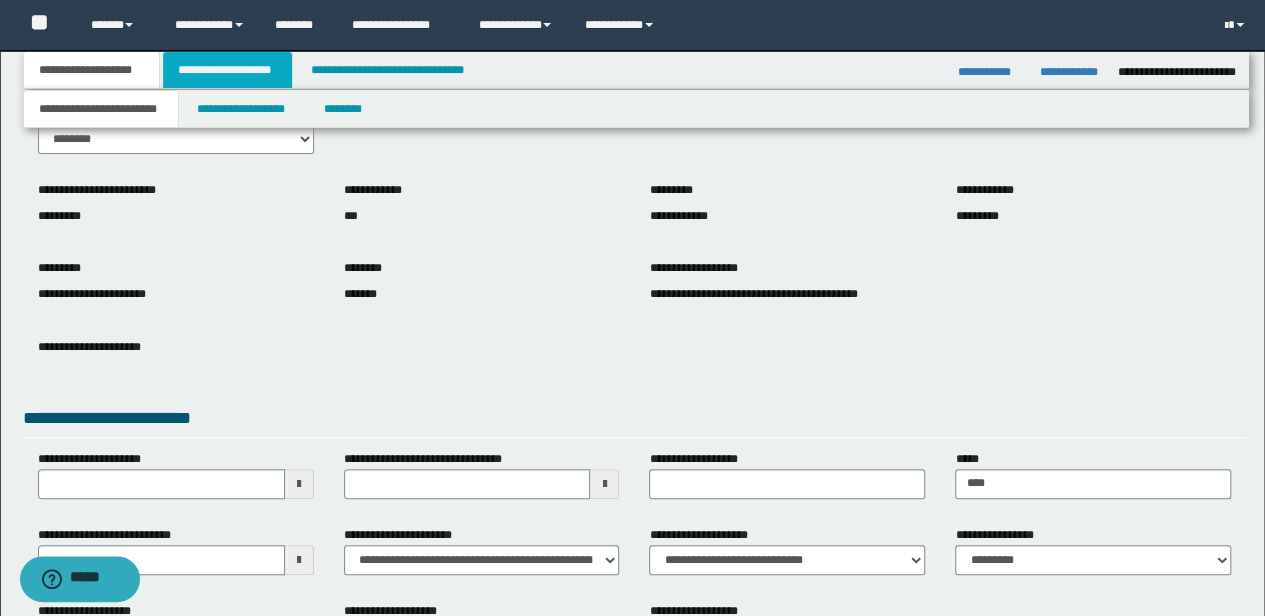 click on "**********" at bounding box center (227, 70) 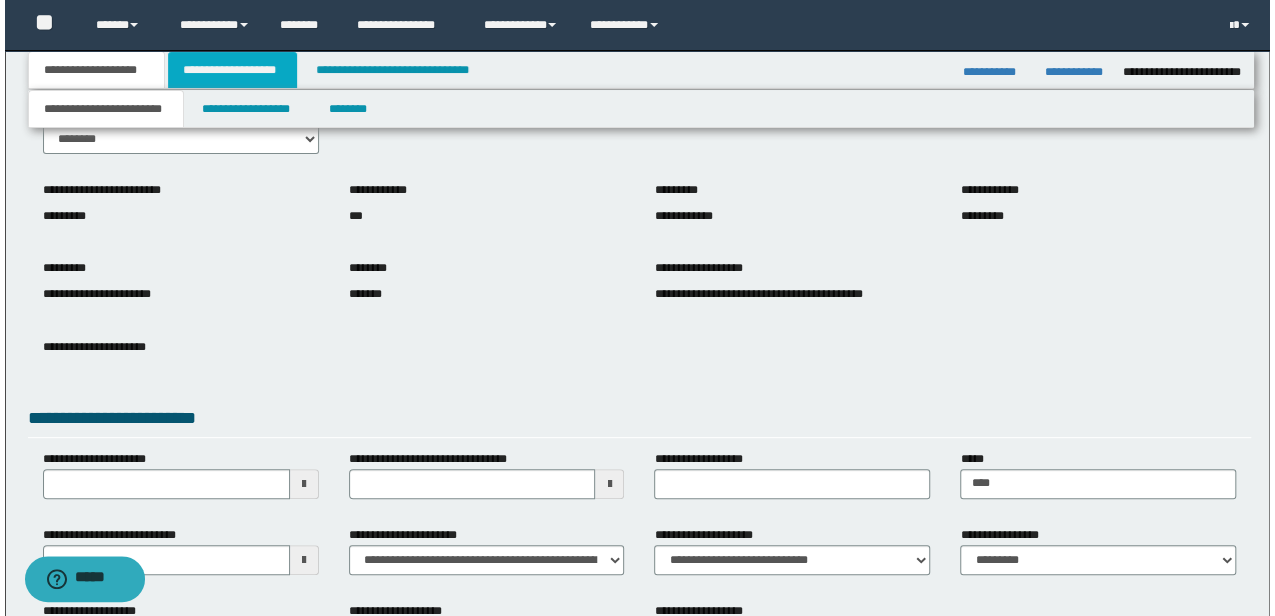 scroll, scrollTop: 0, scrollLeft: 0, axis: both 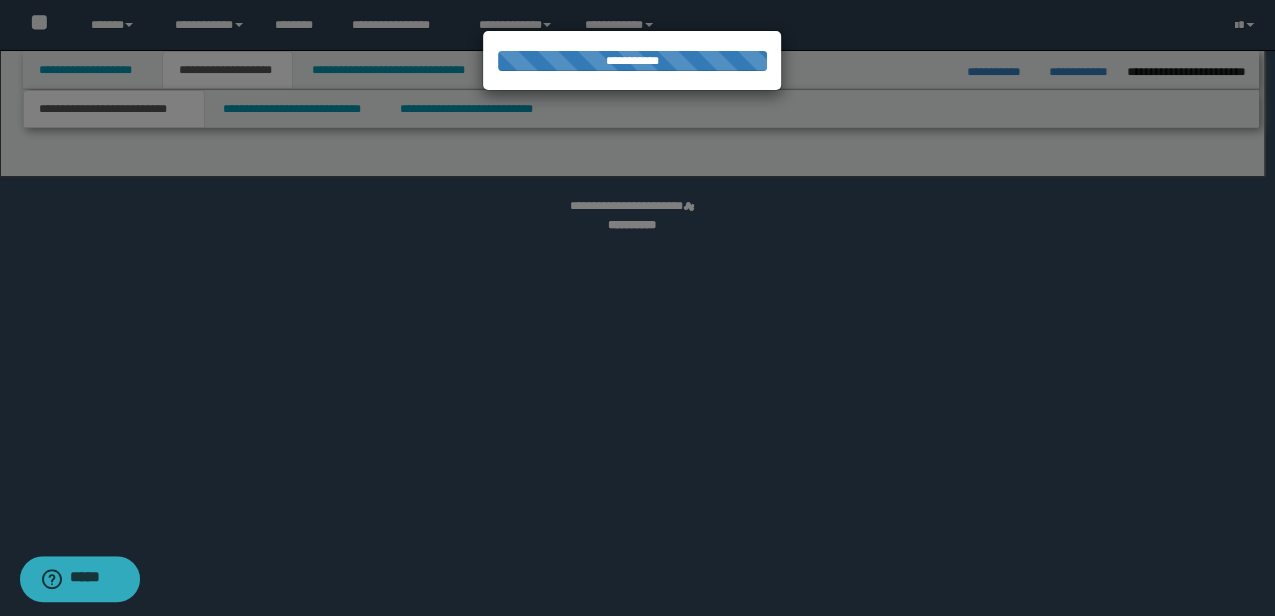 click at bounding box center [637, 308] 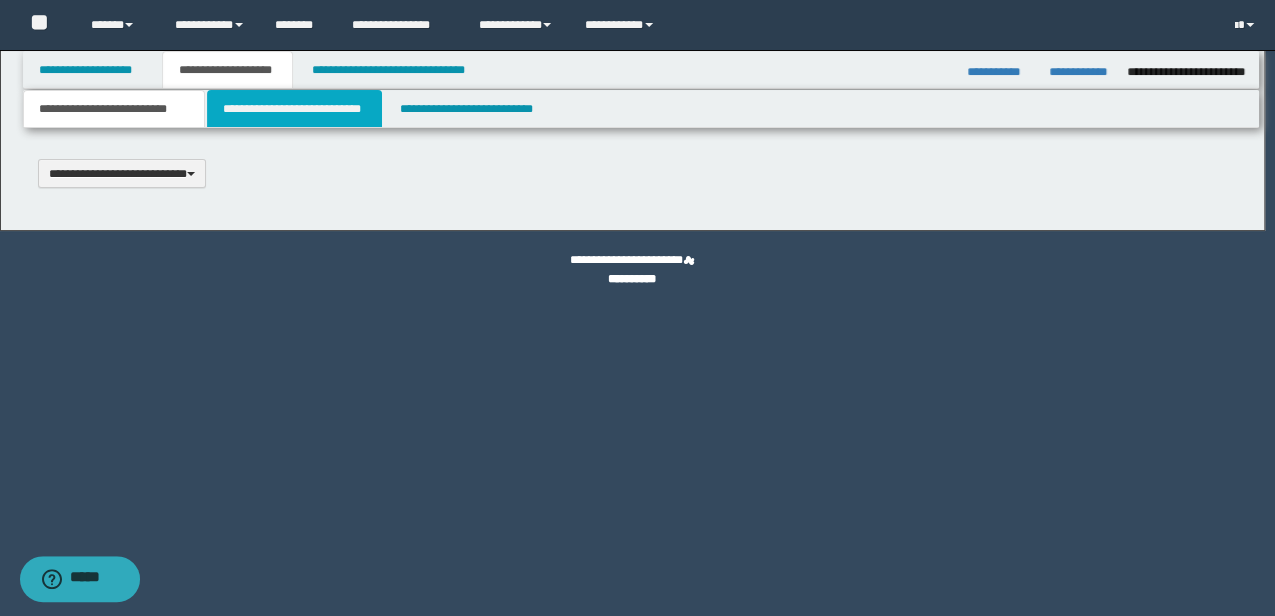 type 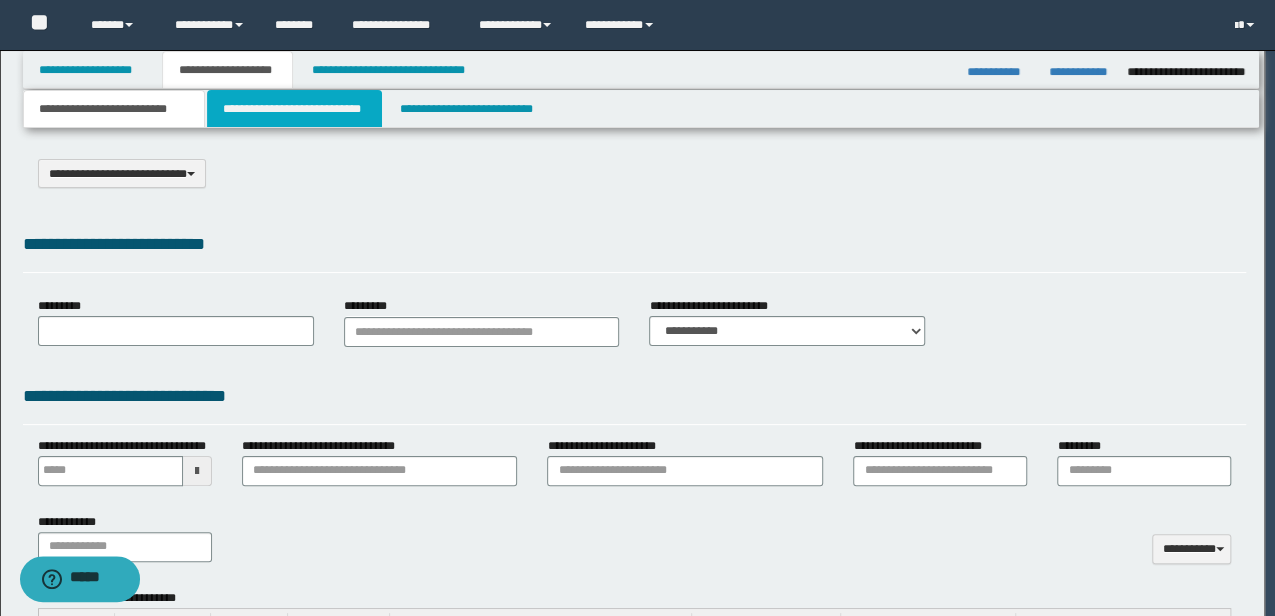 scroll, scrollTop: 0, scrollLeft: 0, axis: both 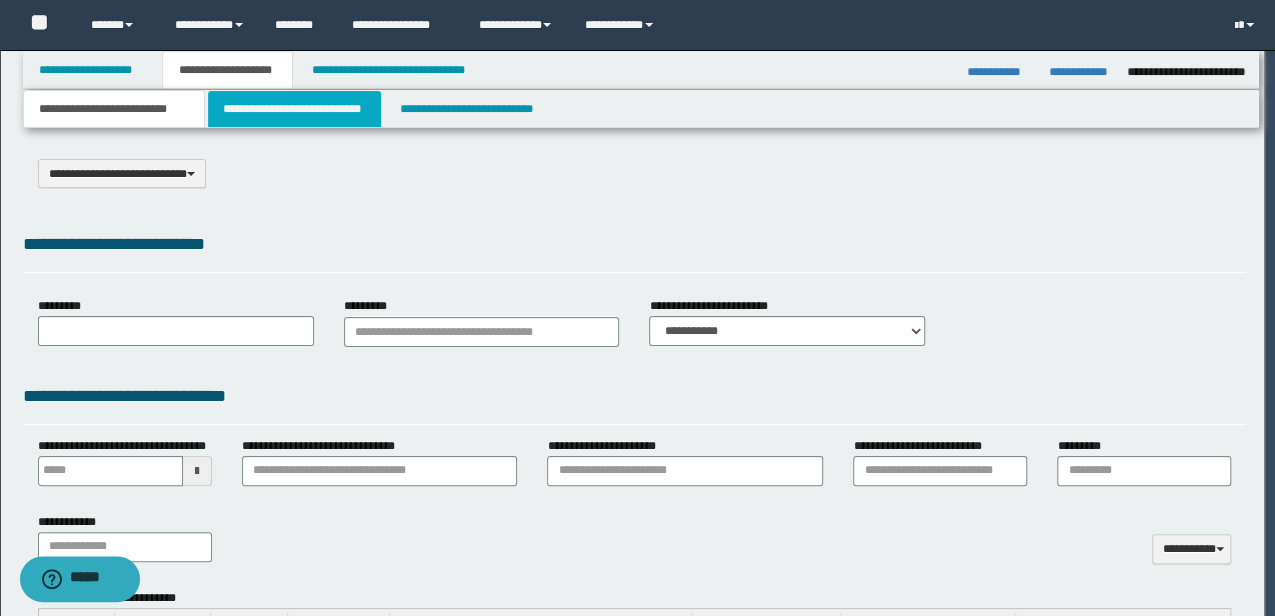 click on "**********" at bounding box center (294, 109) 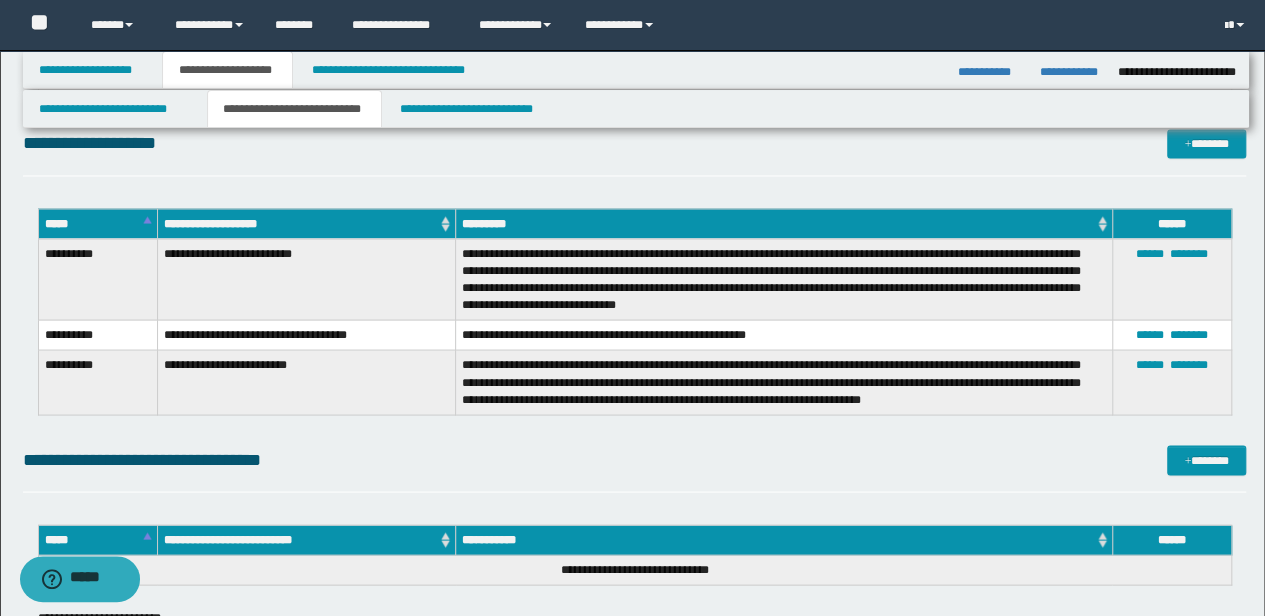 scroll, scrollTop: 1666, scrollLeft: 0, axis: vertical 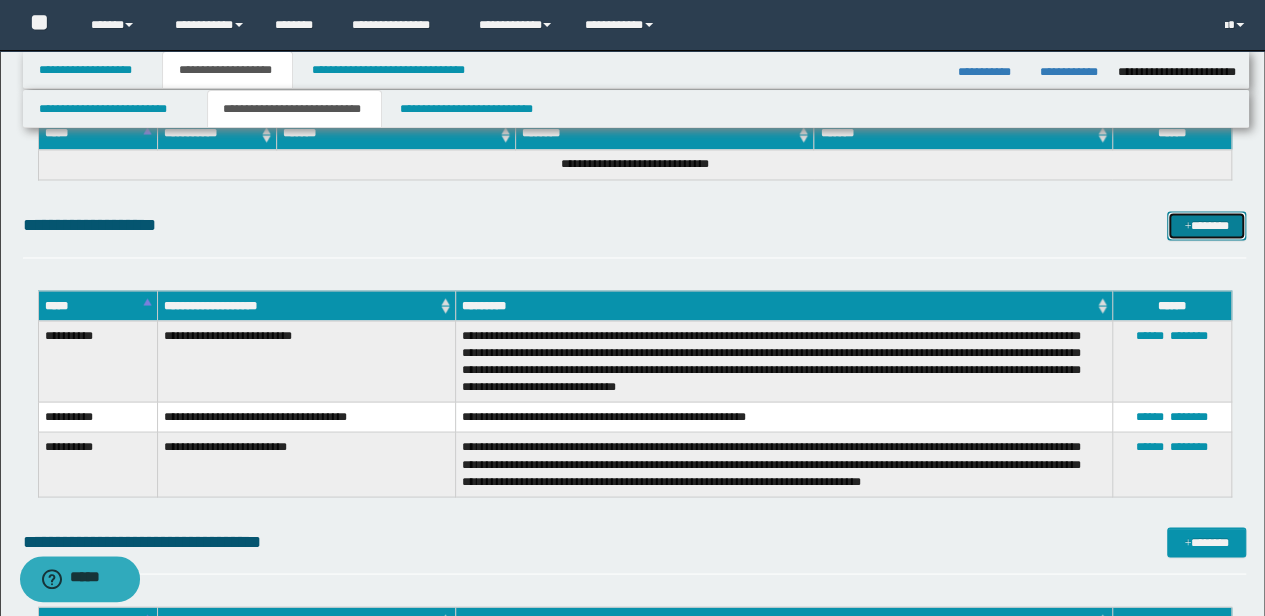 click on "*******" at bounding box center (1206, 225) 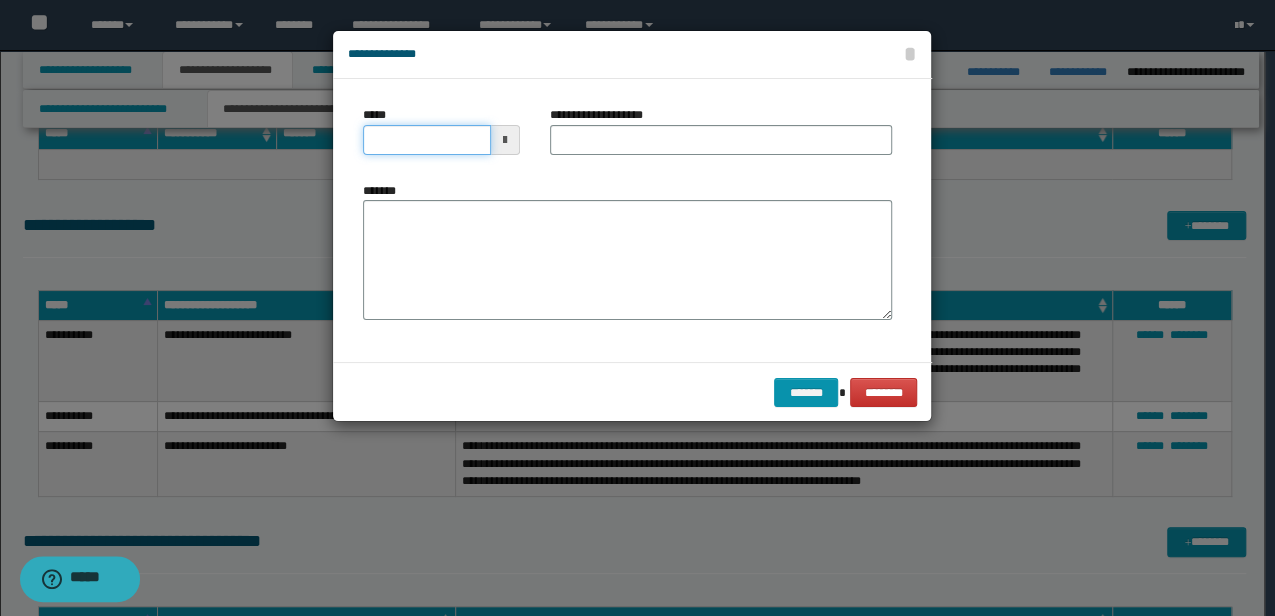 click on "*****" at bounding box center [426, 140] 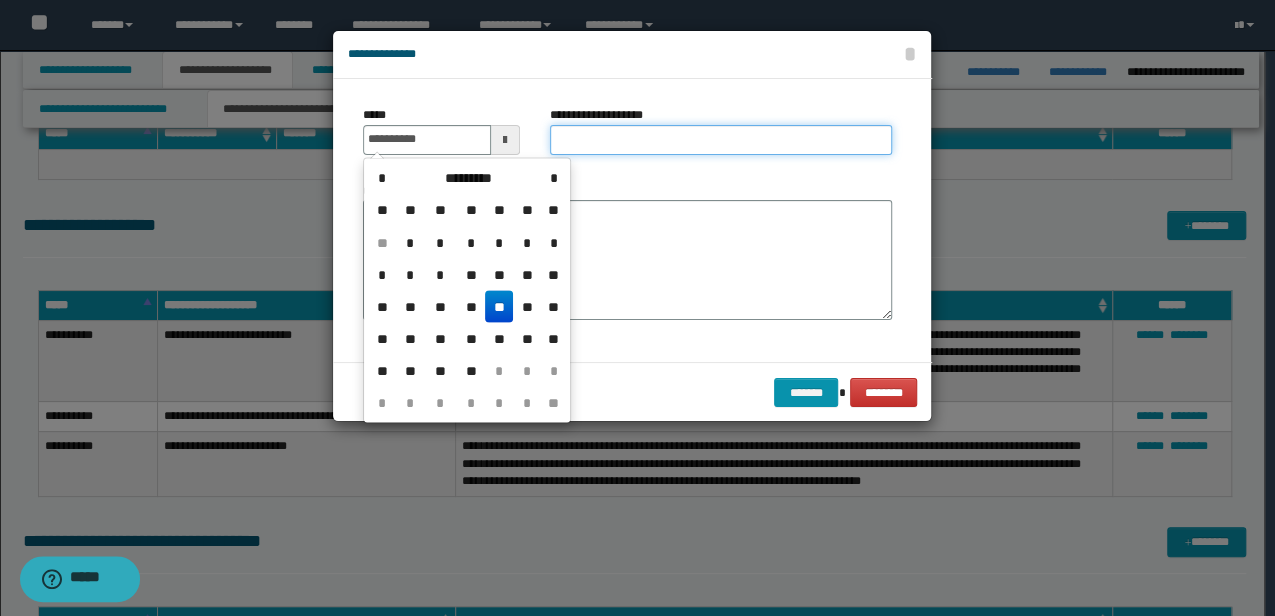 type on "**********" 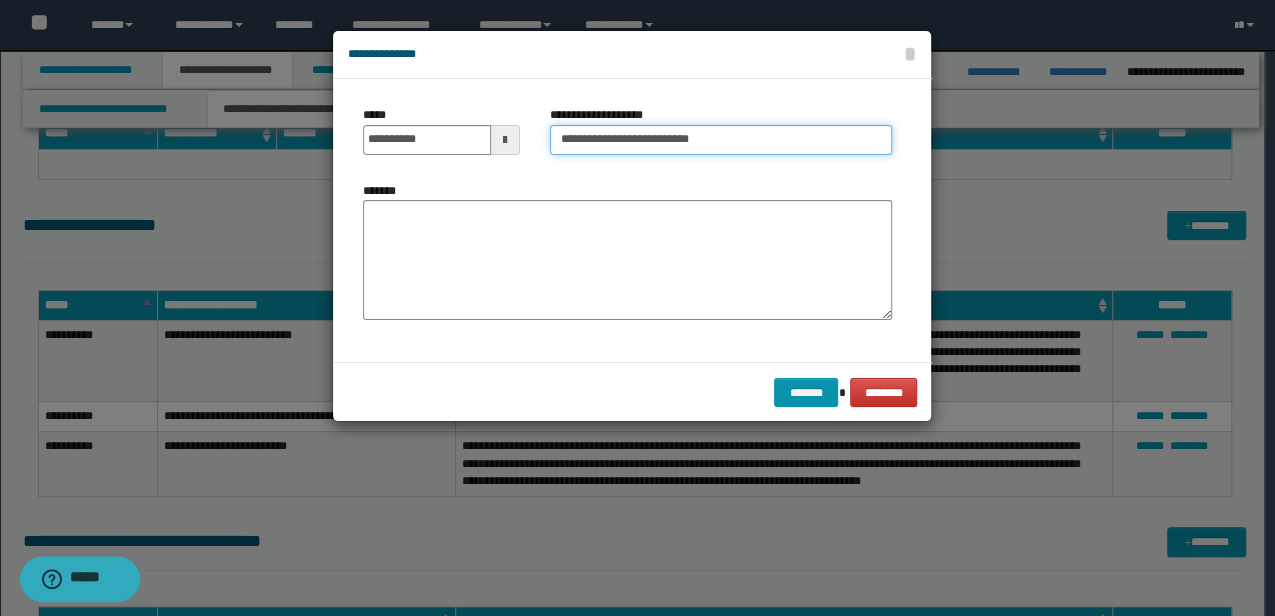 drag, startPoint x: 716, startPoint y: 141, endPoint x: 662, endPoint y: 140, distance: 54.00926 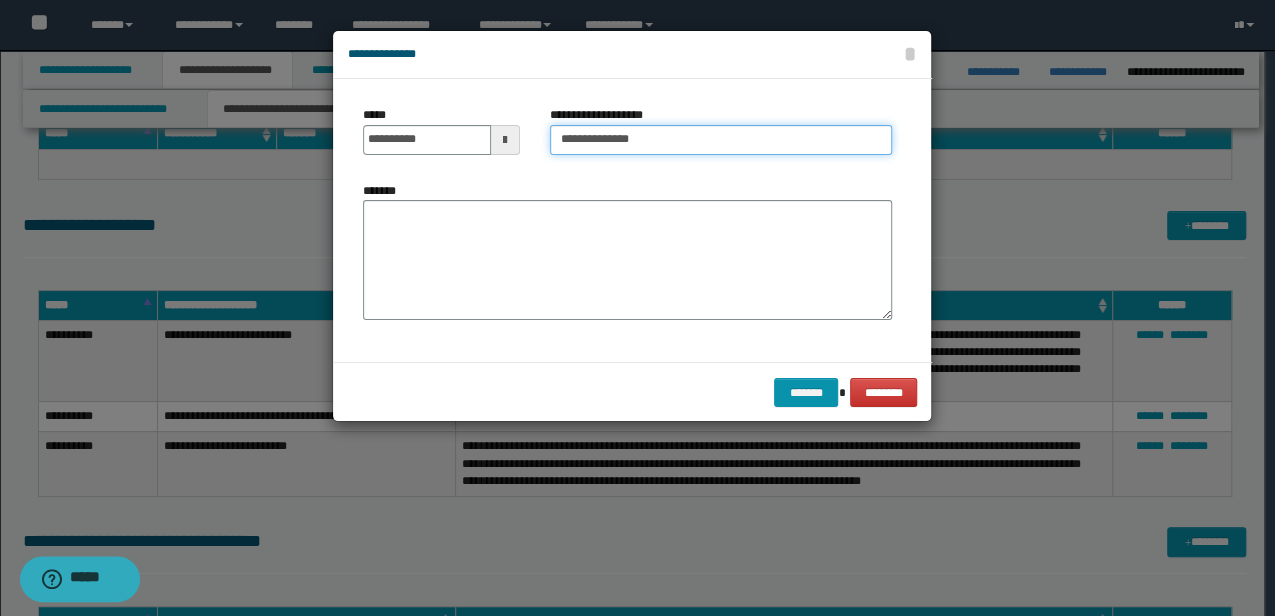 type on "**********" 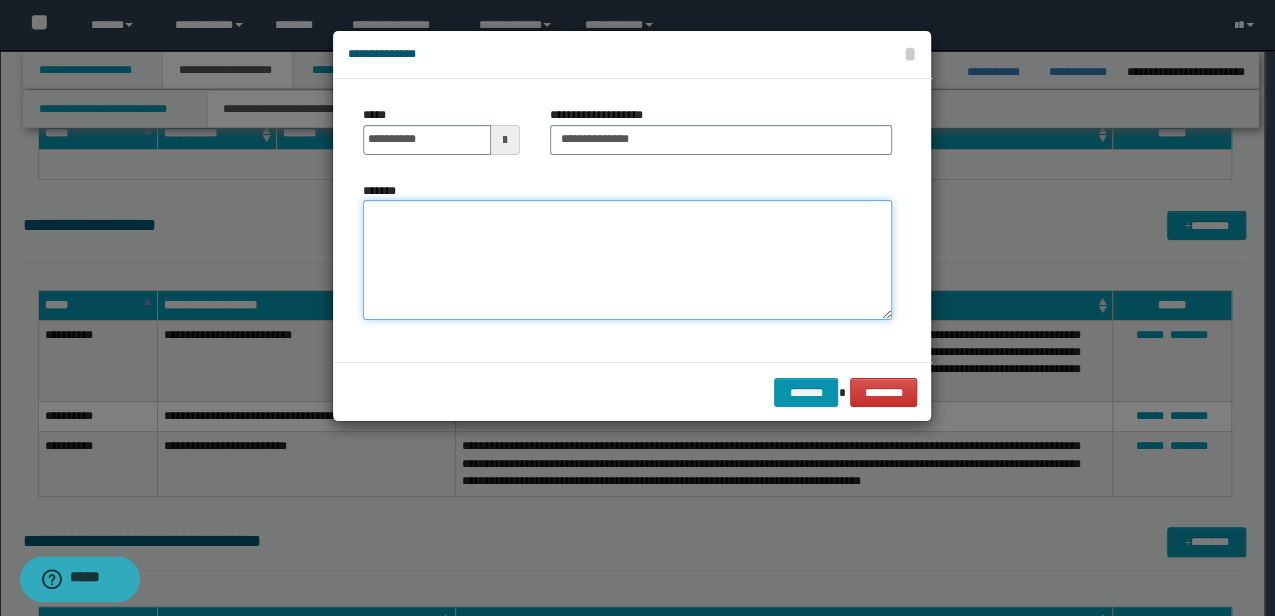 click on "*******" at bounding box center (627, 260) 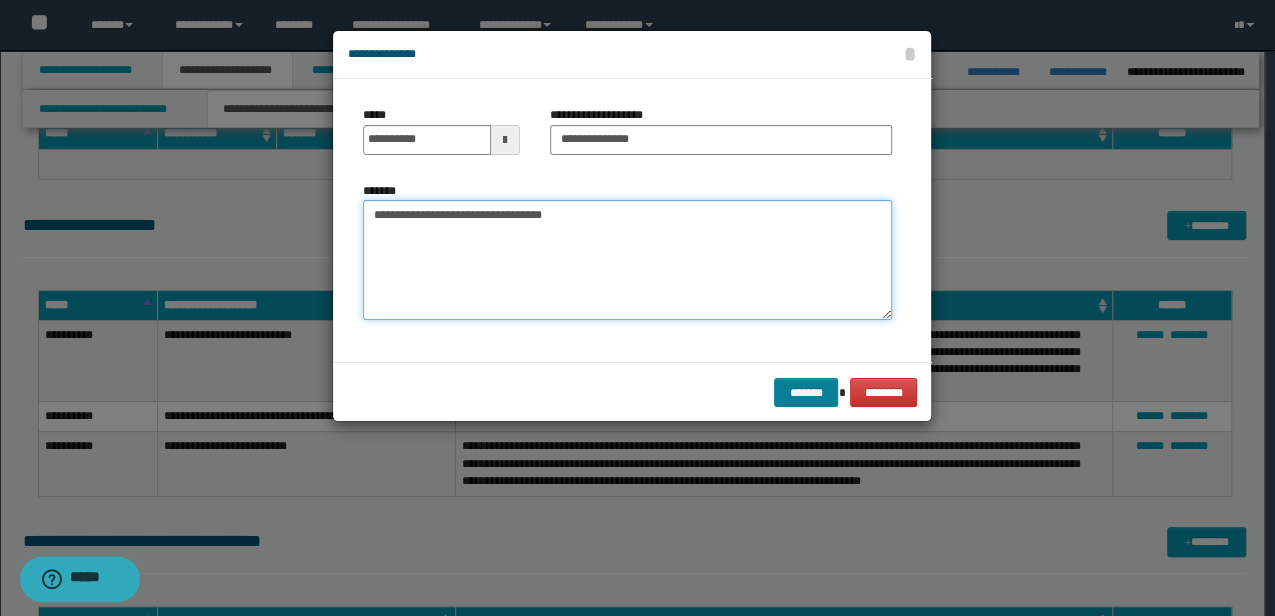 type on "**********" 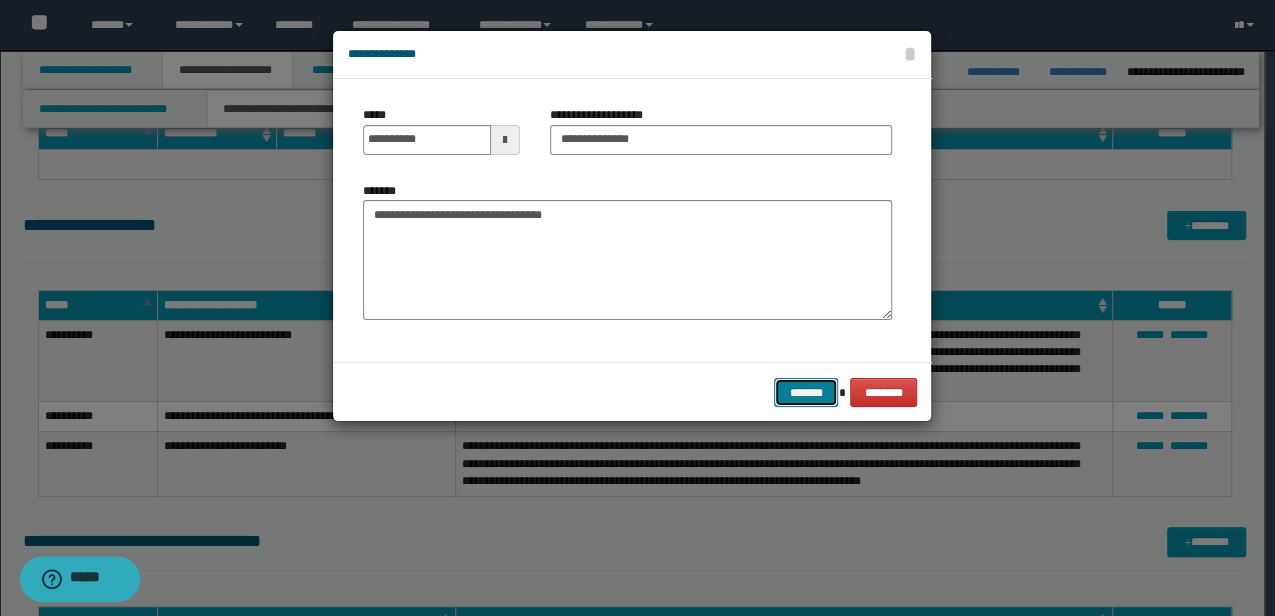 click on "*******" at bounding box center [806, 392] 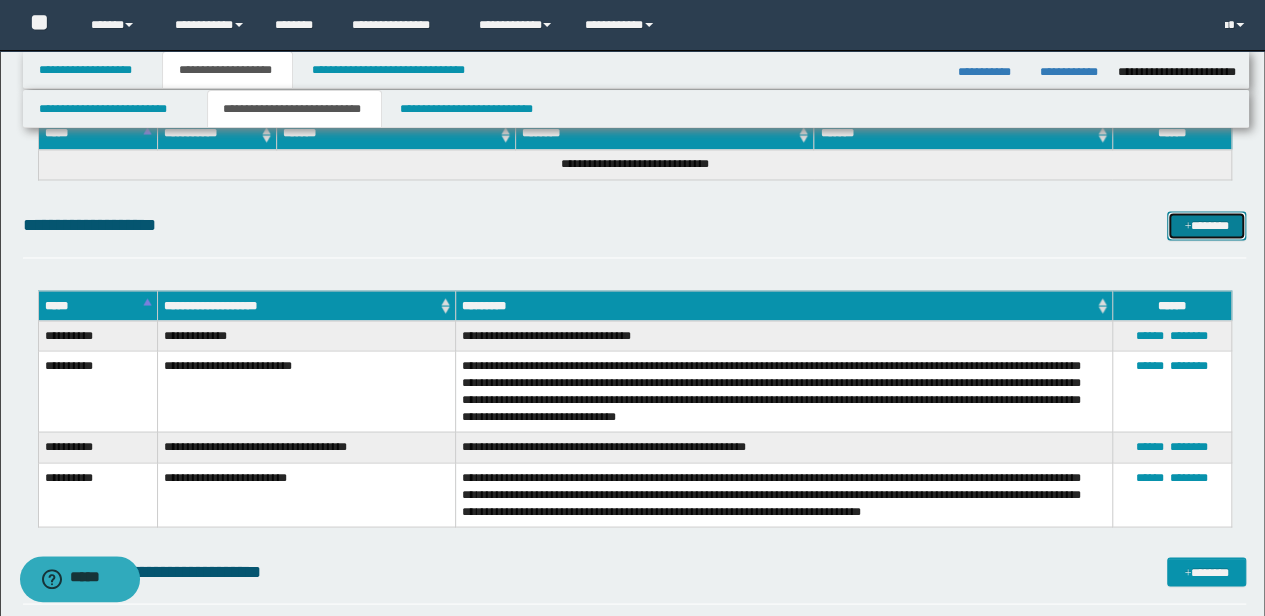 click on "*******" at bounding box center (1206, 225) 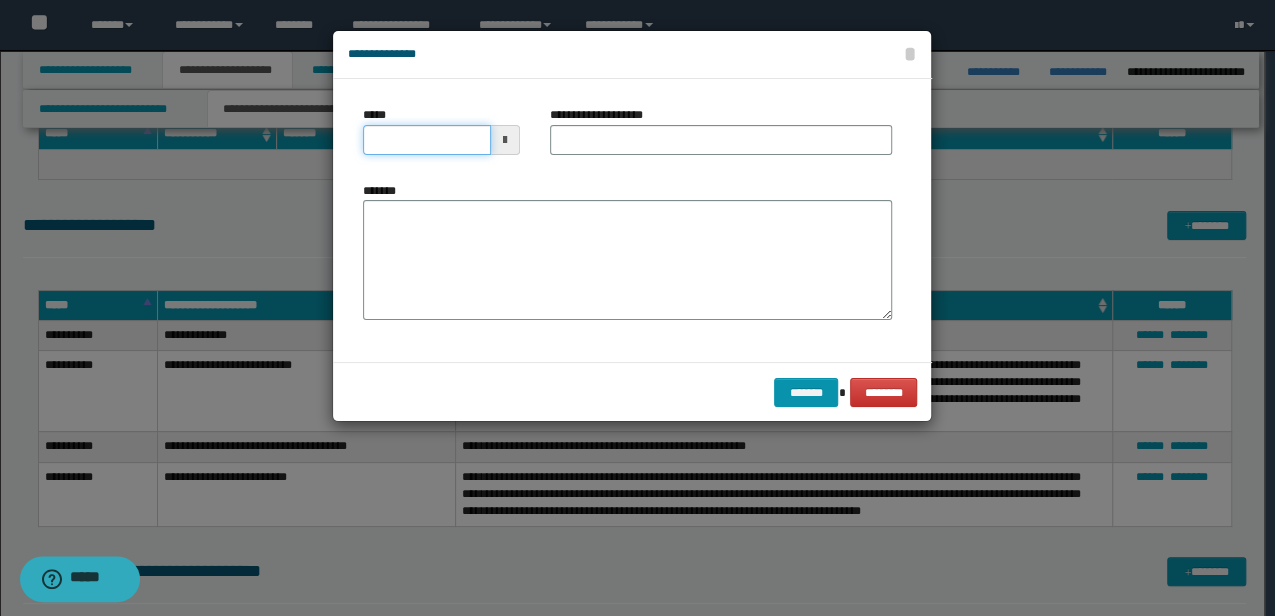 click on "*****" at bounding box center [426, 140] 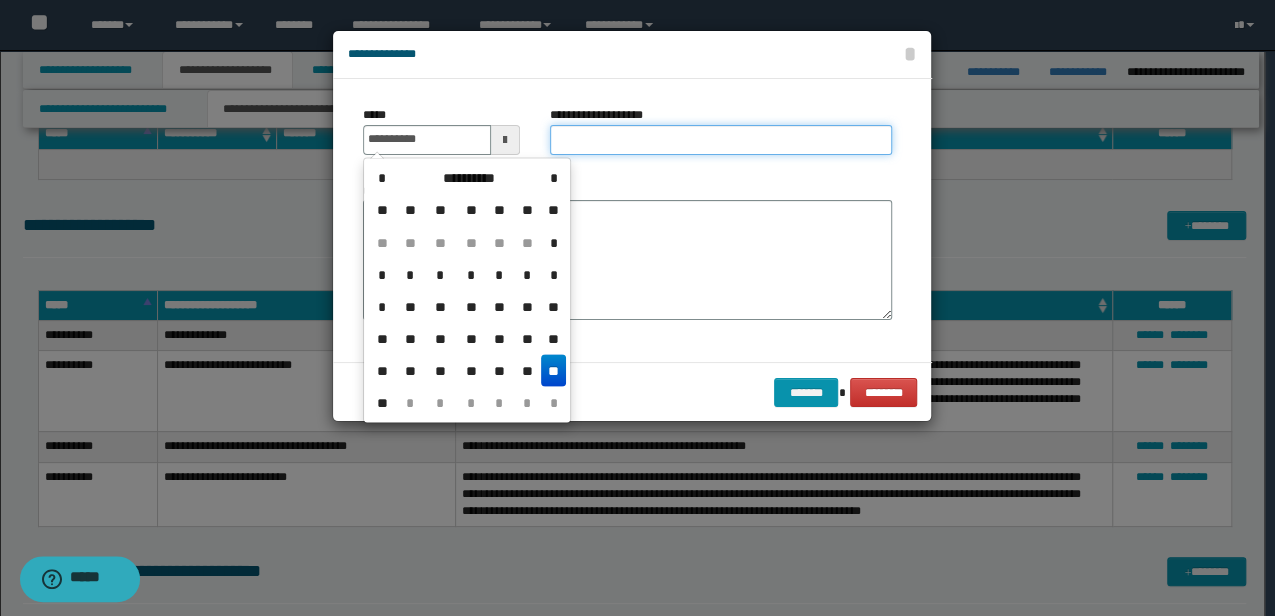 type on "**********" 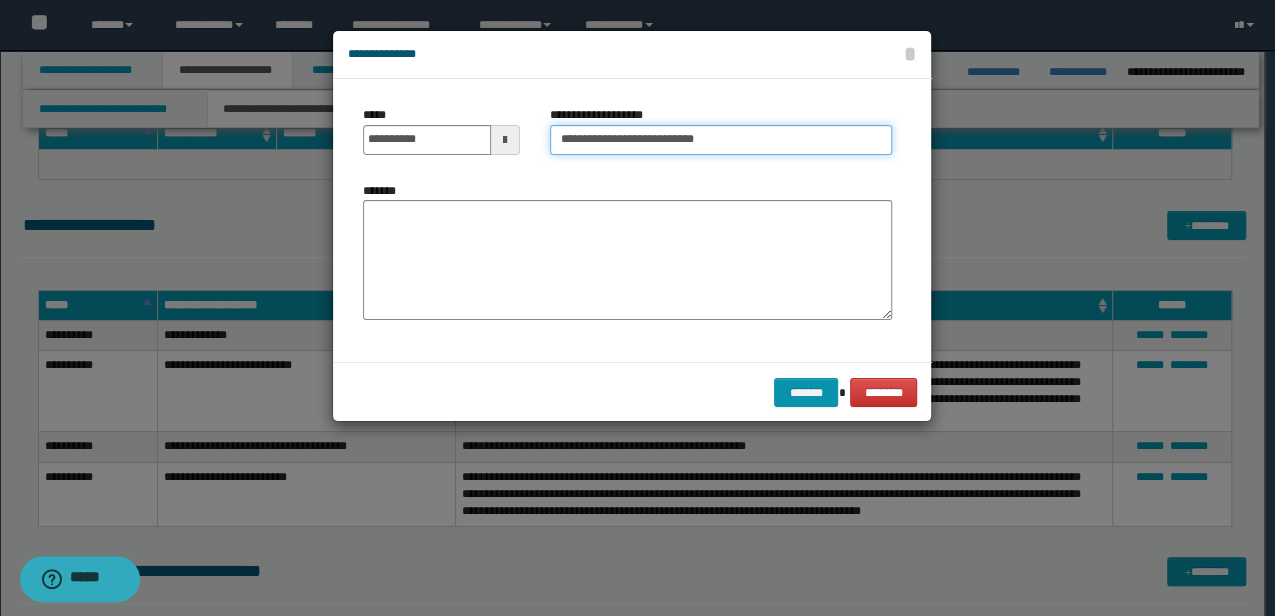 type on "**********" 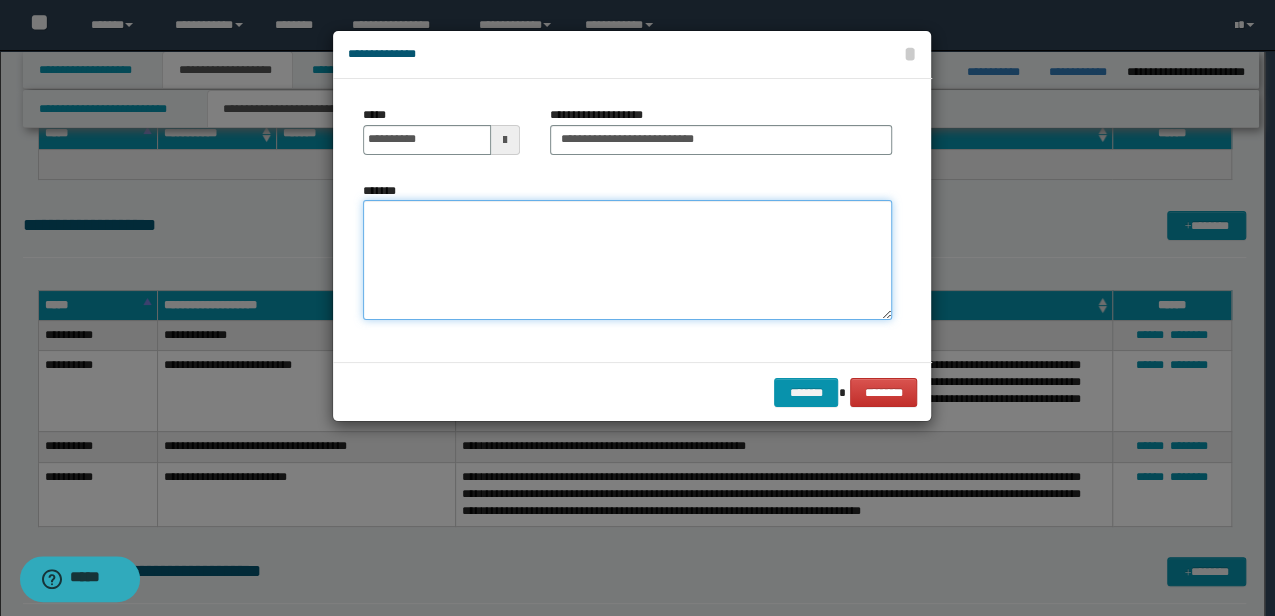 click on "*******" at bounding box center (627, 260) 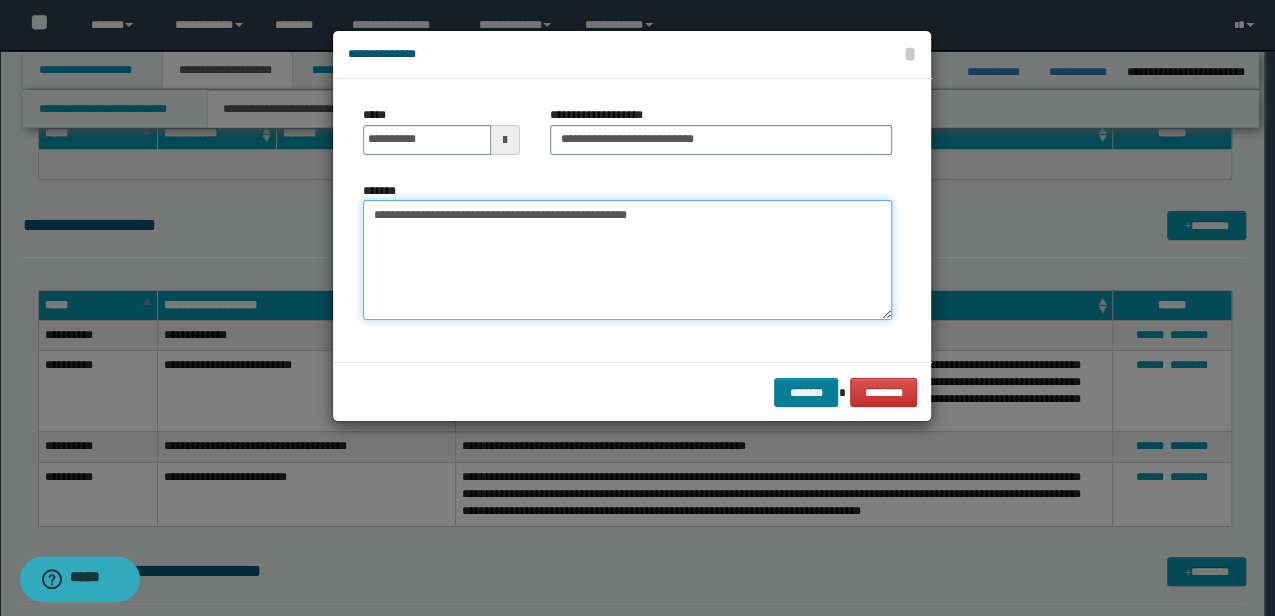 type on "**********" 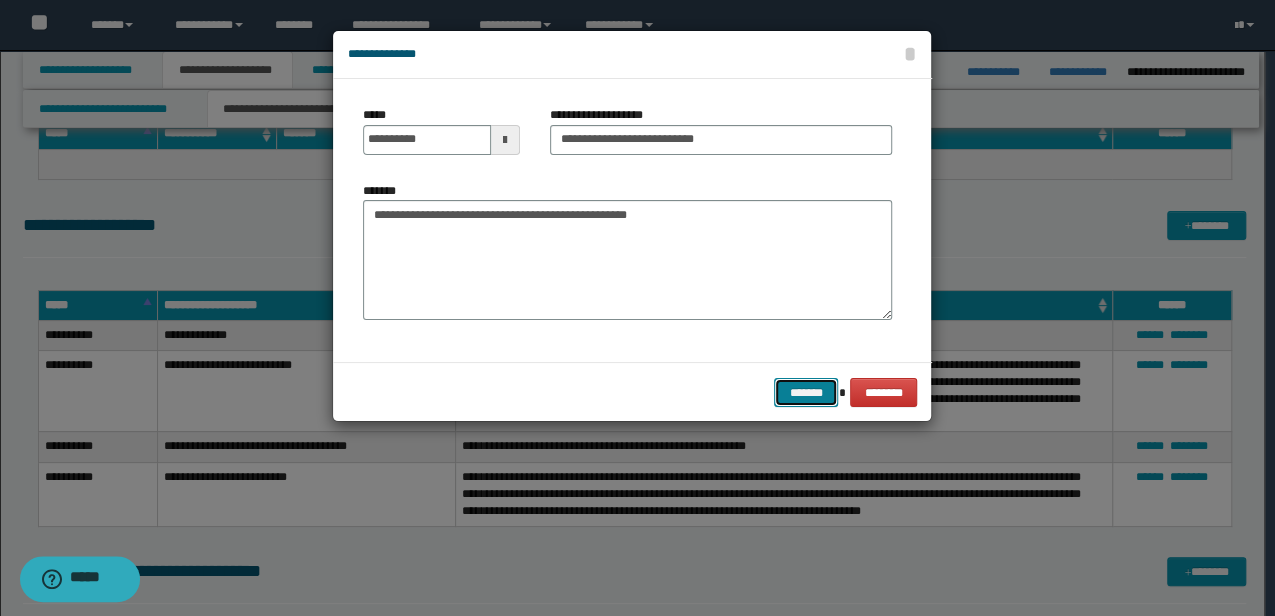 click on "*******" at bounding box center (806, 392) 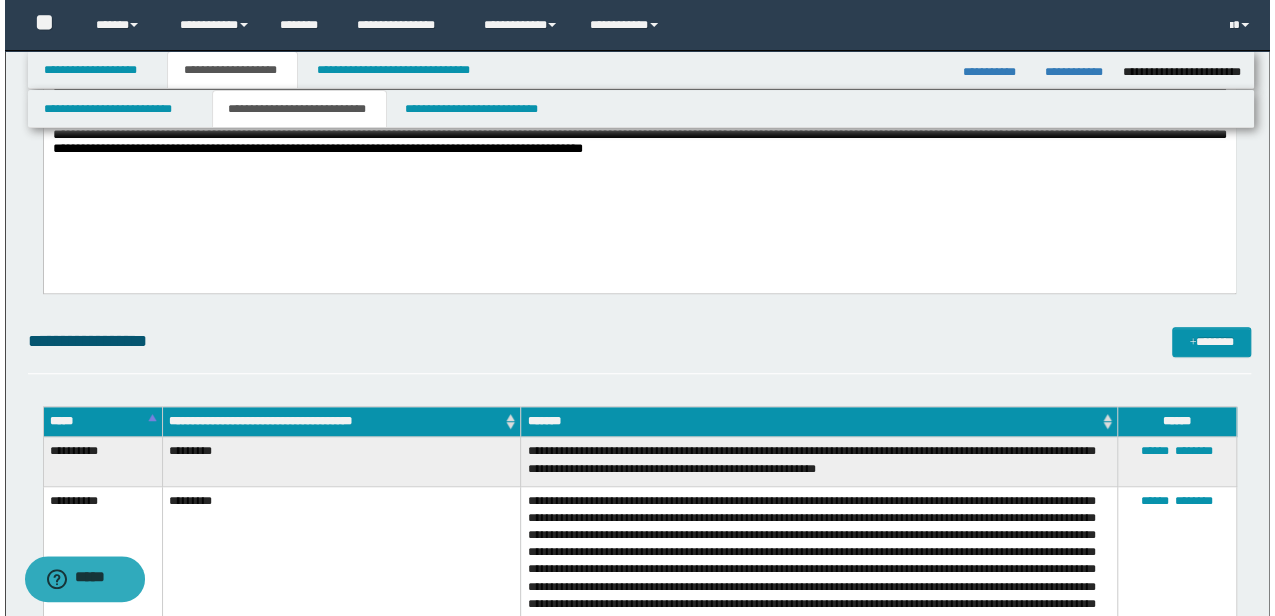 scroll, scrollTop: 533, scrollLeft: 0, axis: vertical 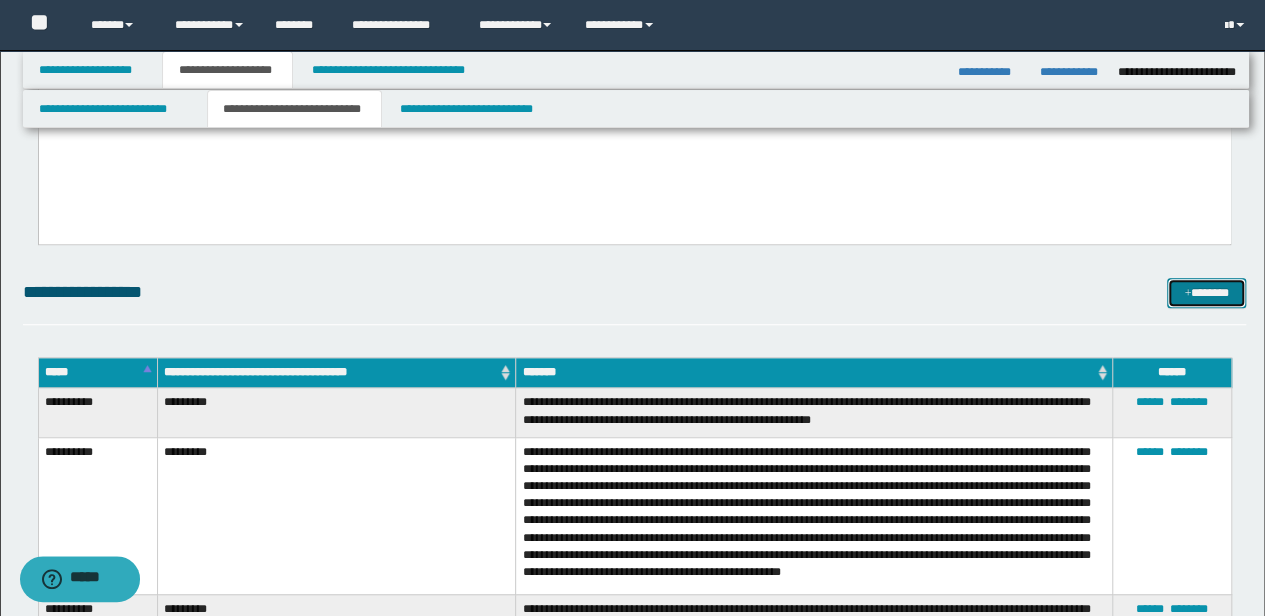 click on "*******" at bounding box center [1206, 292] 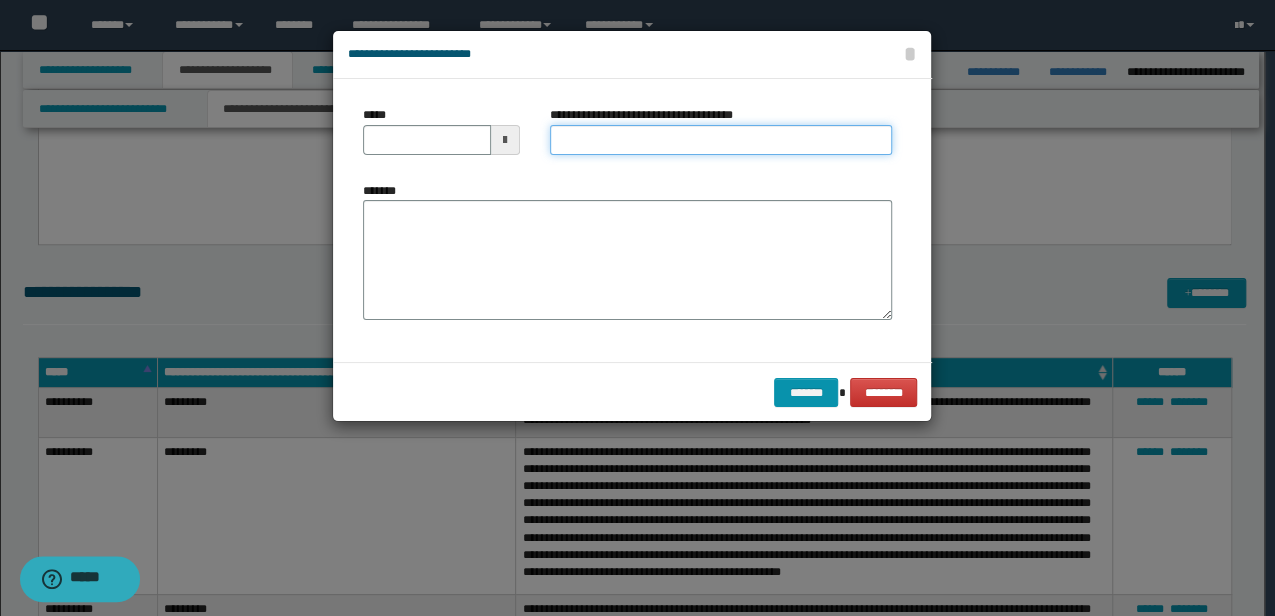 click on "**********" at bounding box center (721, 140) 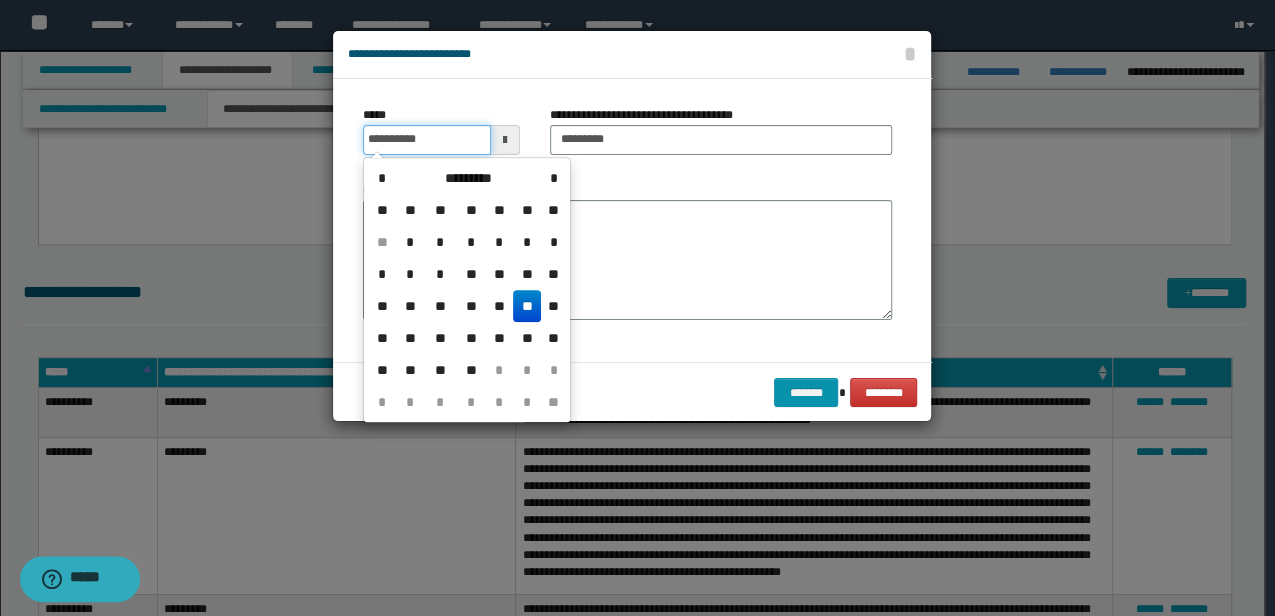 drag, startPoint x: 439, startPoint y: 146, endPoint x: 286, endPoint y: 155, distance: 153.26448 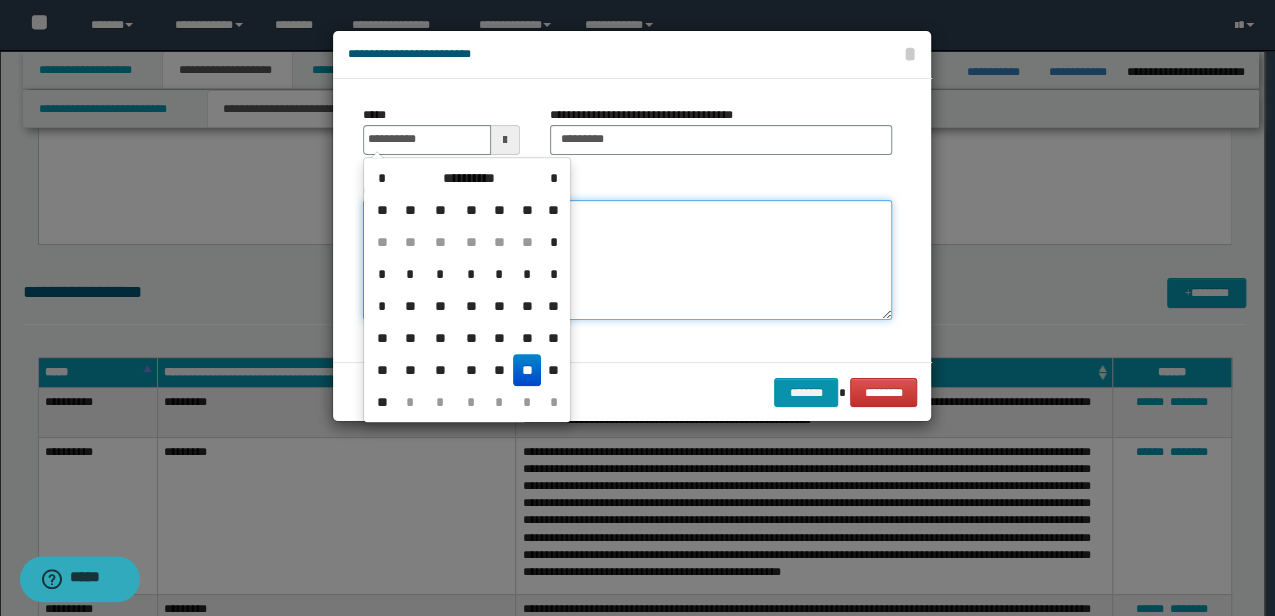 type on "**********" 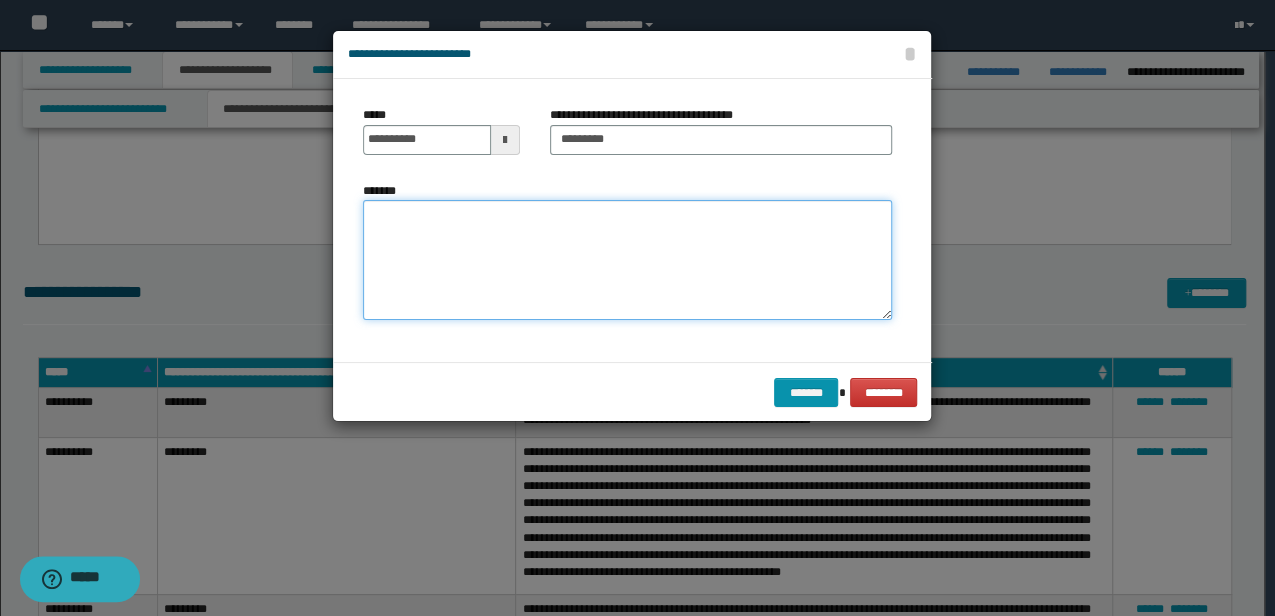 click on "*******" at bounding box center [627, 260] 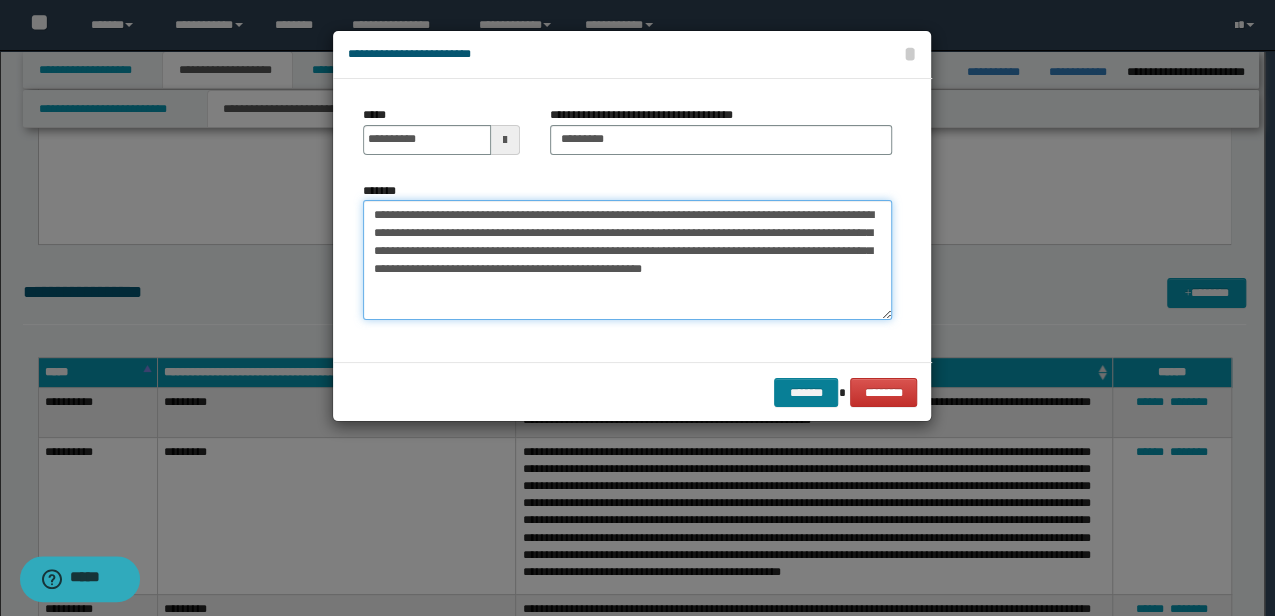 type on "**********" 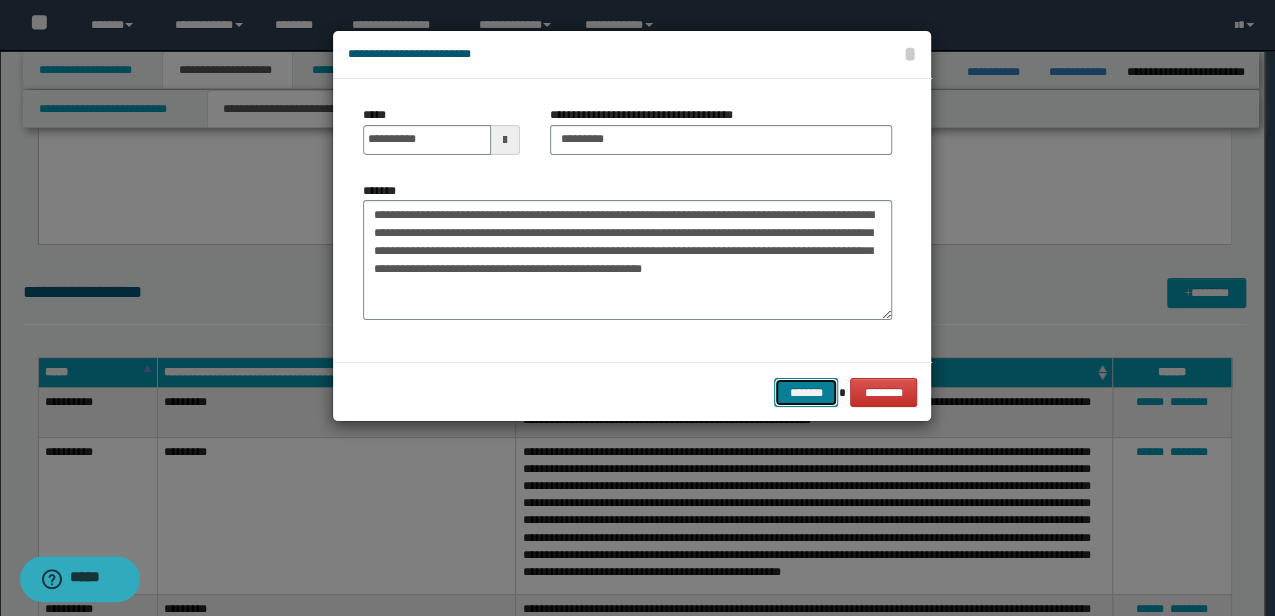 click on "*******" at bounding box center [806, 392] 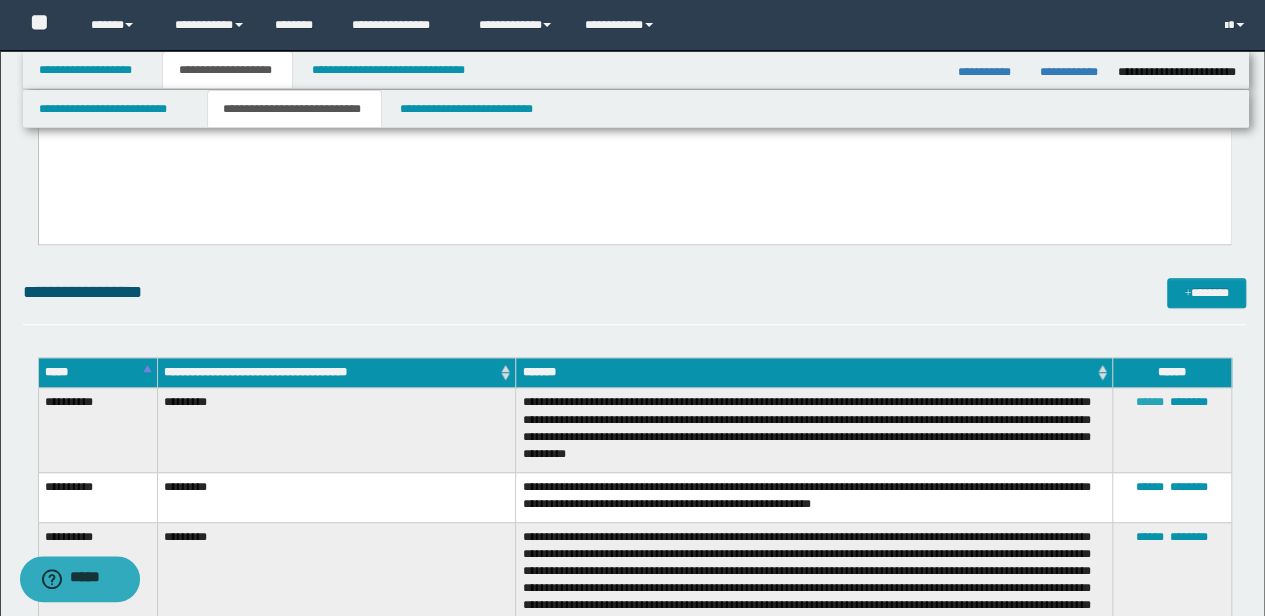 click on "******" at bounding box center [1150, 402] 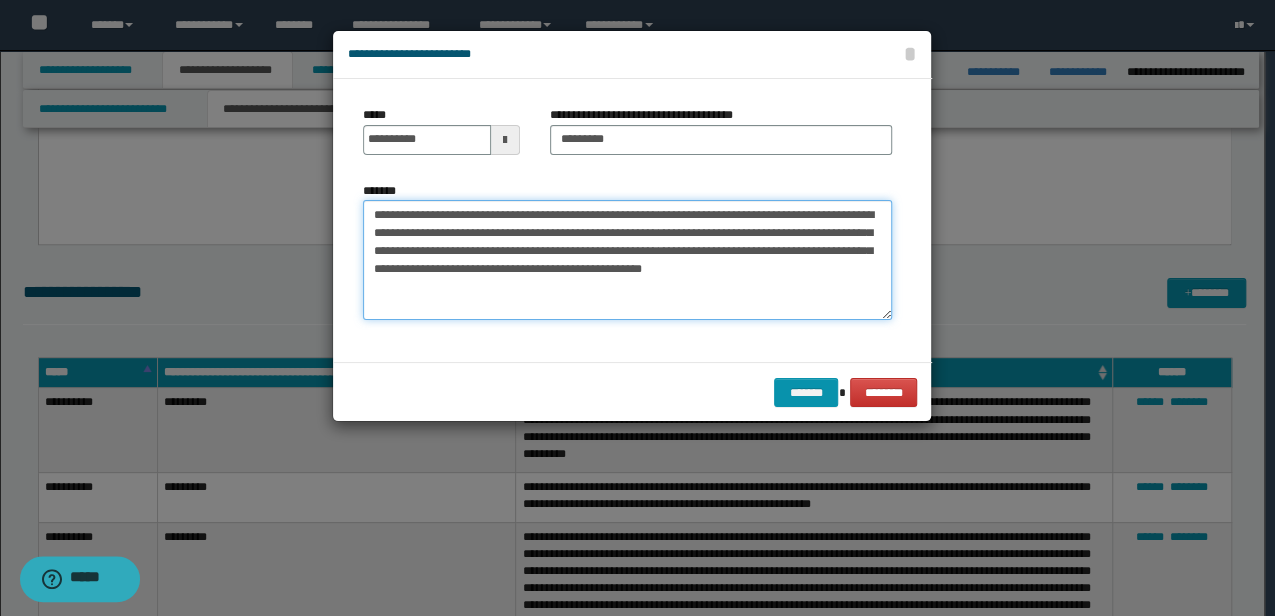 click on "**********" at bounding box center [627, 260] 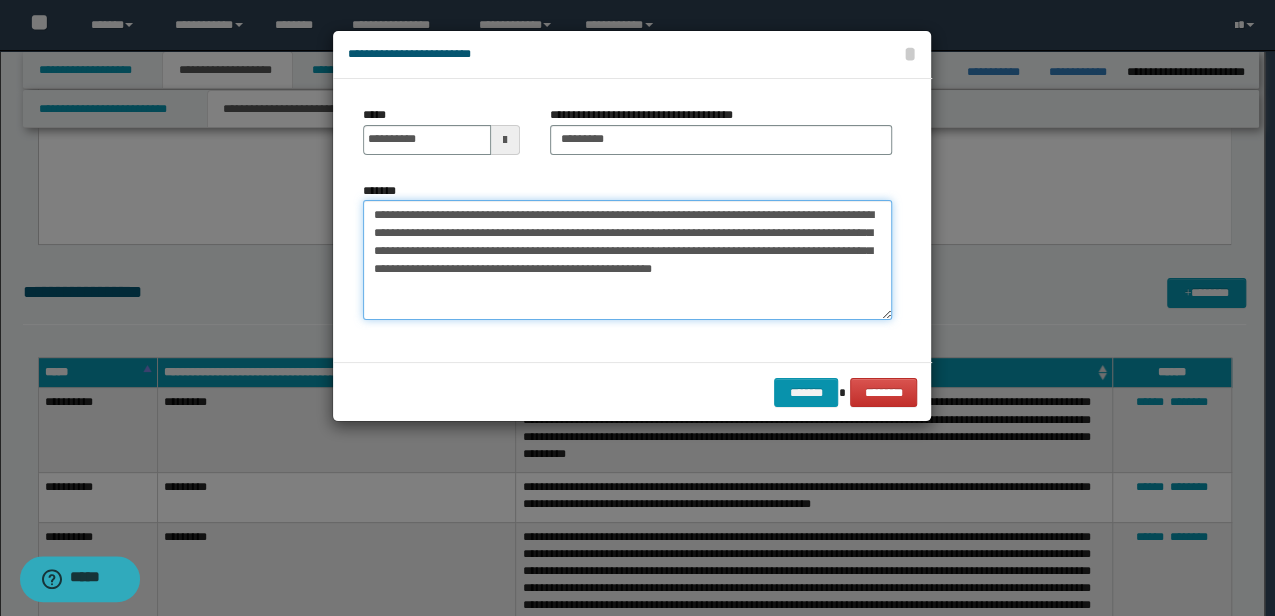 click on "**********" at bounding box center (627, 260) 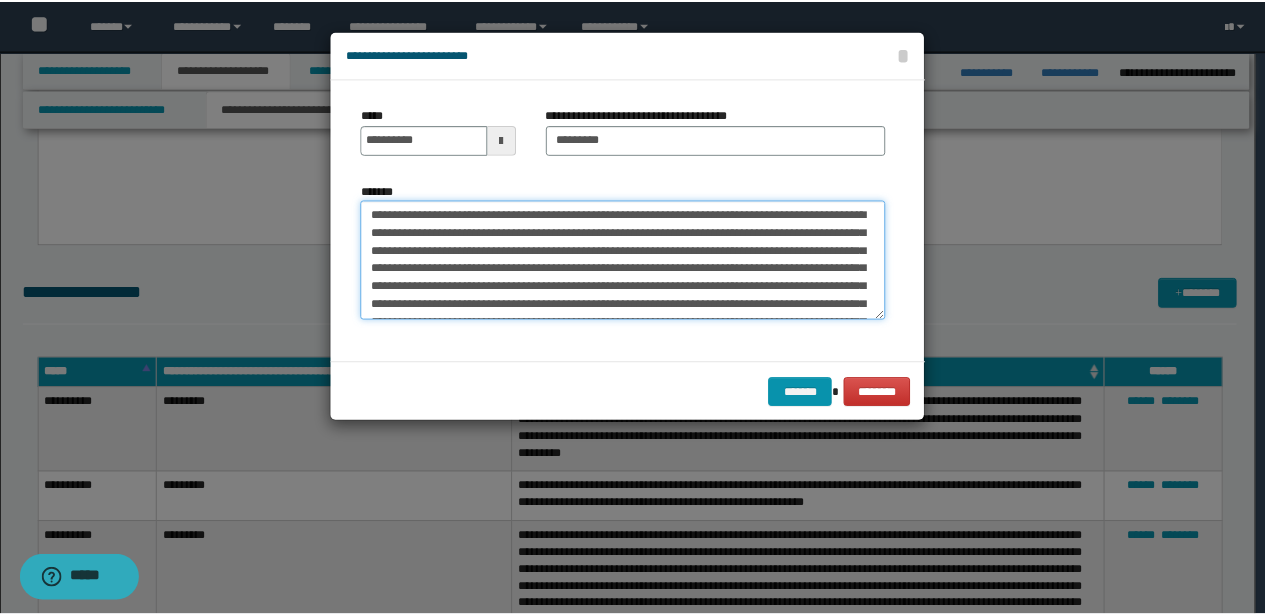scroll, scrollTop: 54, scrollLeft: 0, axis: vertical 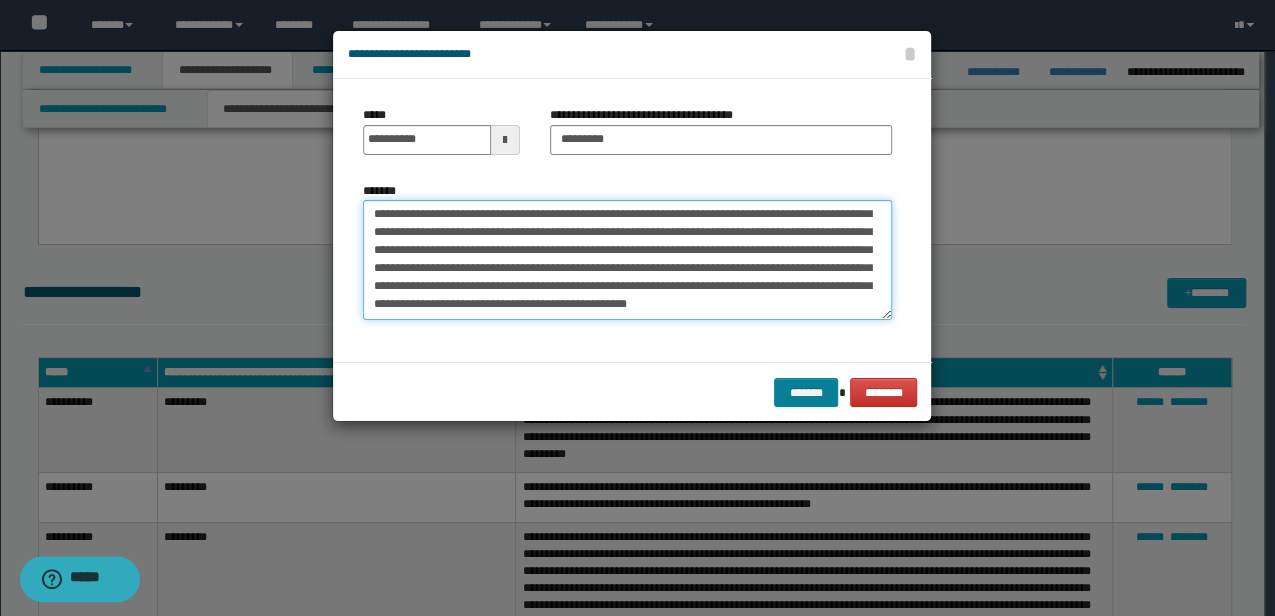 type on "**********" 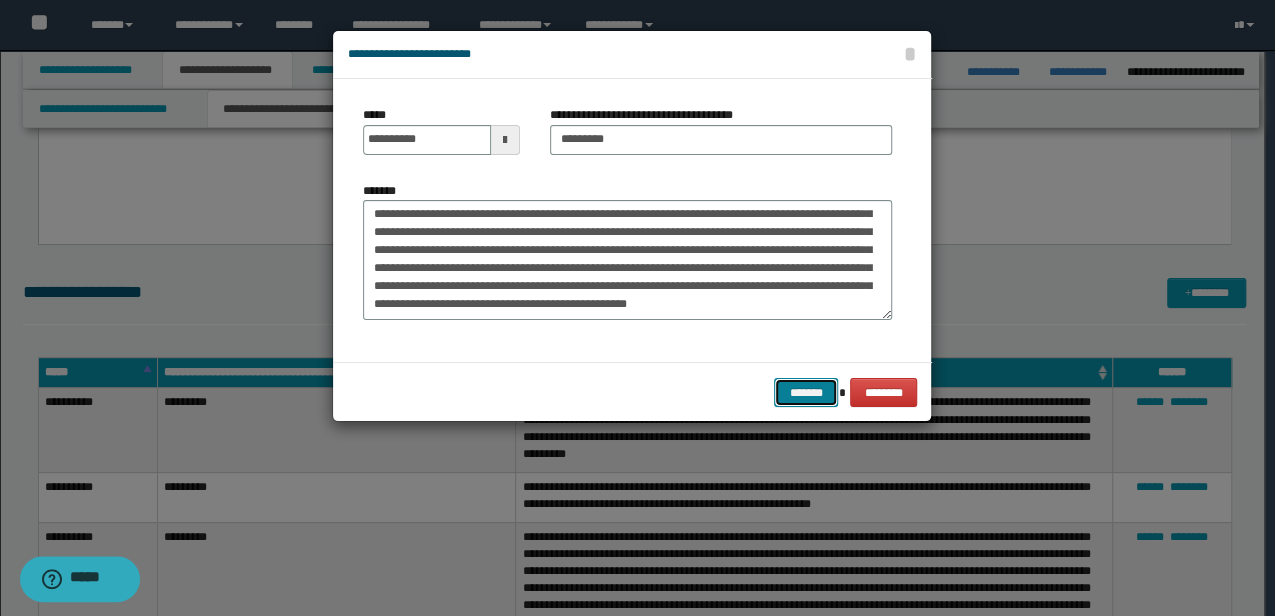 click on "*******" at bounding box center [806, 392] 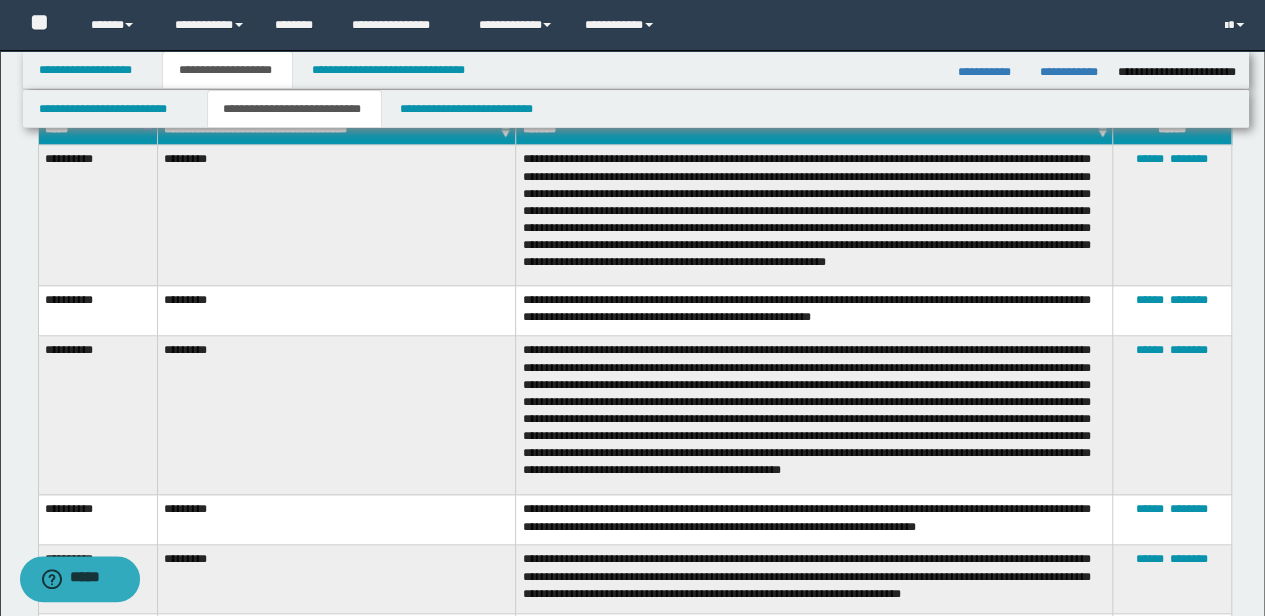 scroll, scrollTop: 1842, scrollLeft: 0, axis: vertical 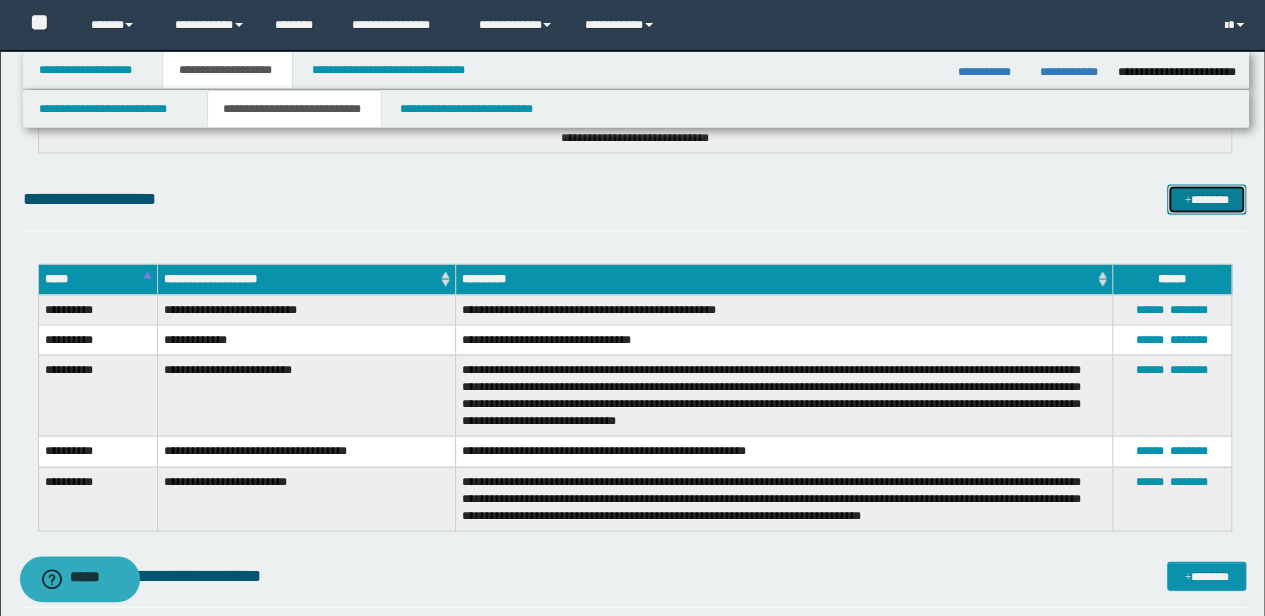 click at bounding box center (1187, 200) 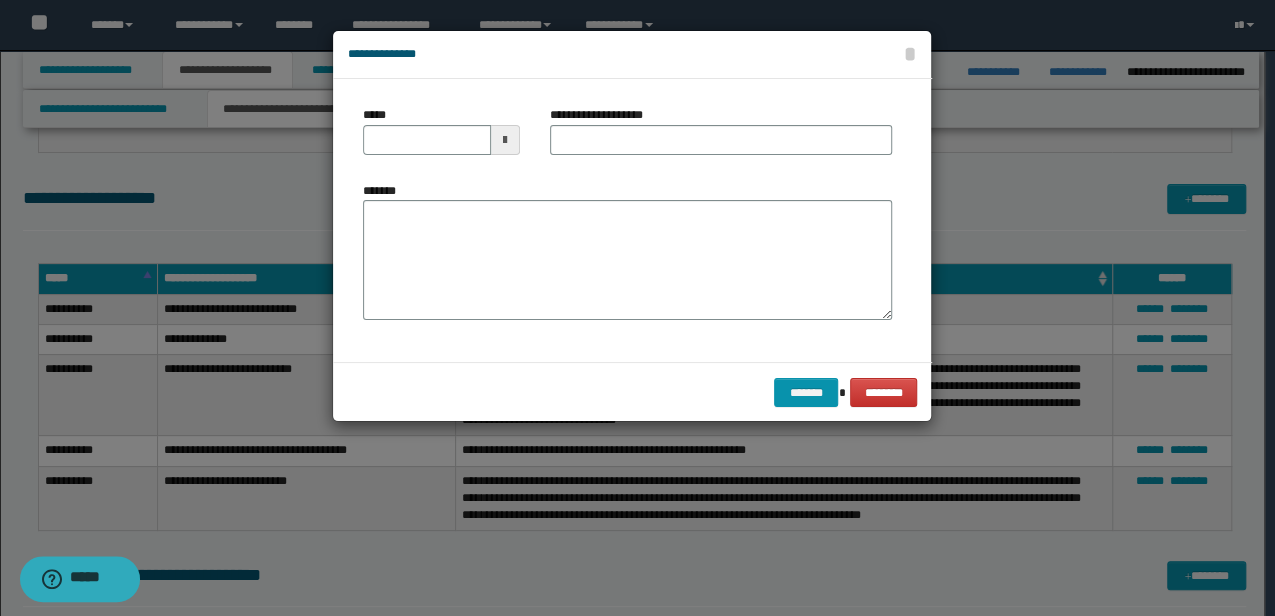 click on "**********" at bounding box center (632, 55) 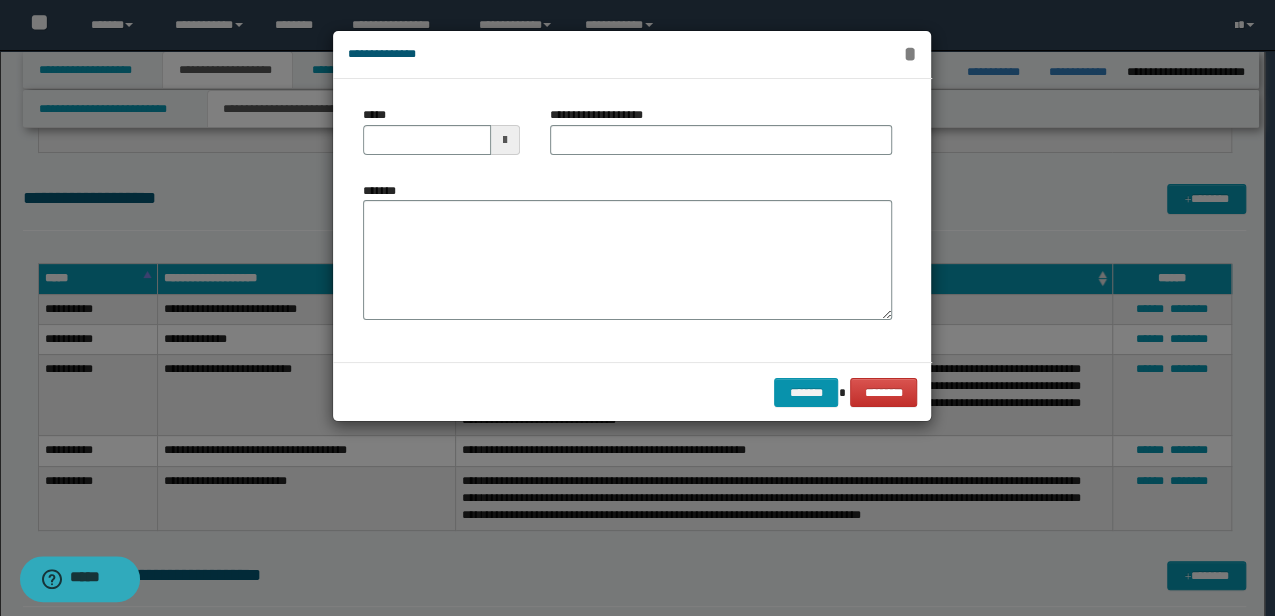 click on "*" at bounding box center (909, 54) 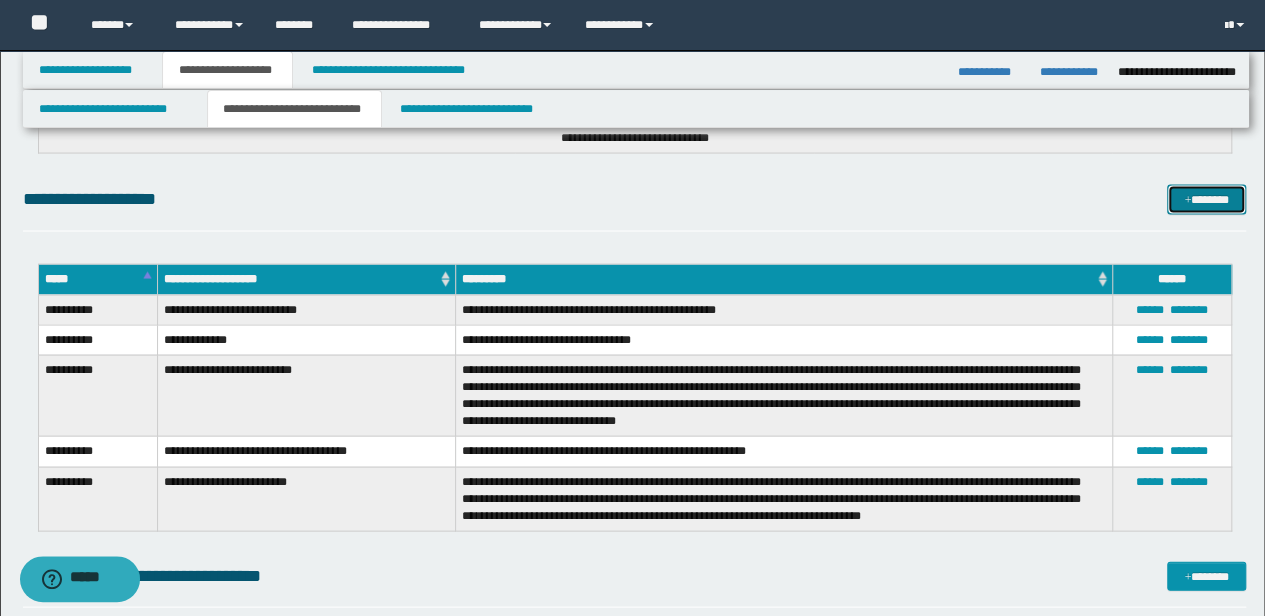 click on "*******" at bounding box center (1206, 198) 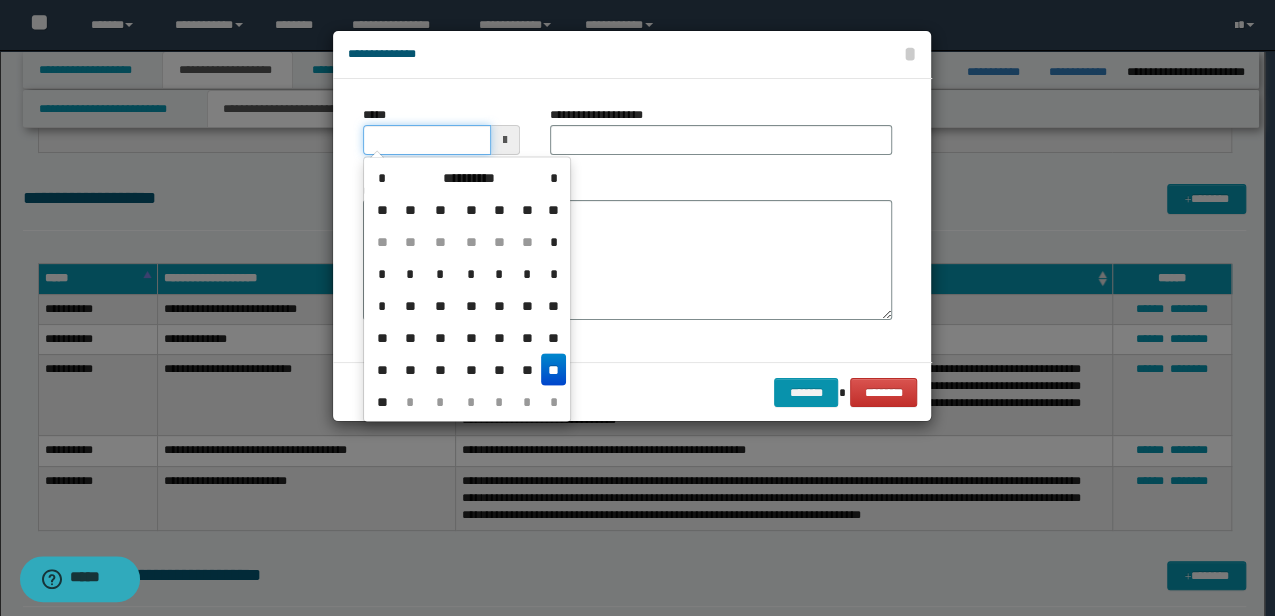 click on "*****" at bounding box center (426, 140) 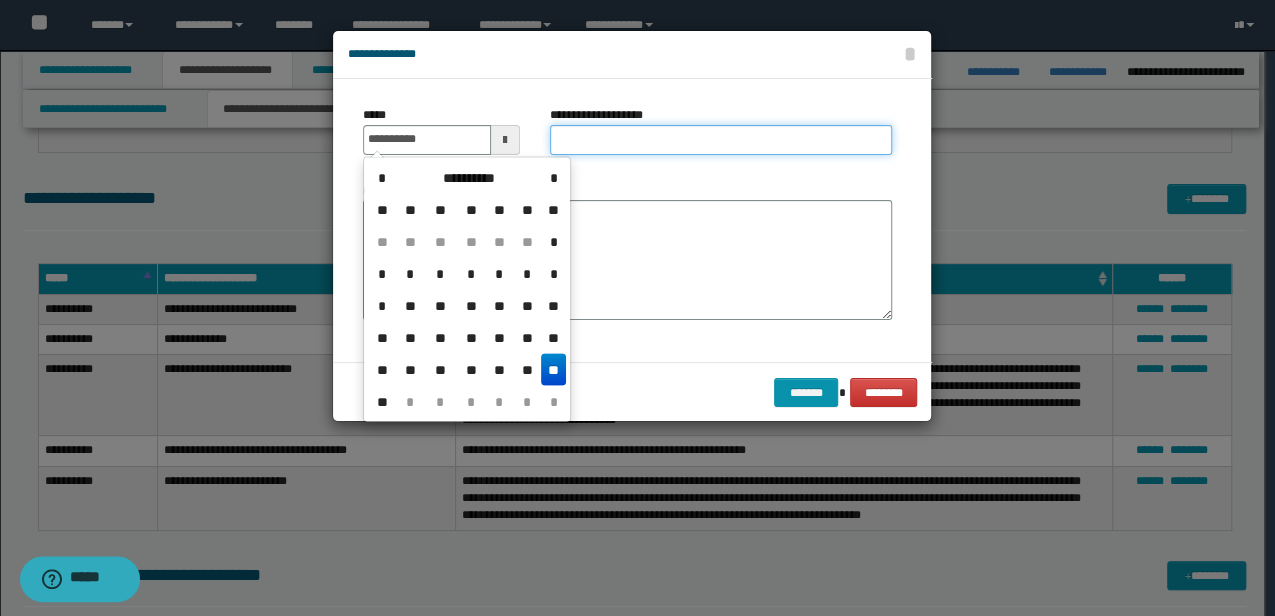 type on "**********" 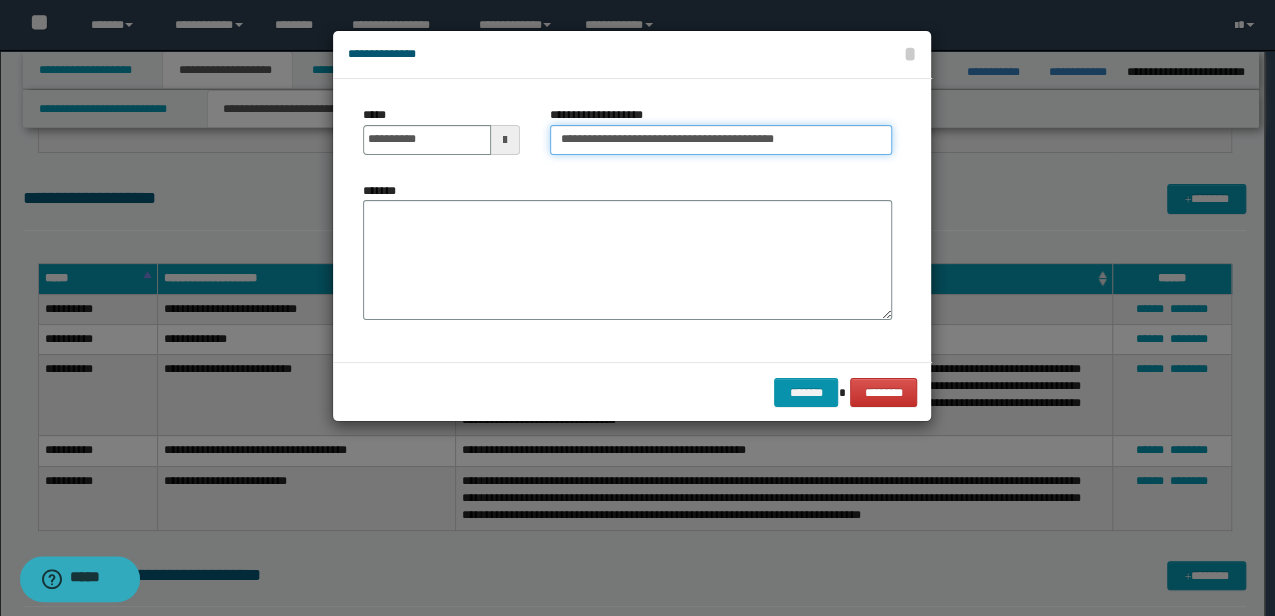 type on "**********" 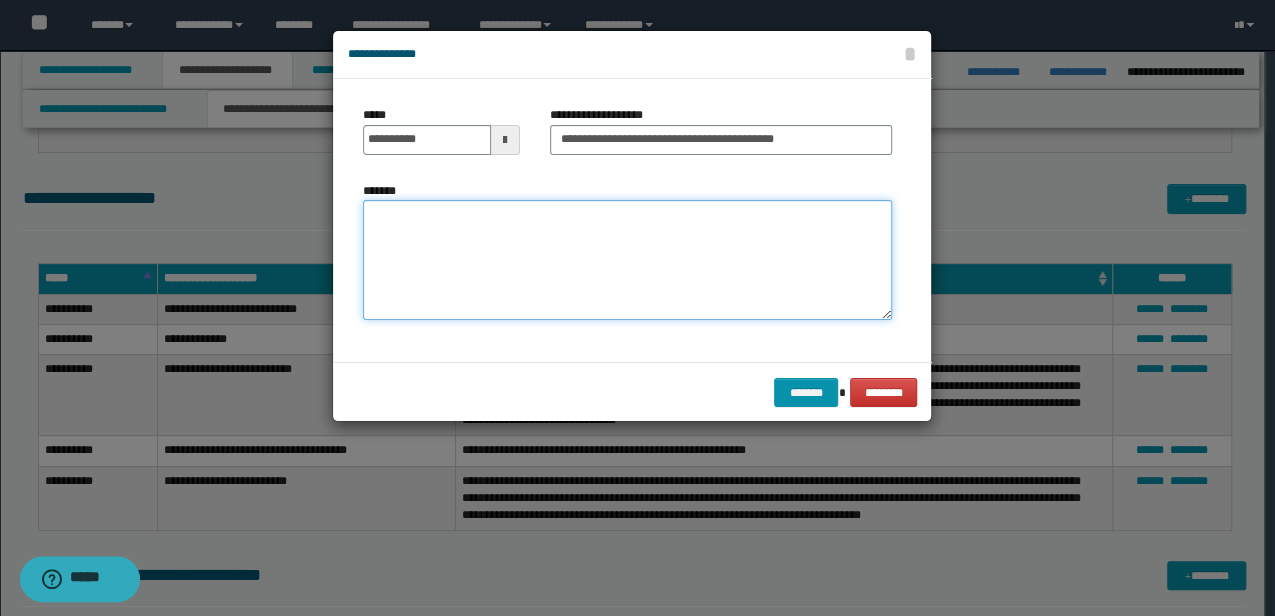 click on "*******" at bounding box center [627, 260] 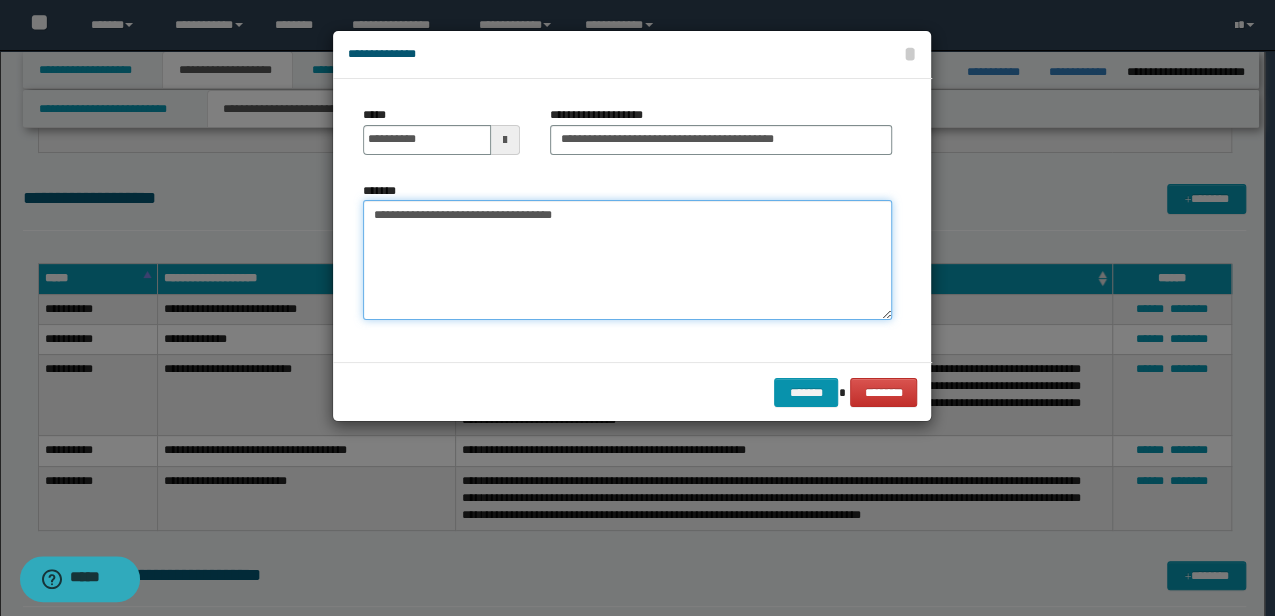 click on "**********" at bounding box center (627, 260) 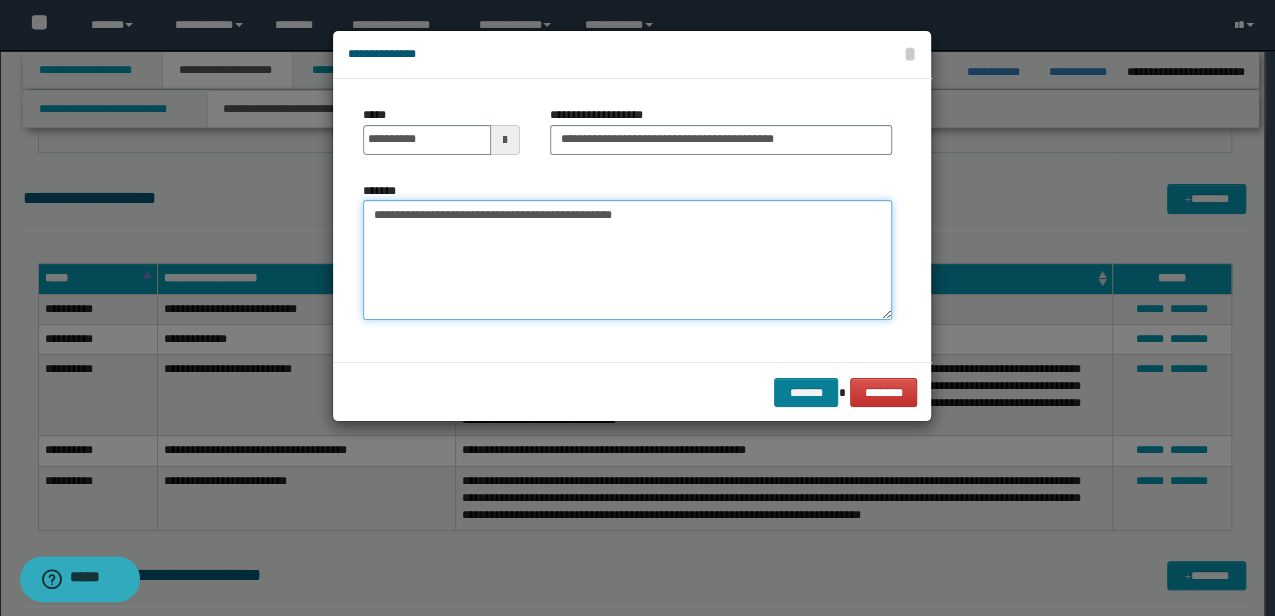 type on "**********" 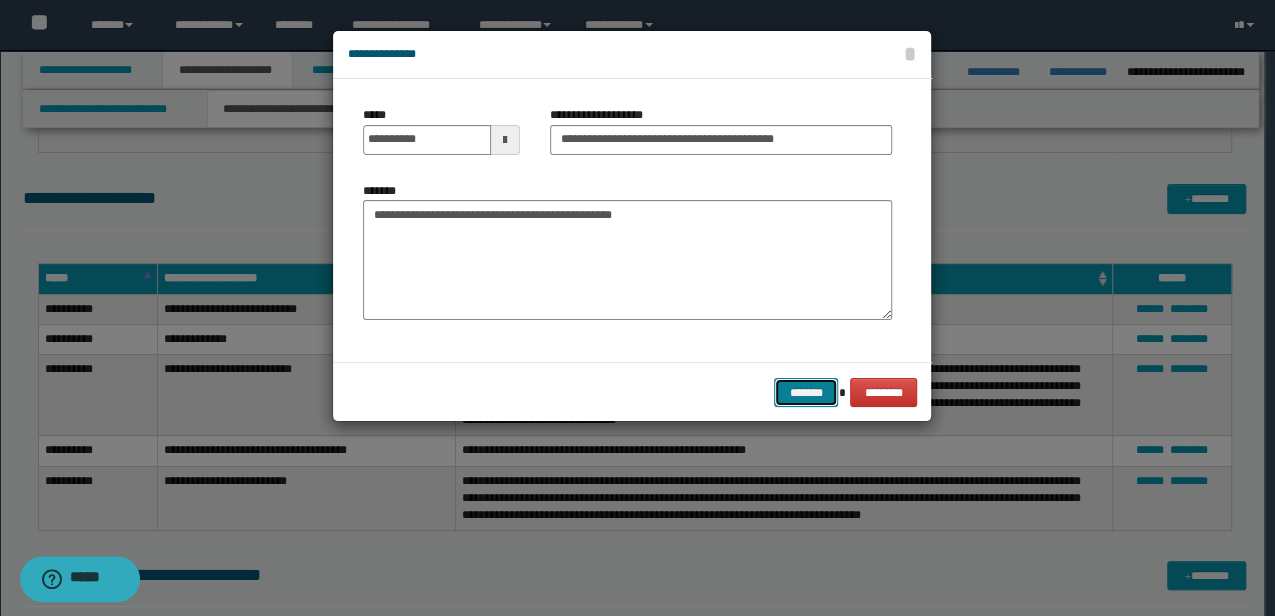 click on "*******" at bounding box center [806, 392] 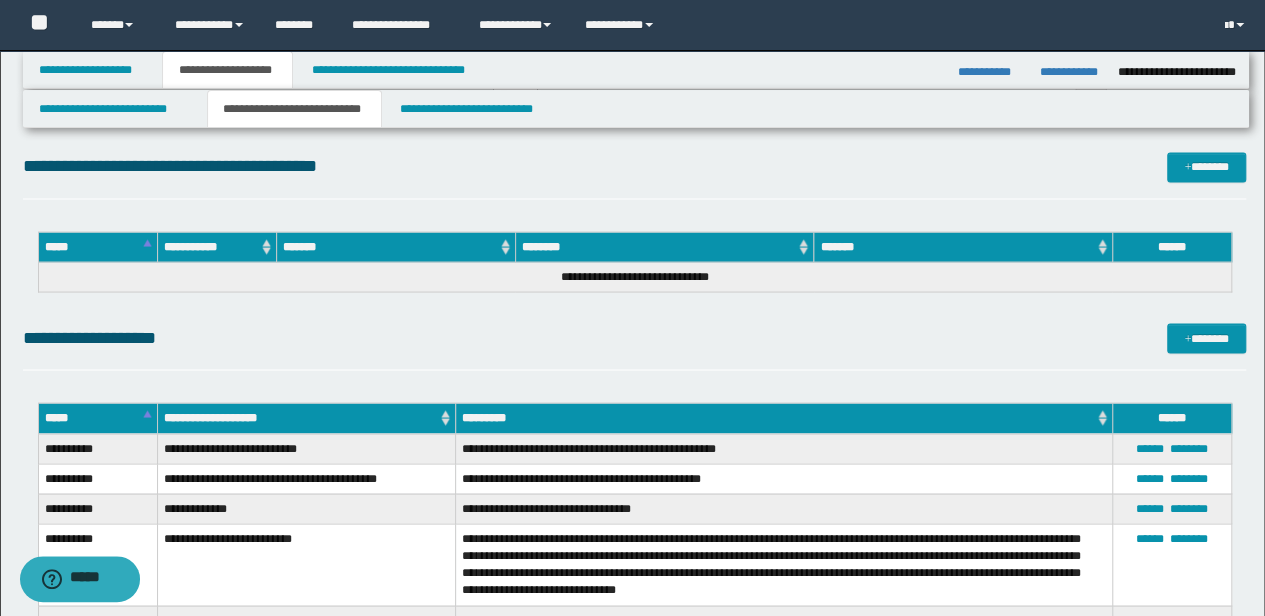scroll, scrollTop: 1704, scrollLeft: 0, axis: vertical 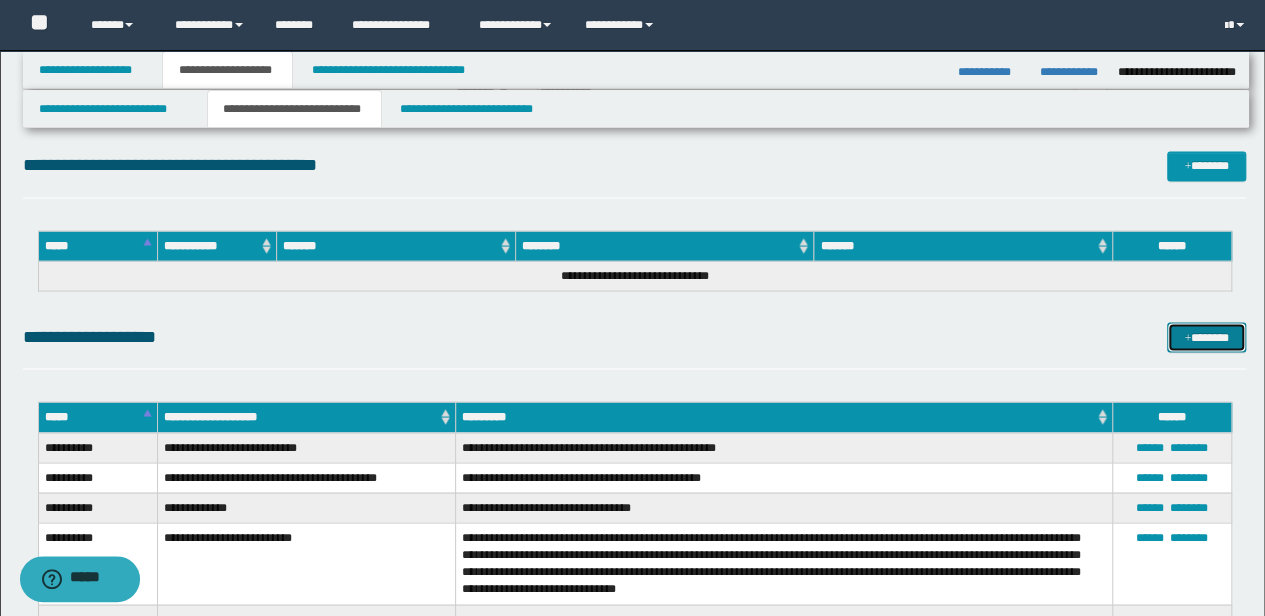 click on "*******" at bounding box center (1206, 336) 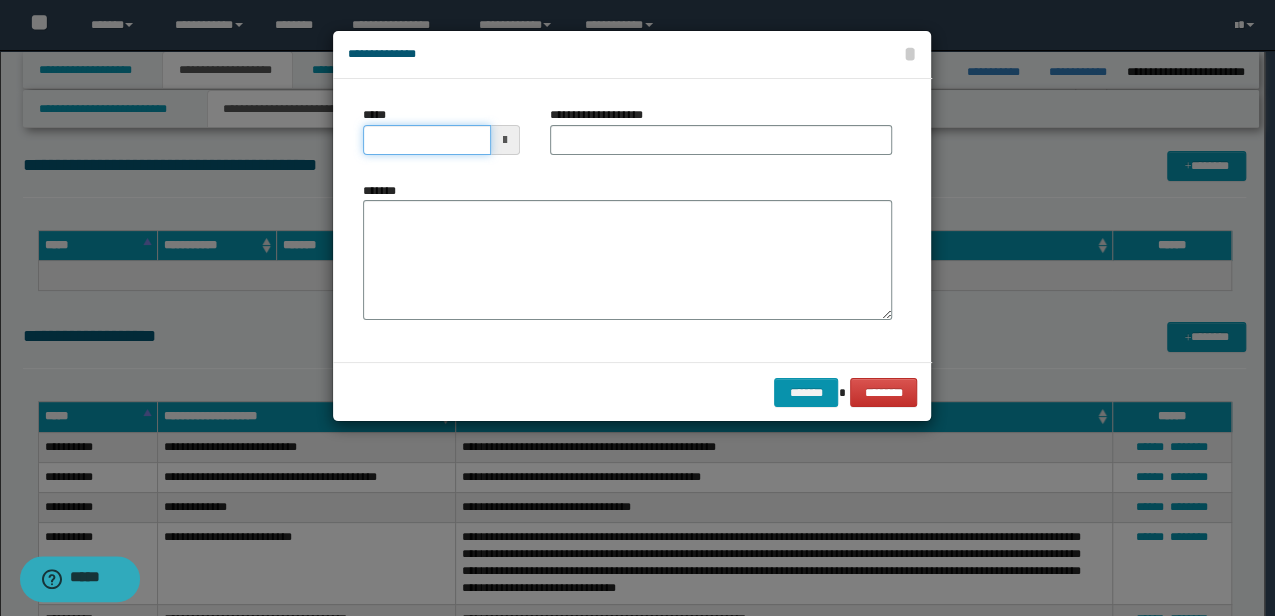 click on "*****" at bounding box center (426, 140) 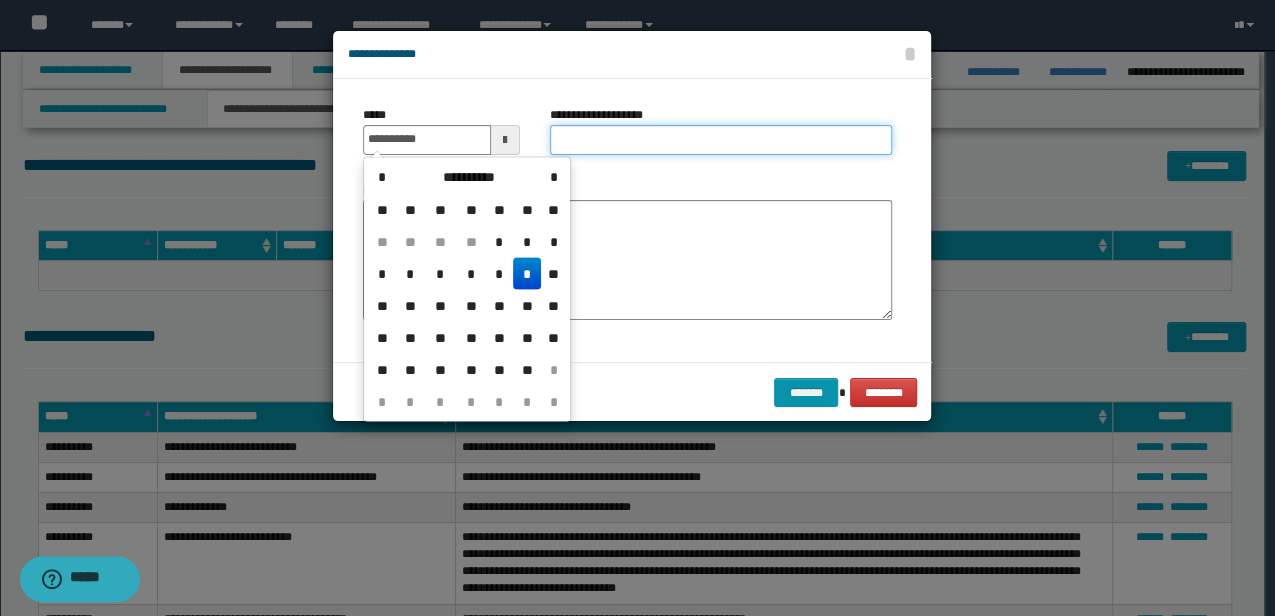 type on "**********" 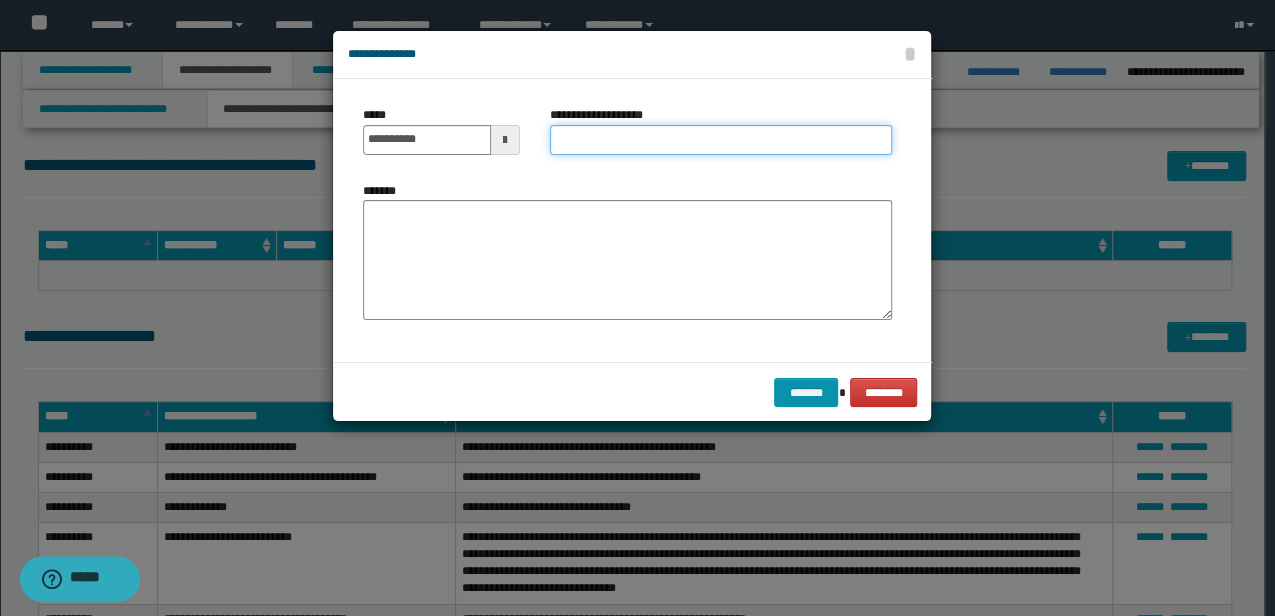 click on "**********" at bounding box center [721, 140] 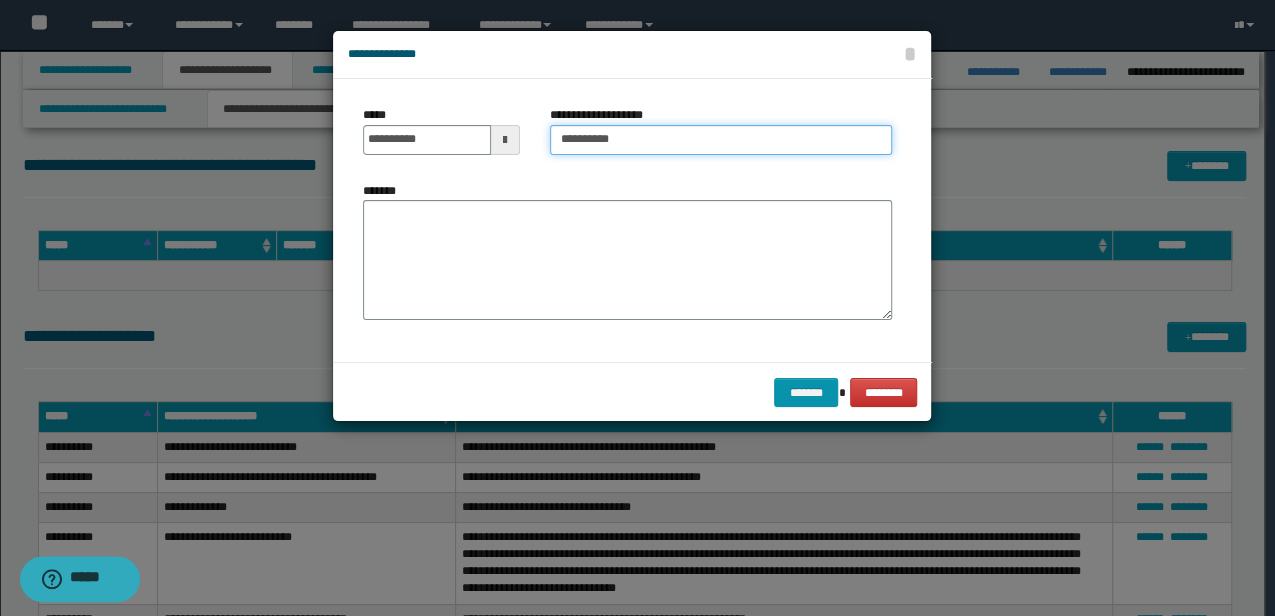 type on "**********" 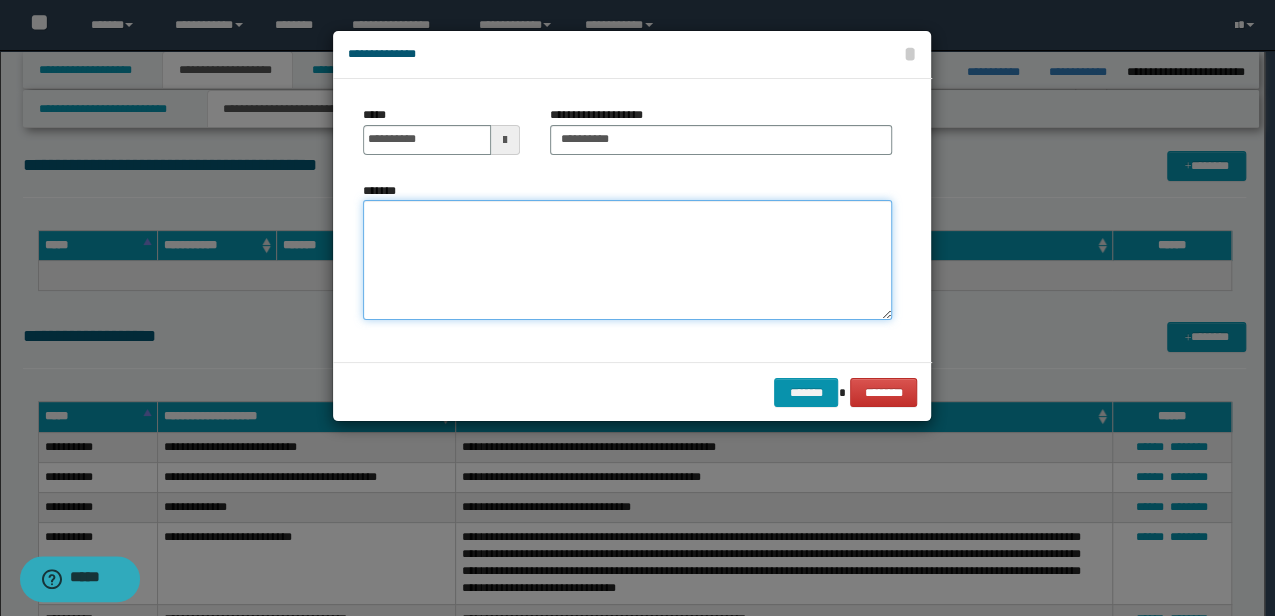 click on "*******" at bounding box center [627, 260] 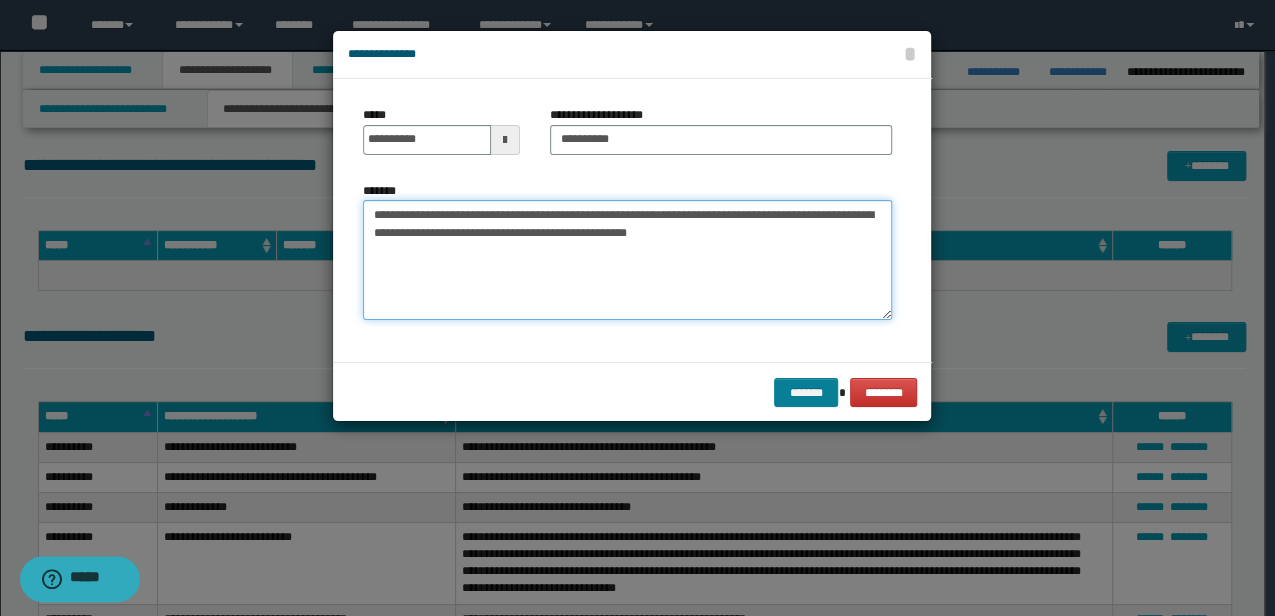 type on "**********" 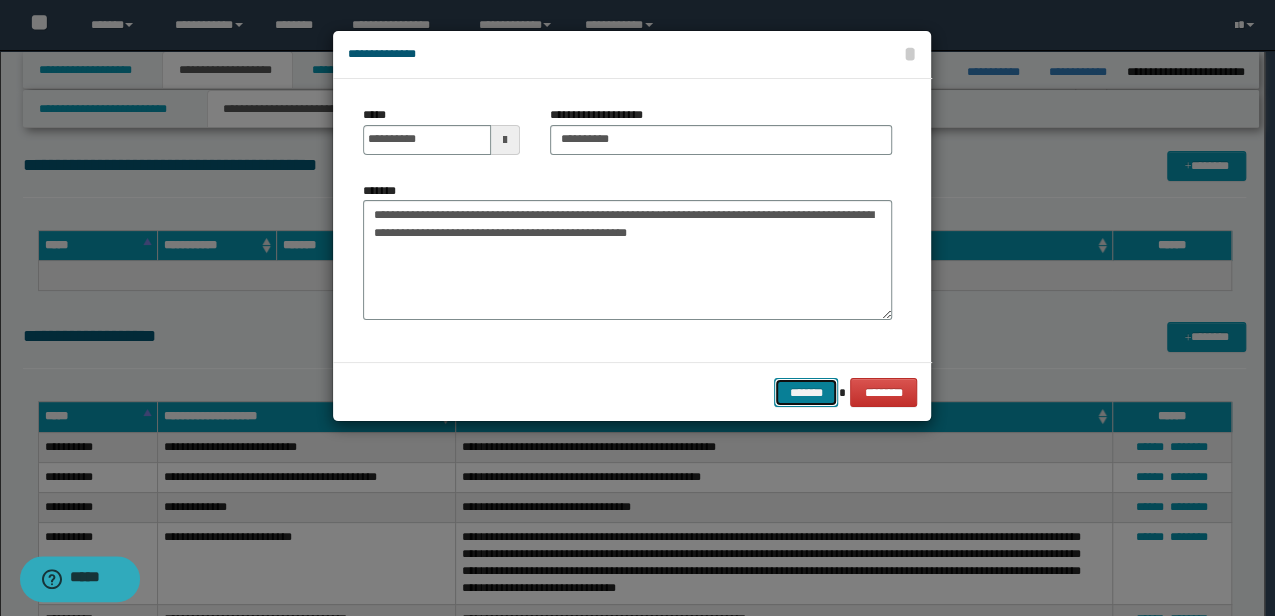 click on "*******" at bounding box center (806, 392) 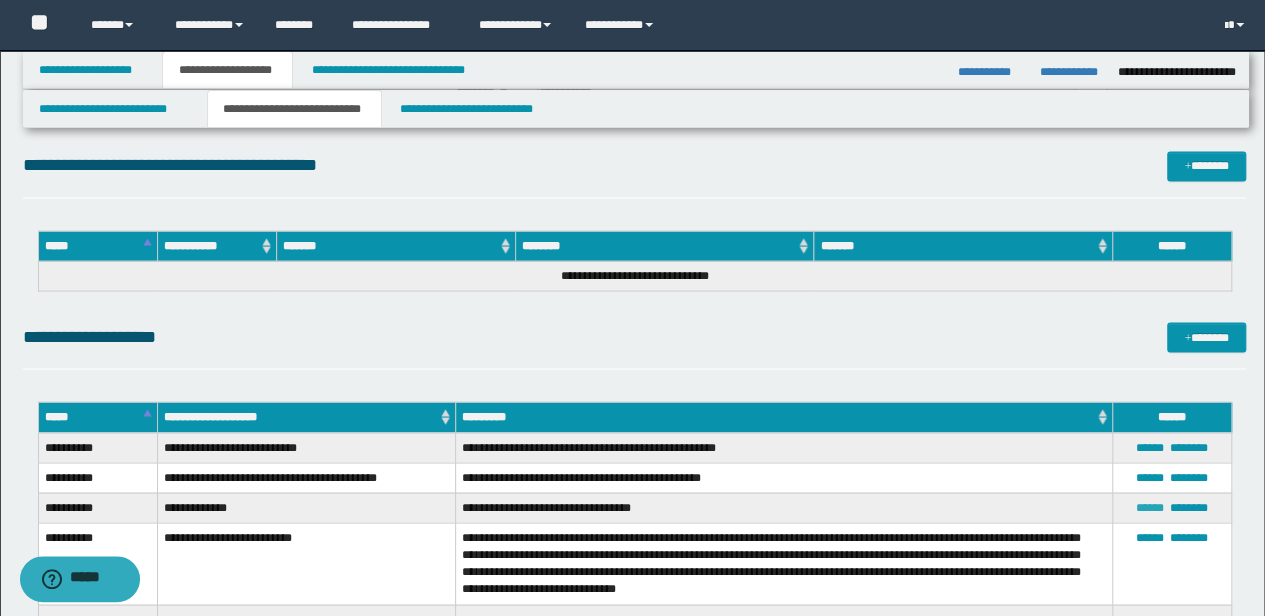 click on "******" at bounding box center [1150, 507] 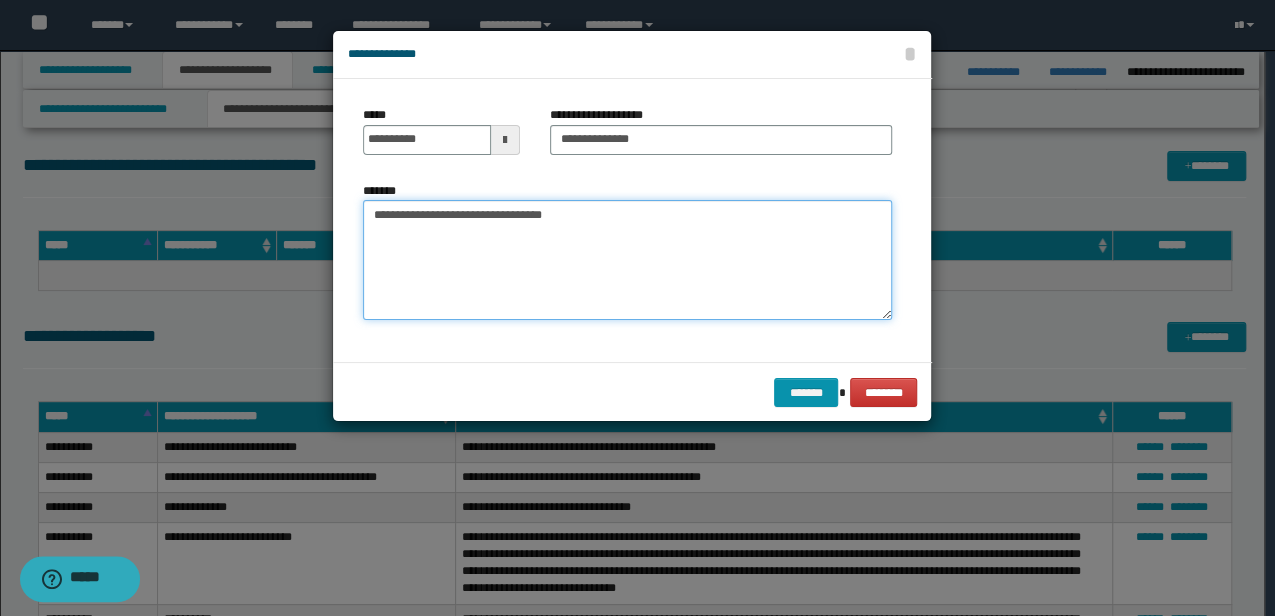 click on "**********" at bounding box center [627, 260] 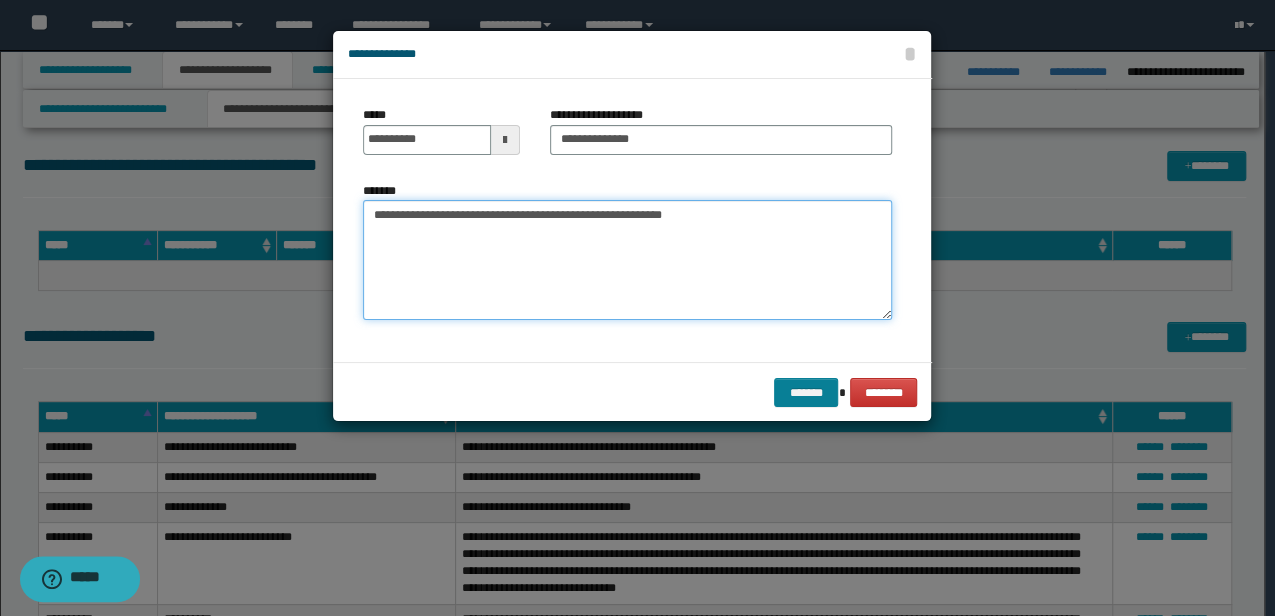 type on "**********" 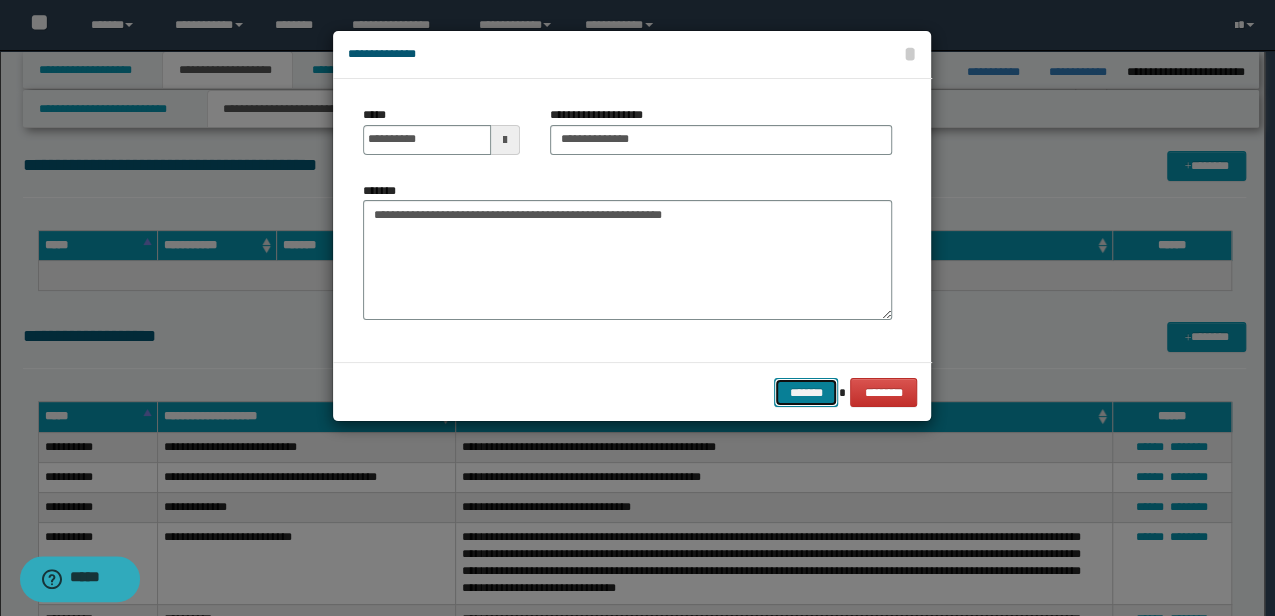 click on "*******" at bounding box center [806, 392] 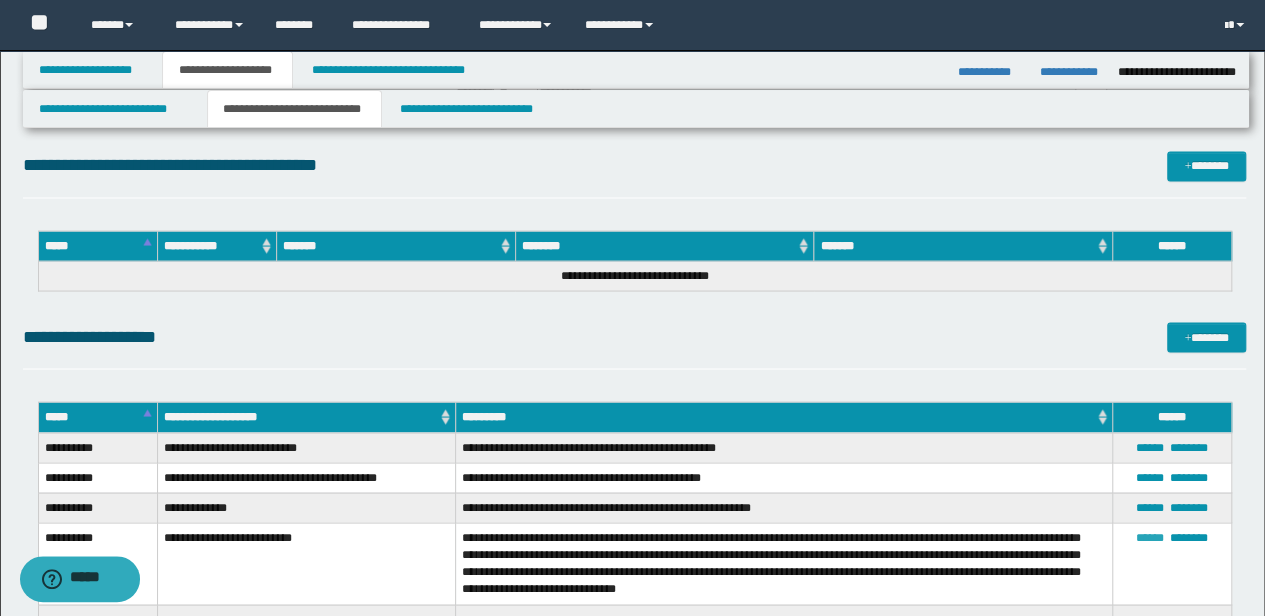 click on "******" at bounding box center [1150, 537] 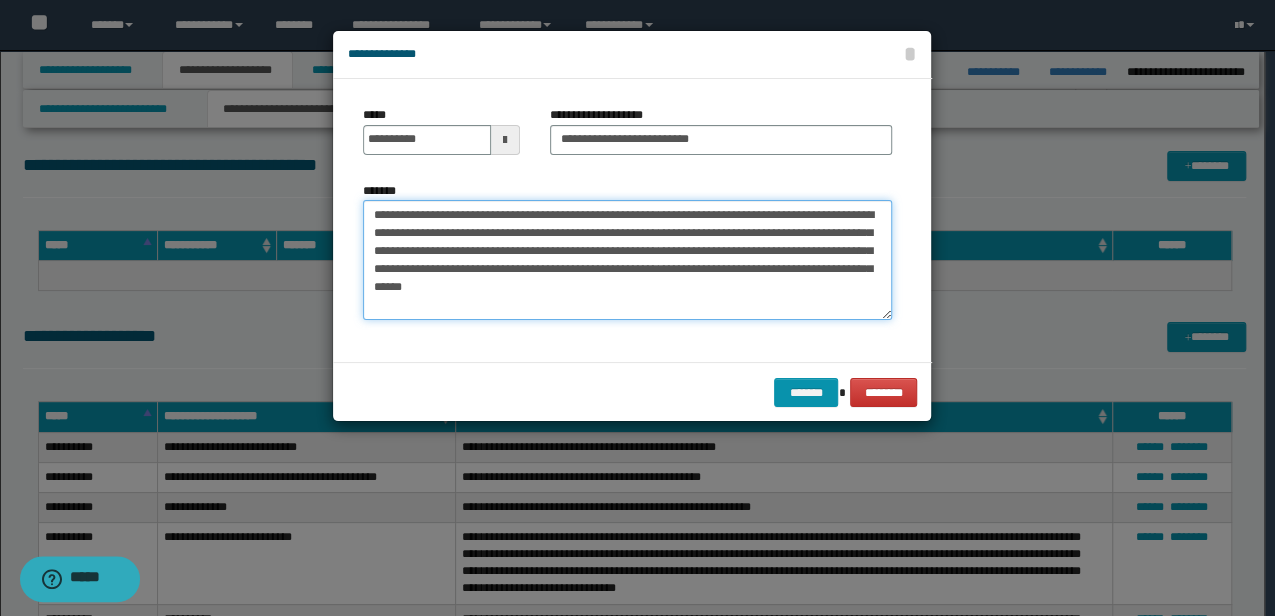 click on "**********" at bounding box center (627, 260) 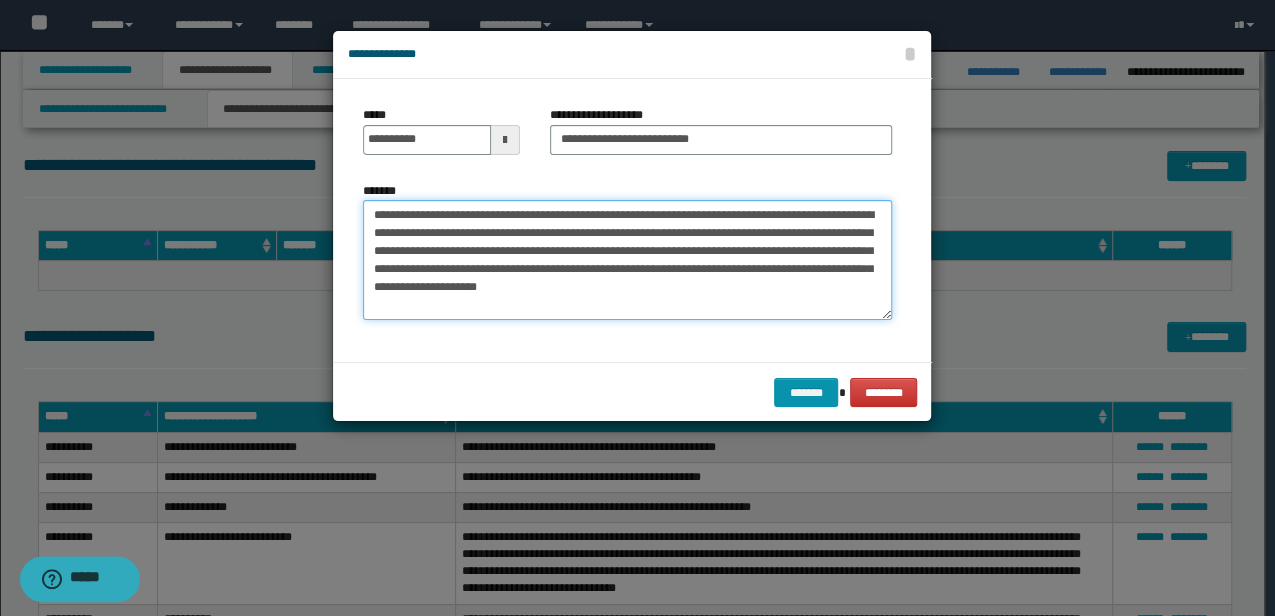 click on "**********" at bounding box center [627, 260] 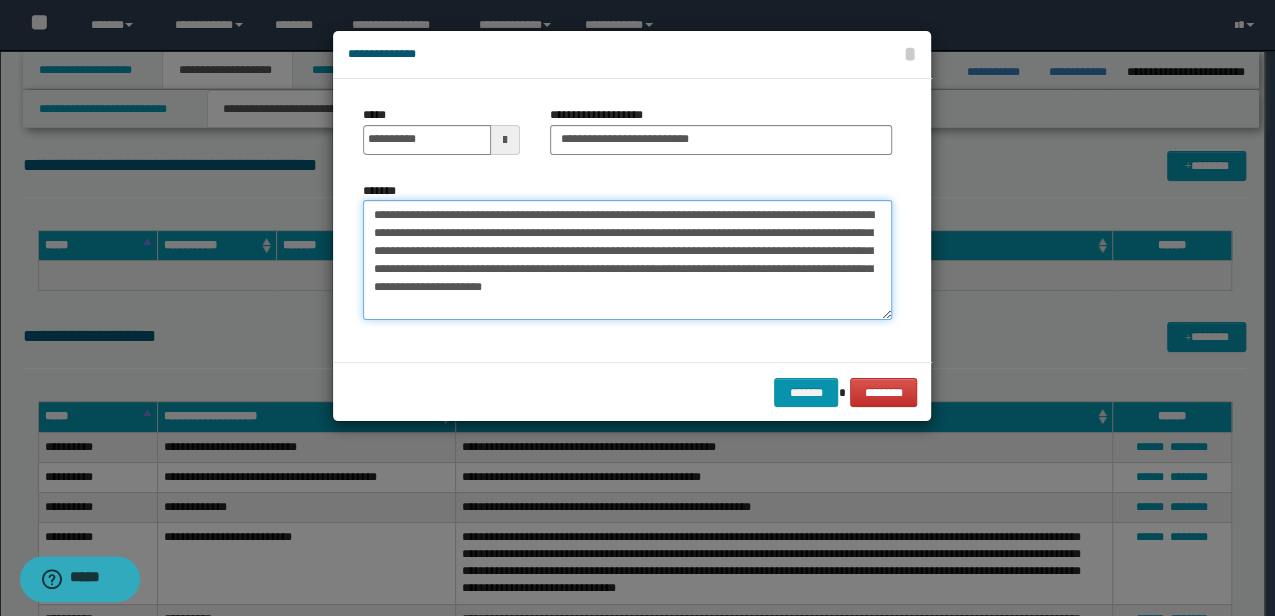 click on "**********" at bounding box center [627, 260] 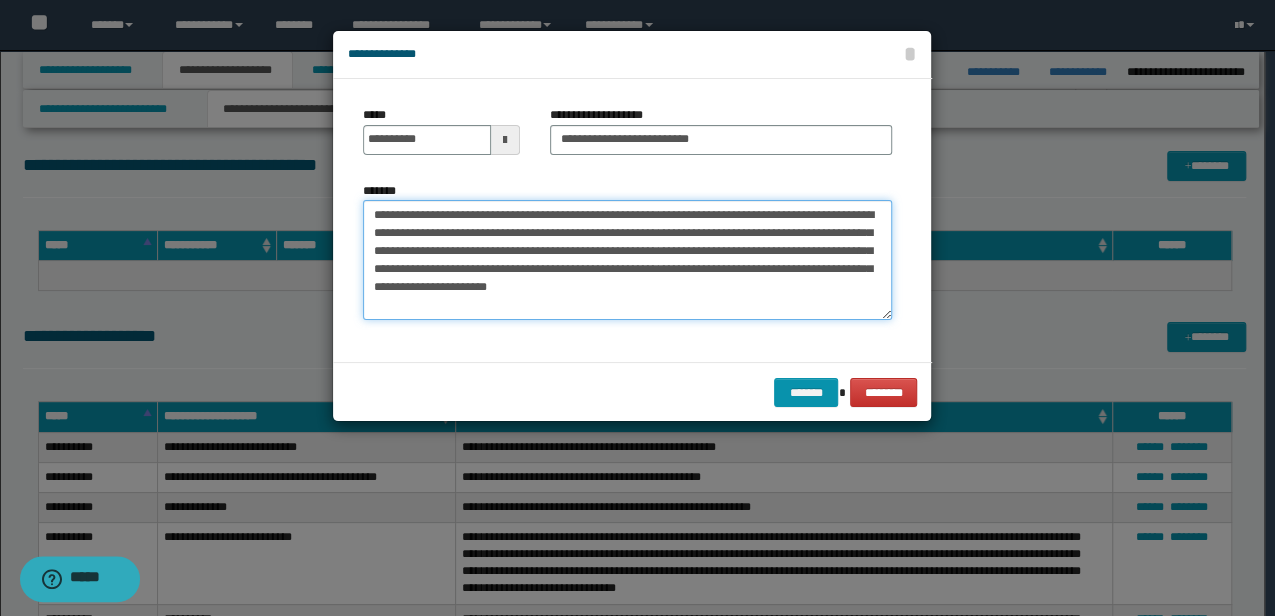 click on "**********" at bounding box center [627, 260] 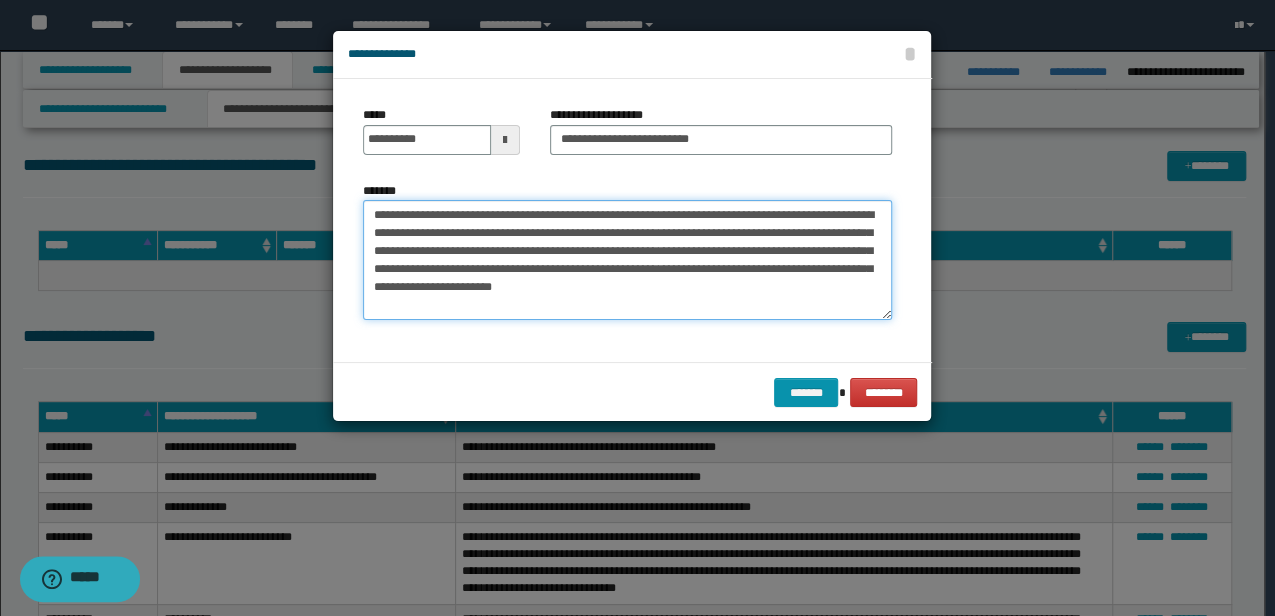 click on "**********" at bounding box center [627, 260] 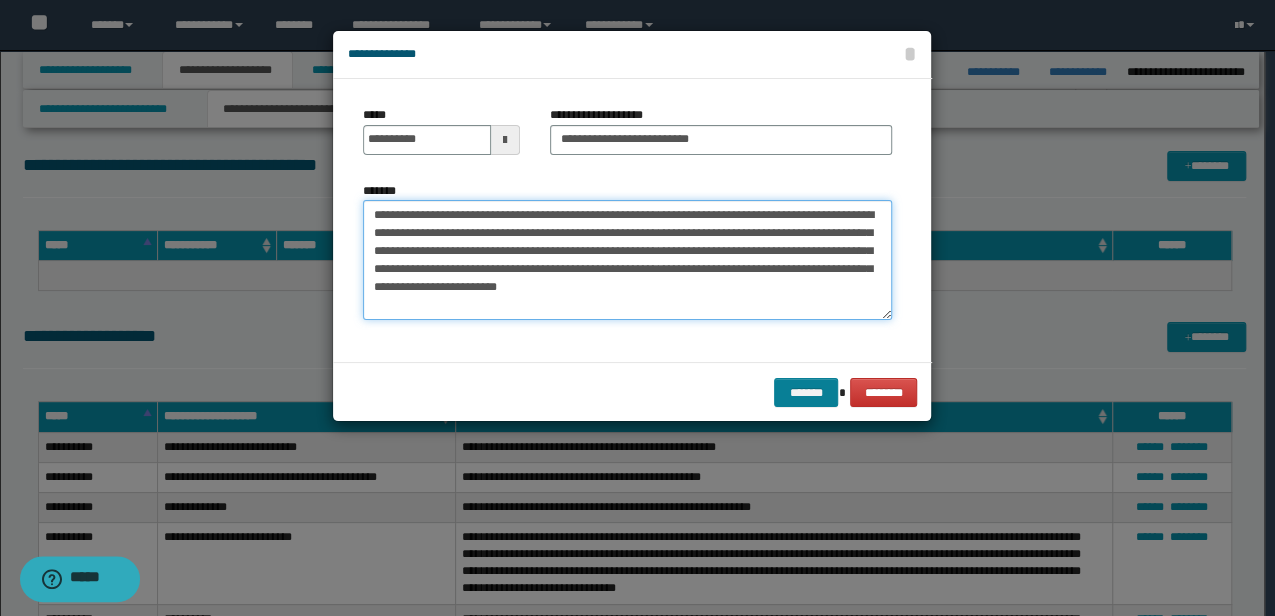 type on "**********" 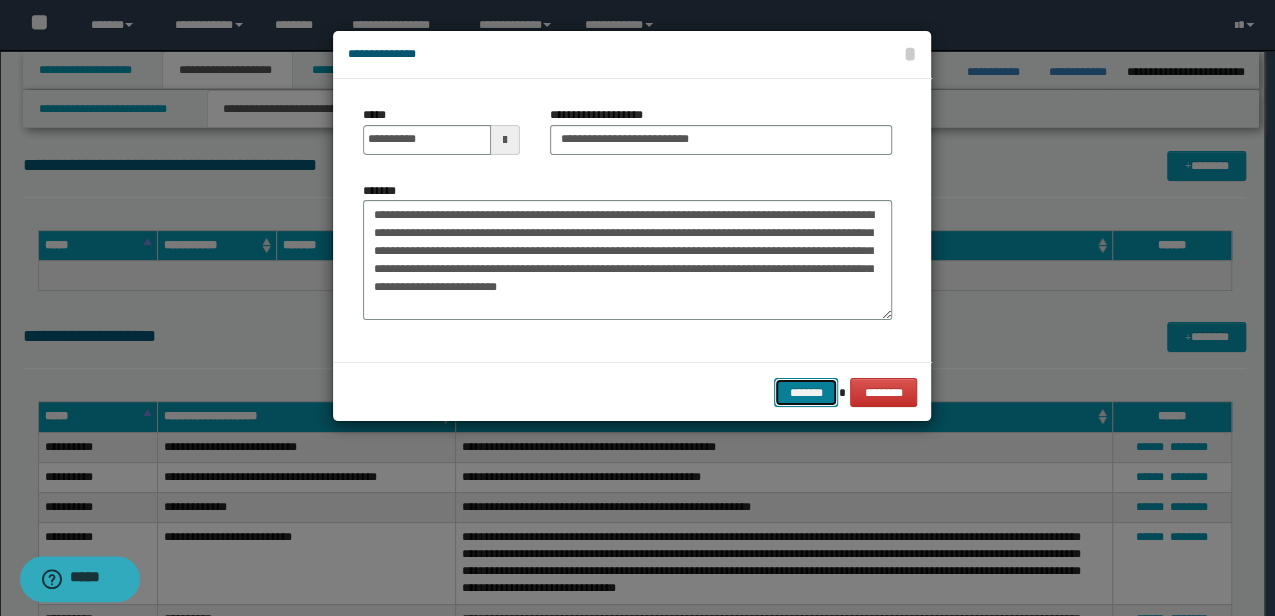 click on "*******" at bounding box center (806, 392) 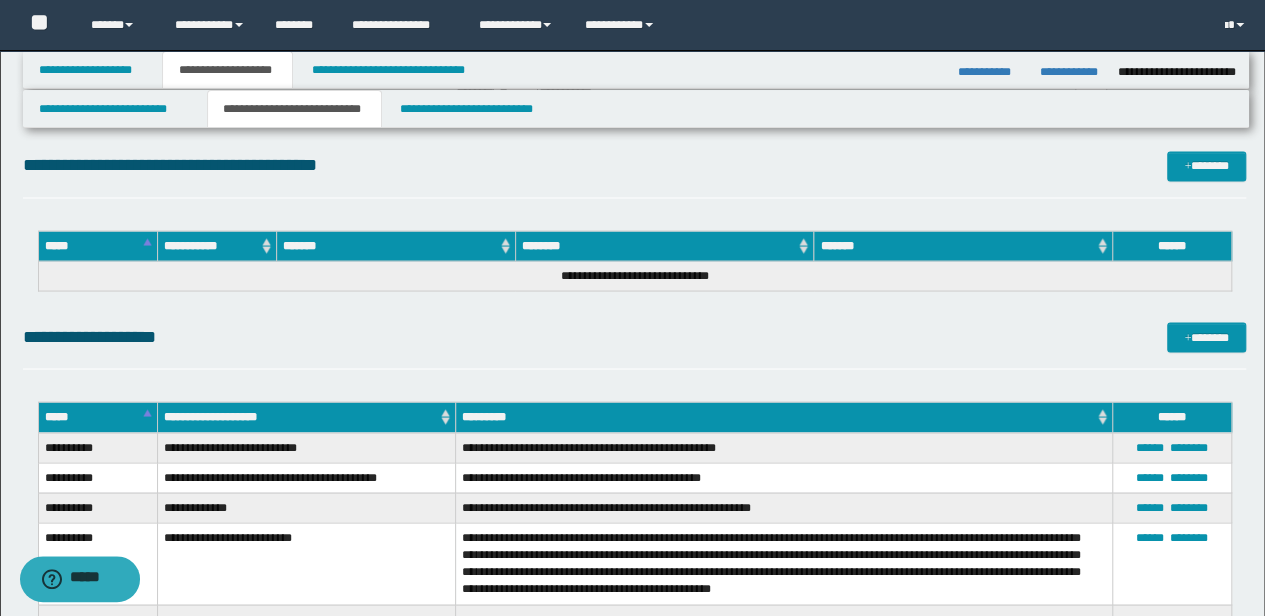 click on "**********" at bounding box center (635, 336) 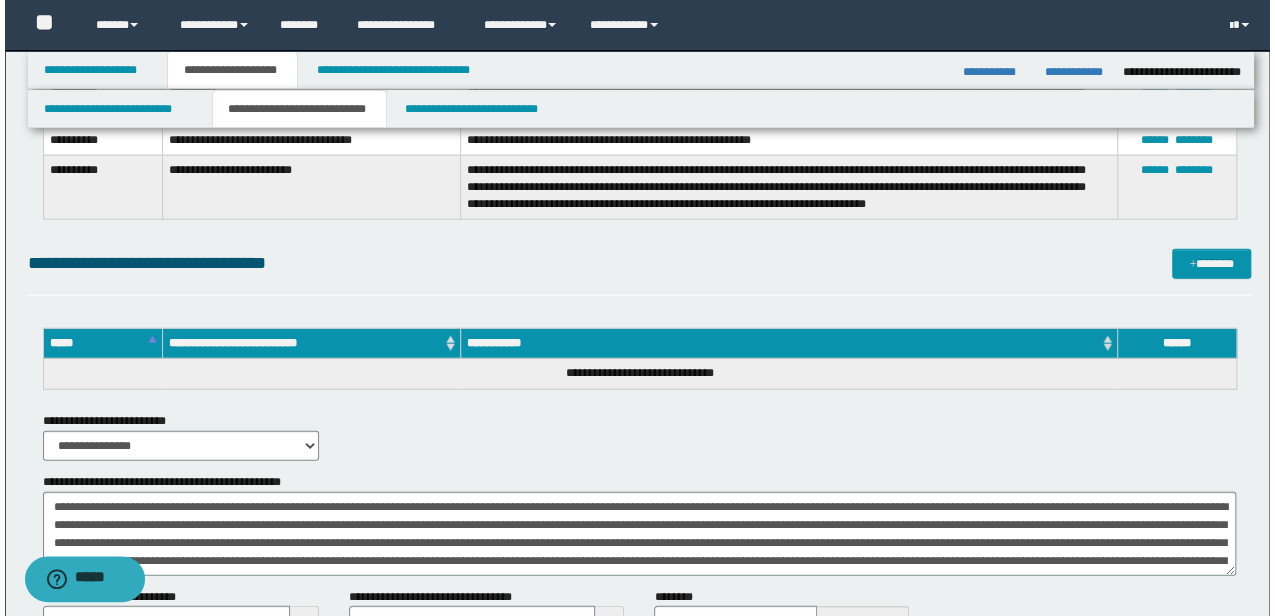 scroll, scrollTop: 2304, scrollLeft: 0, axis: vertical 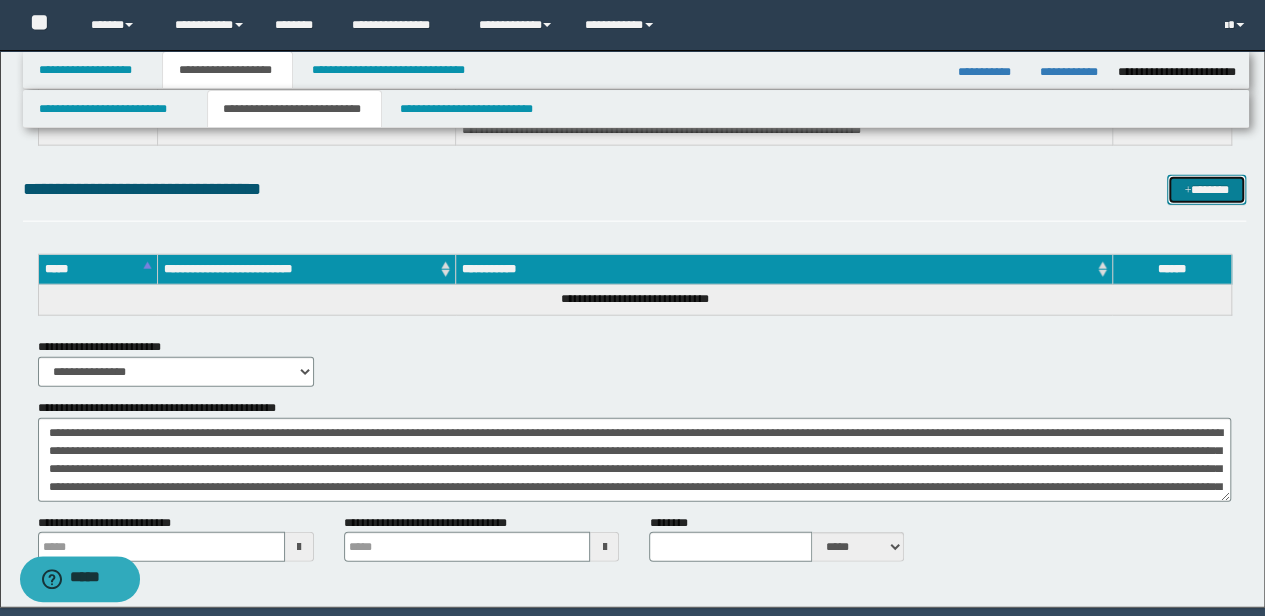 click on "*******" at bounding box center [1206, 189] 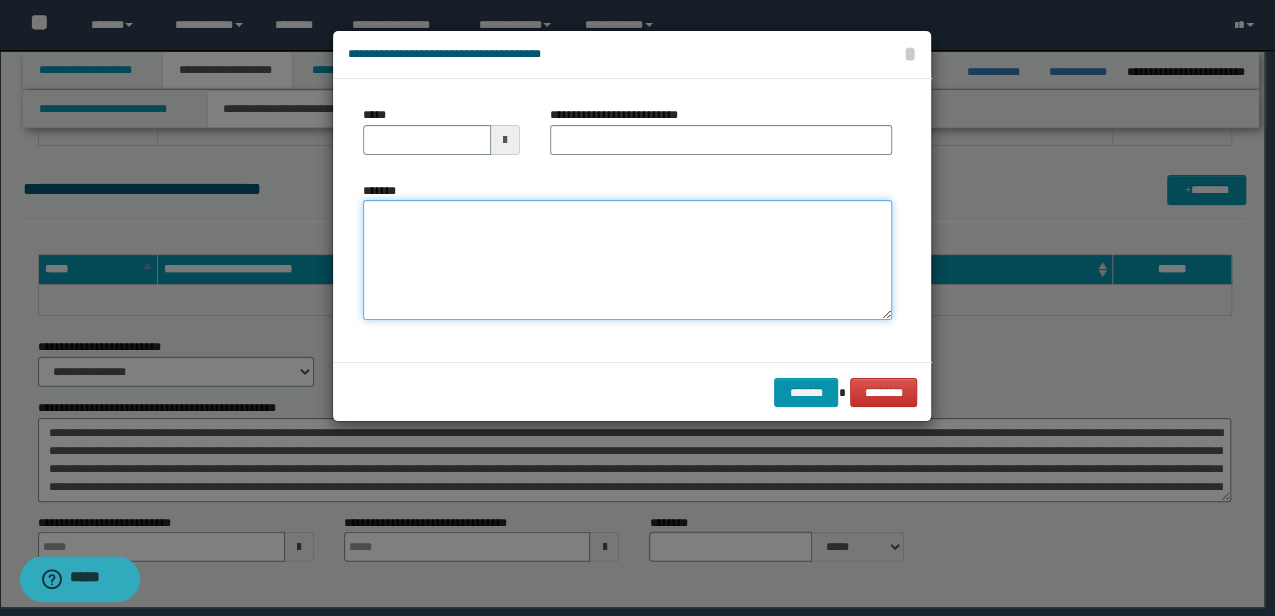 click on "*******" at bounding box center (627, 260) 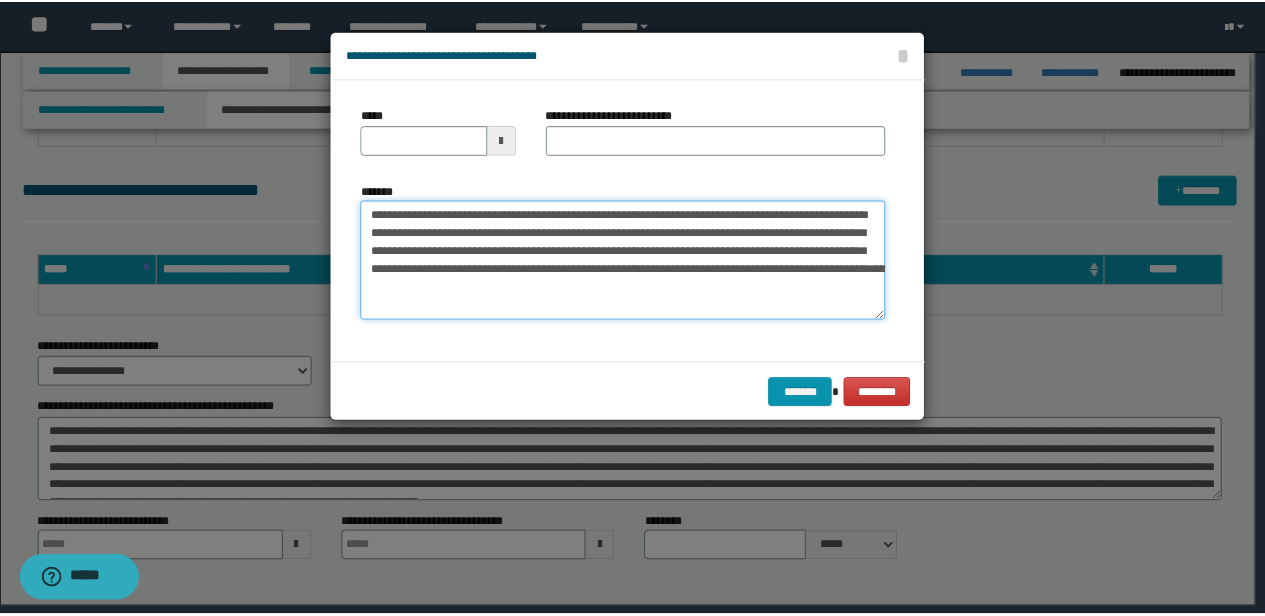 scroll, scrollTop: 30, scrollLeft: 0, axis: vertical 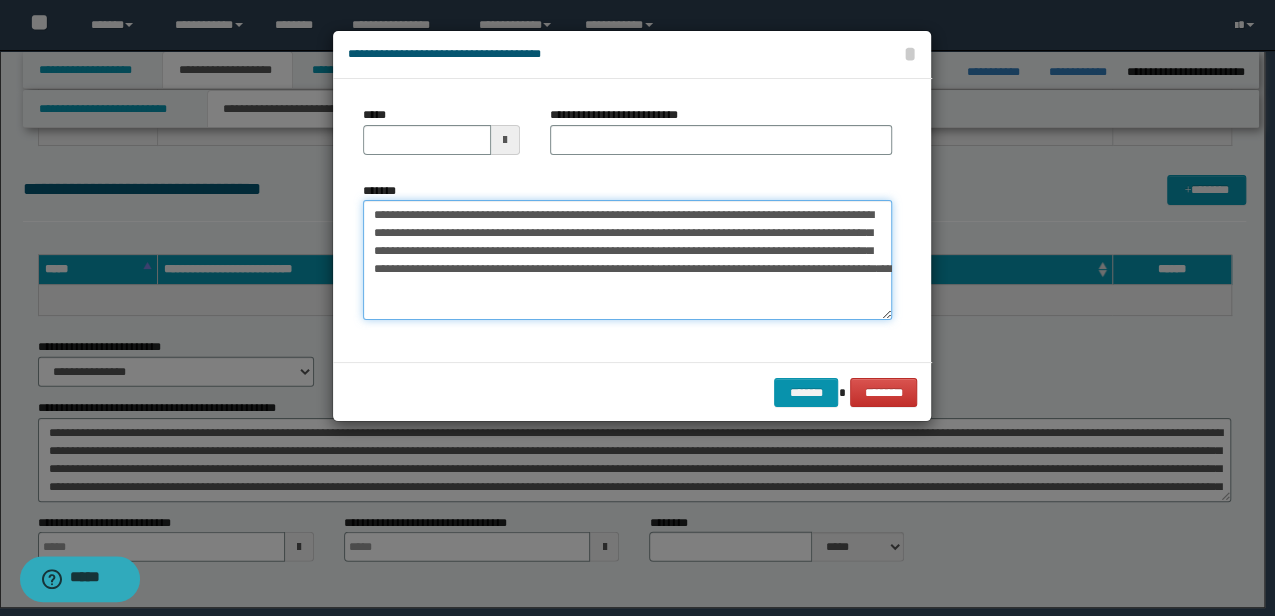 click on "**********" at bounding box center (627, 259) 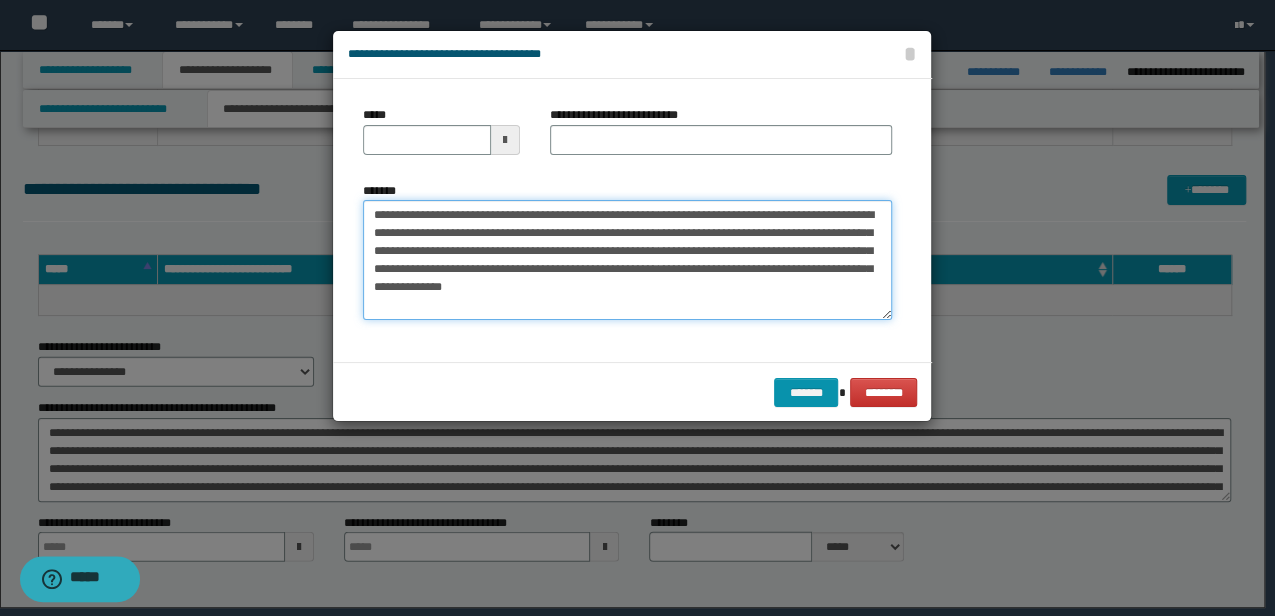 type on "**********" 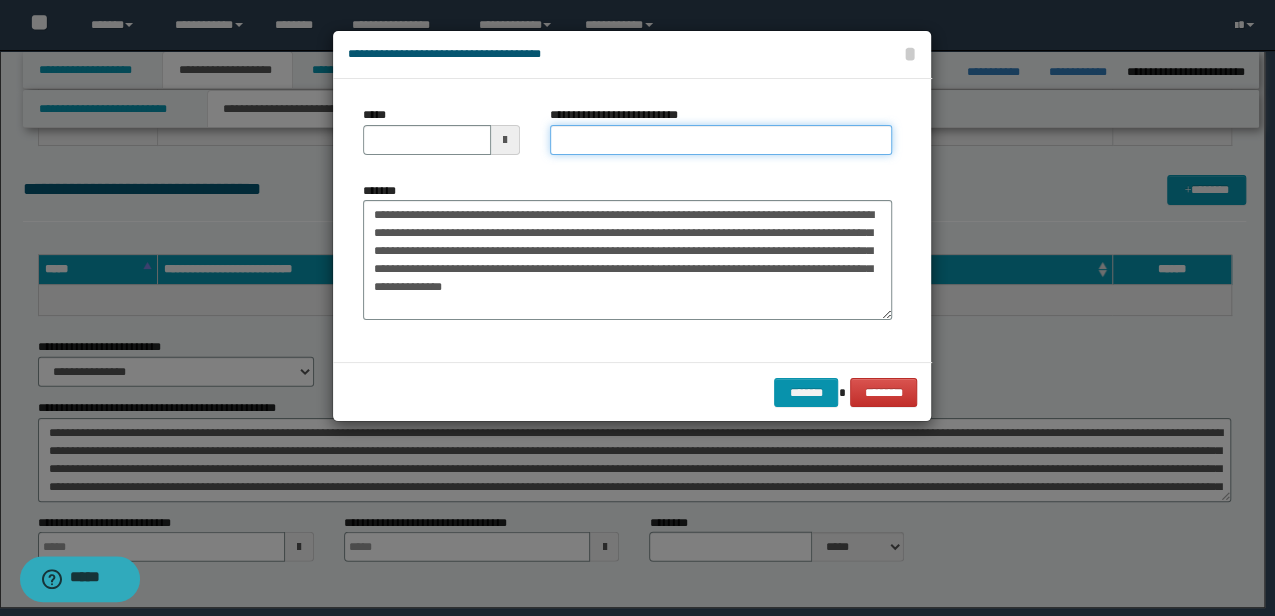 click on "**********" at bounding box center (721, 140) 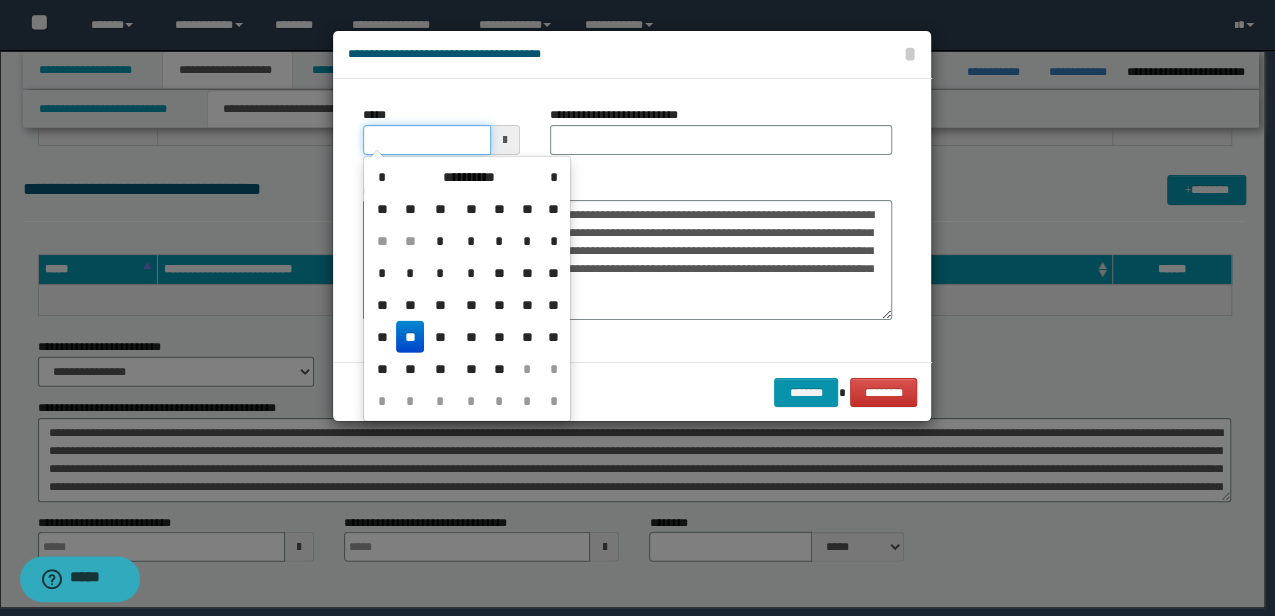click on "*****" at bounding box center (426, 140) 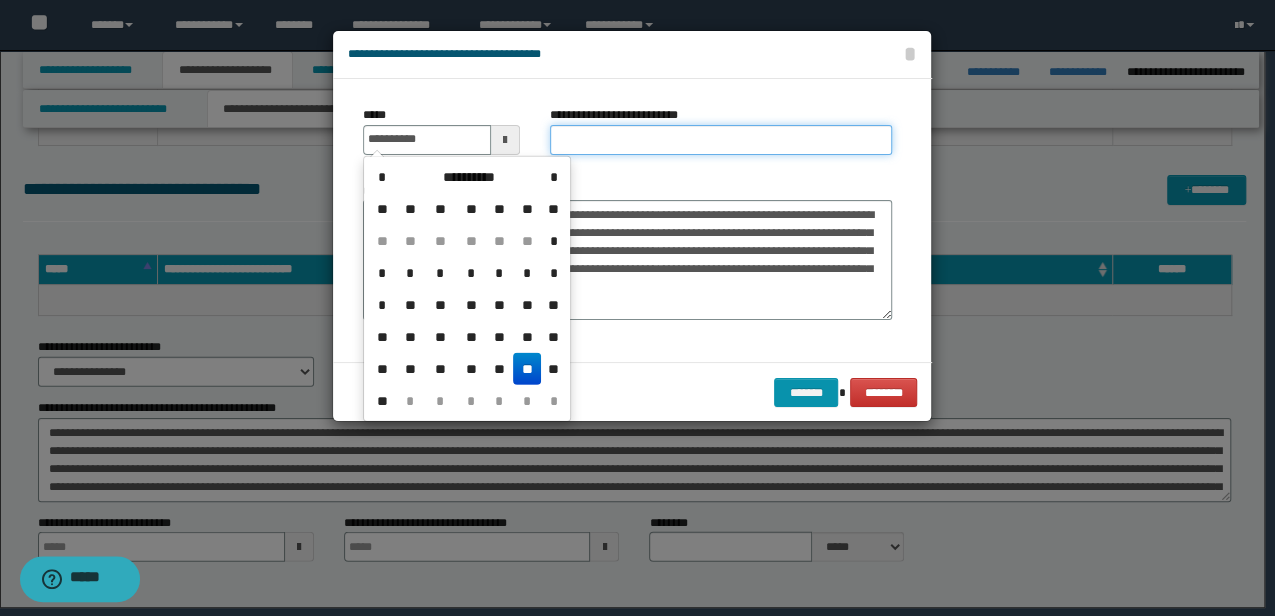 type on "**********" 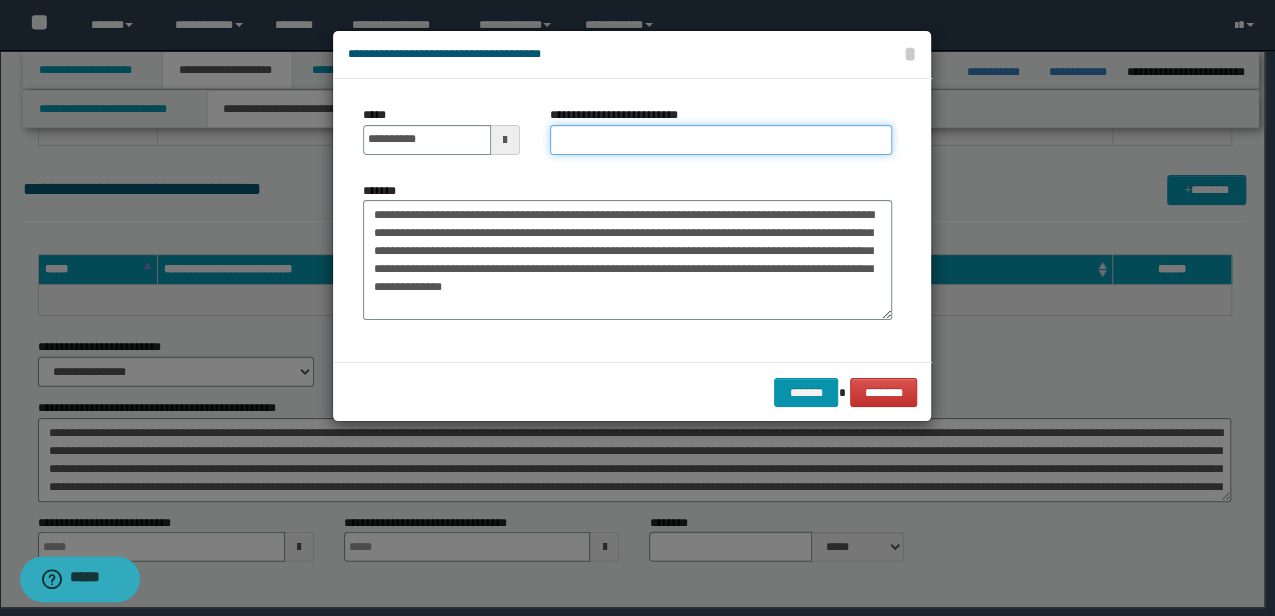 click on "**********" at bounding box center (721, 140) 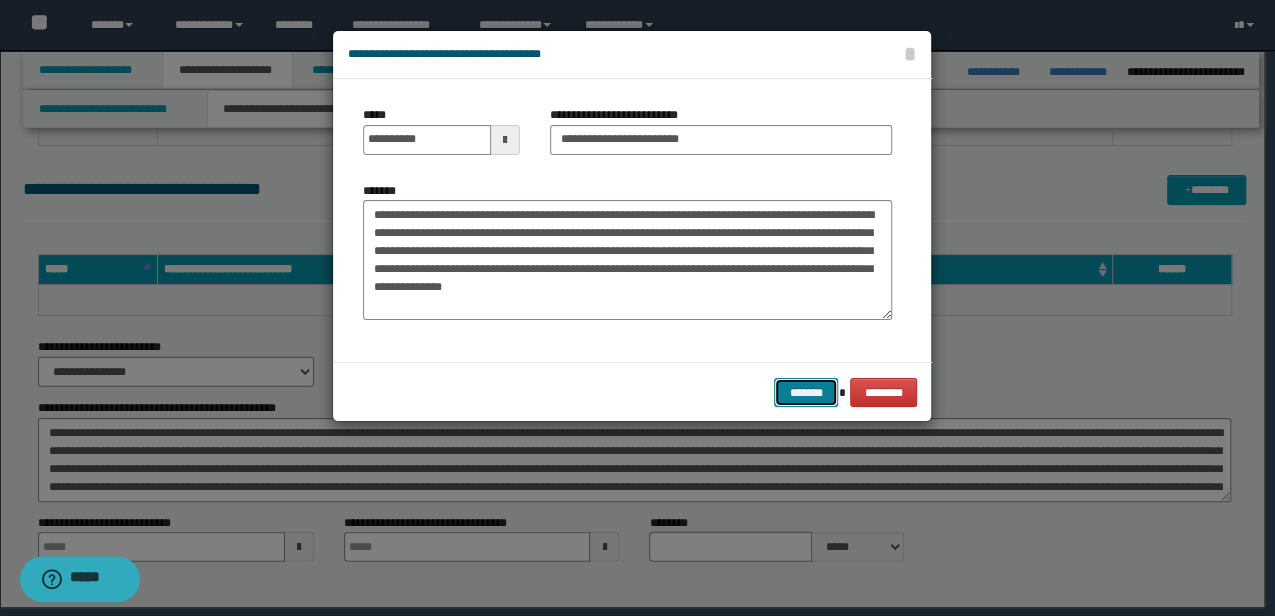 click on "*******" at bounding box center (806, 392) 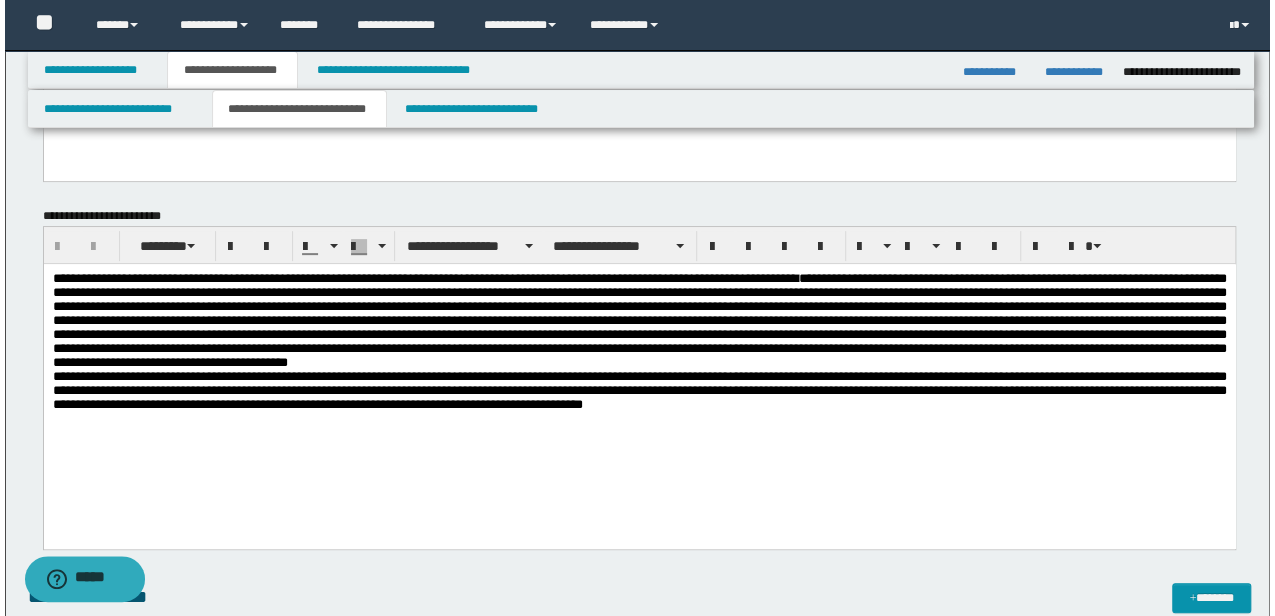 scroll, scrollTop: 776, scrollLeft: 0, axis: vertical 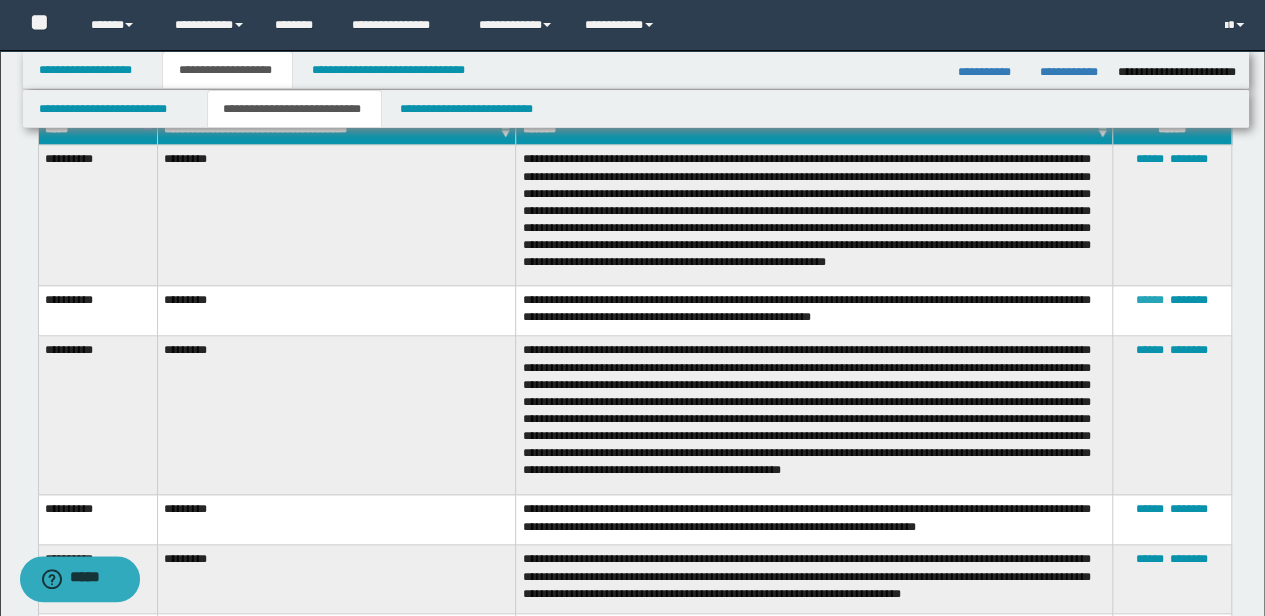 click on "******" at bounding box center [1150, 300] 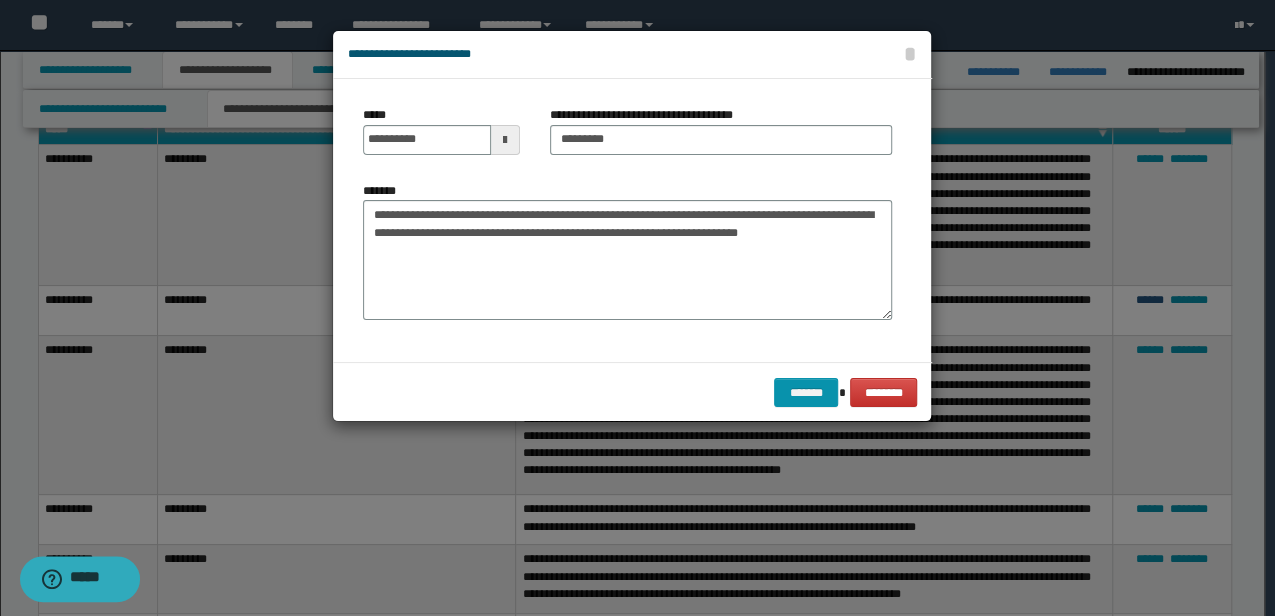 scroll, scrollTop: 0, scrollLeft: 0, axis: both 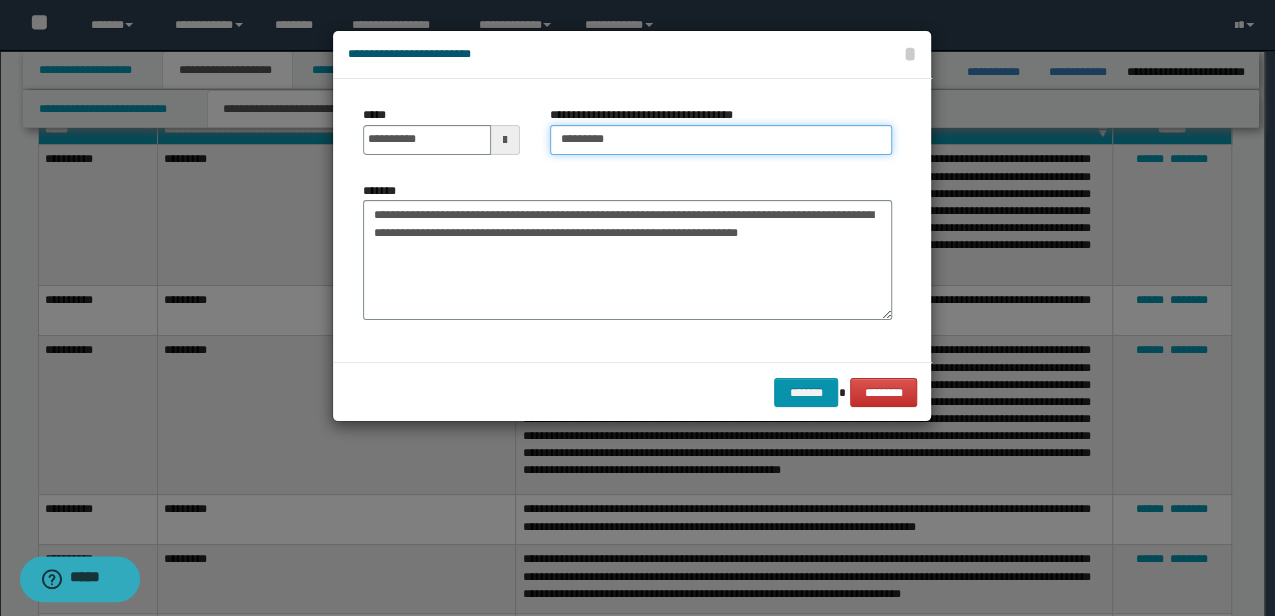 click on "*********" at bounding box center [721, 140] 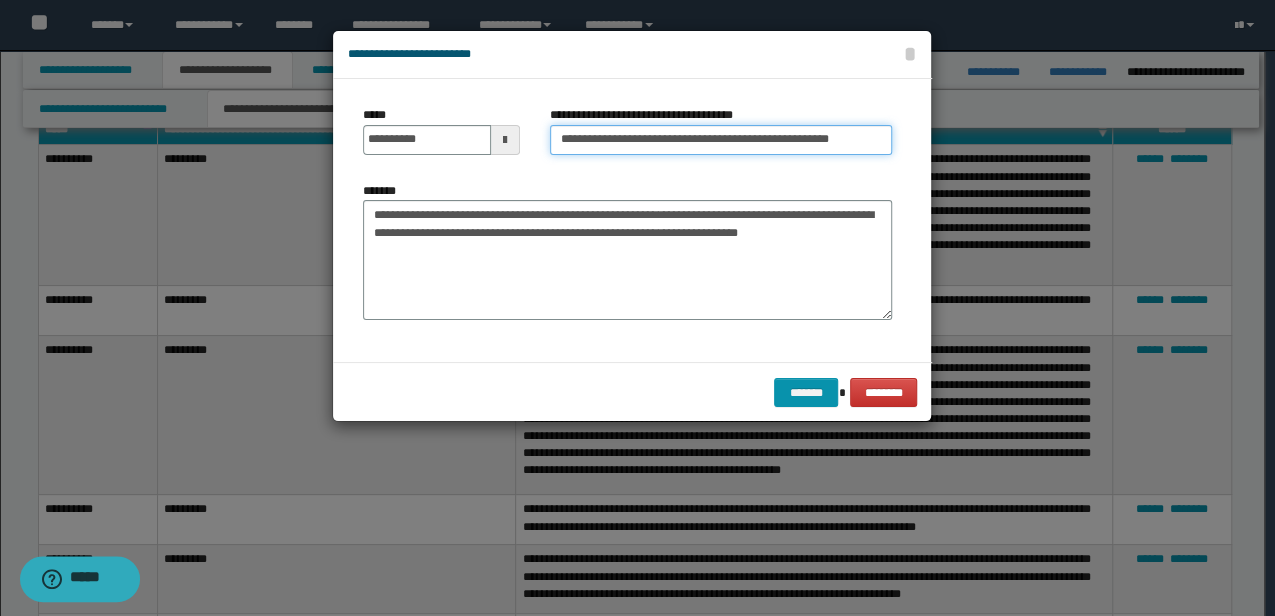 type on "**********" 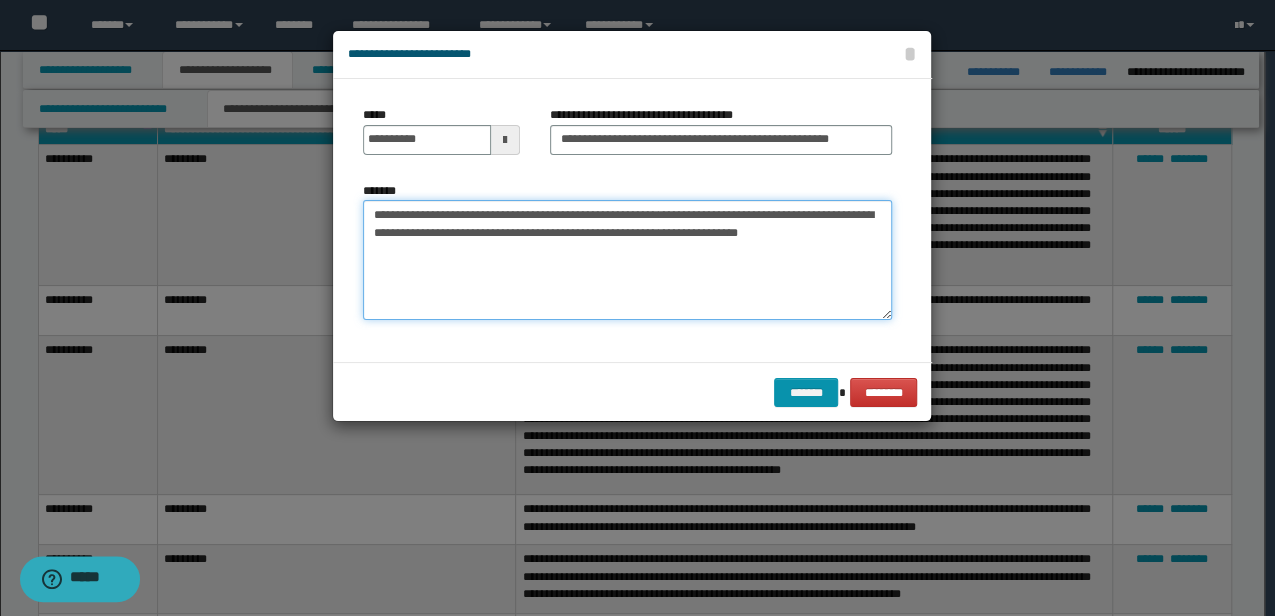 click on "**********" at bounding box center (627, 259) 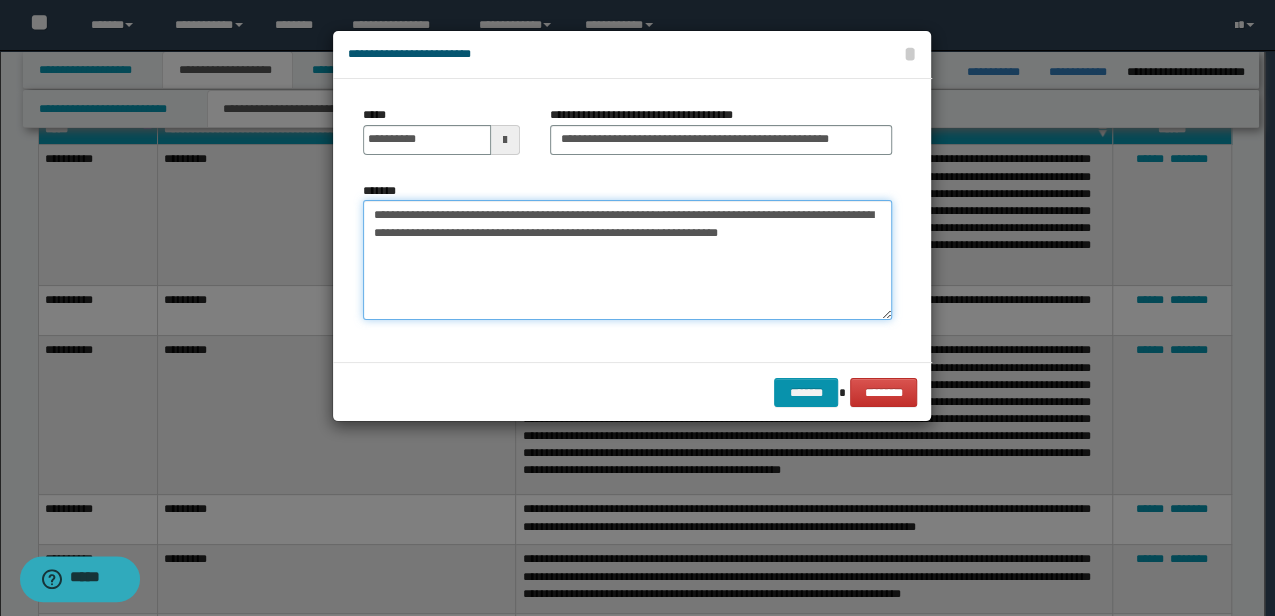 click on "**********" at bounding box center [627, 259] 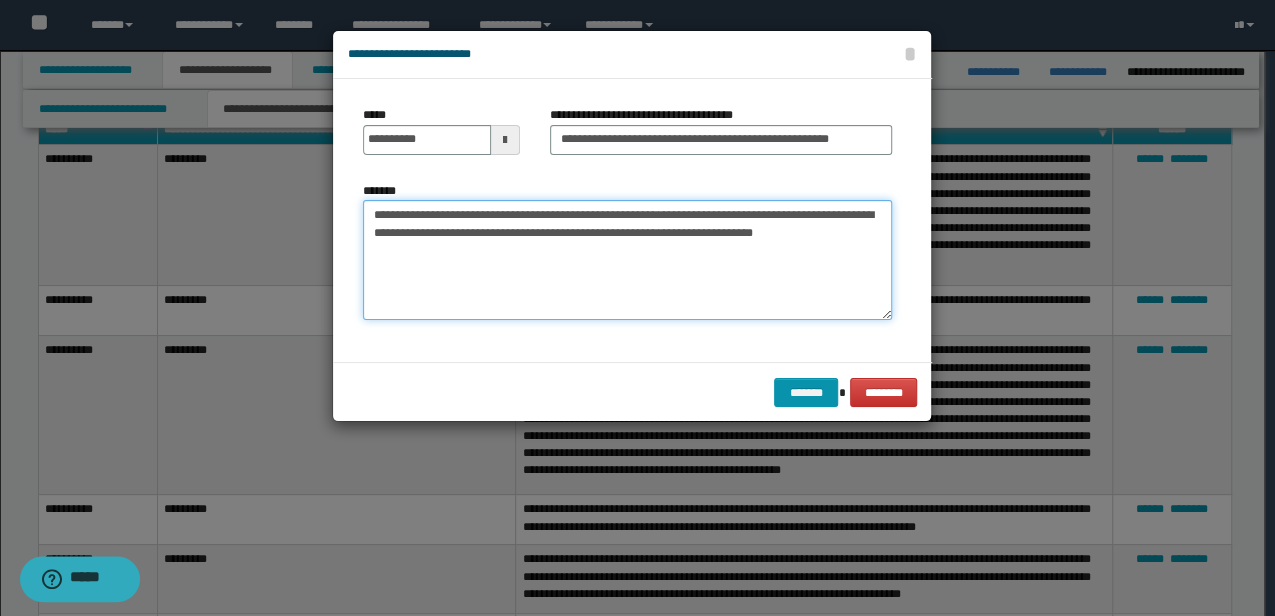 click on "**********" at bounding box center [627, 259] 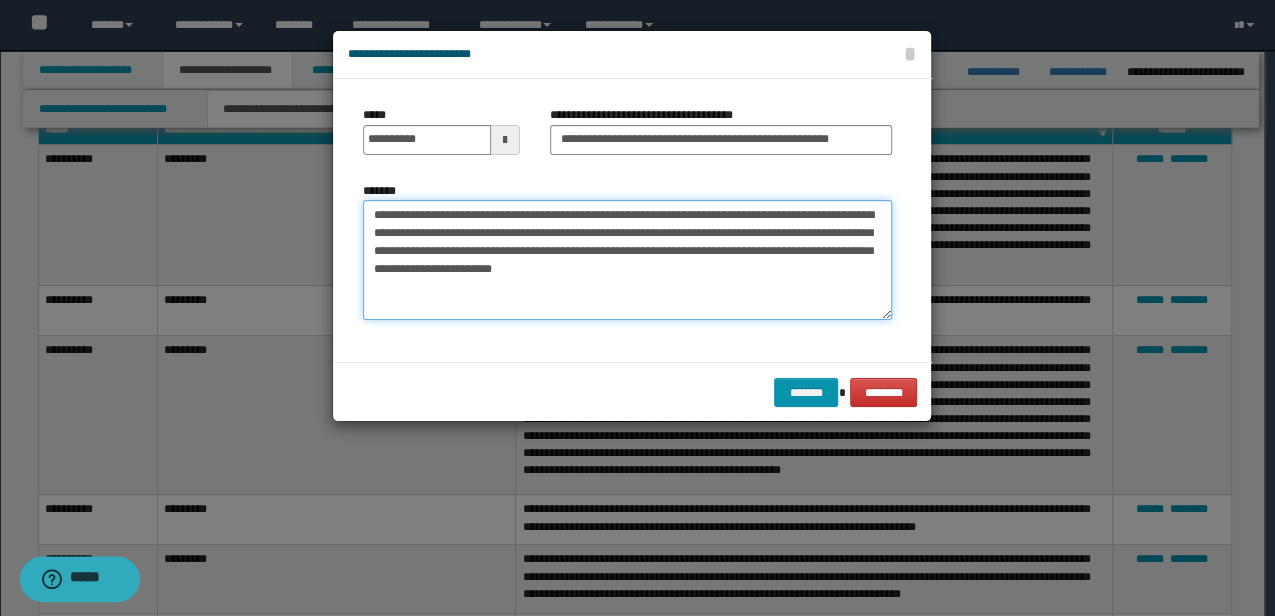 click on "**********" at bounding box center [627, 259] 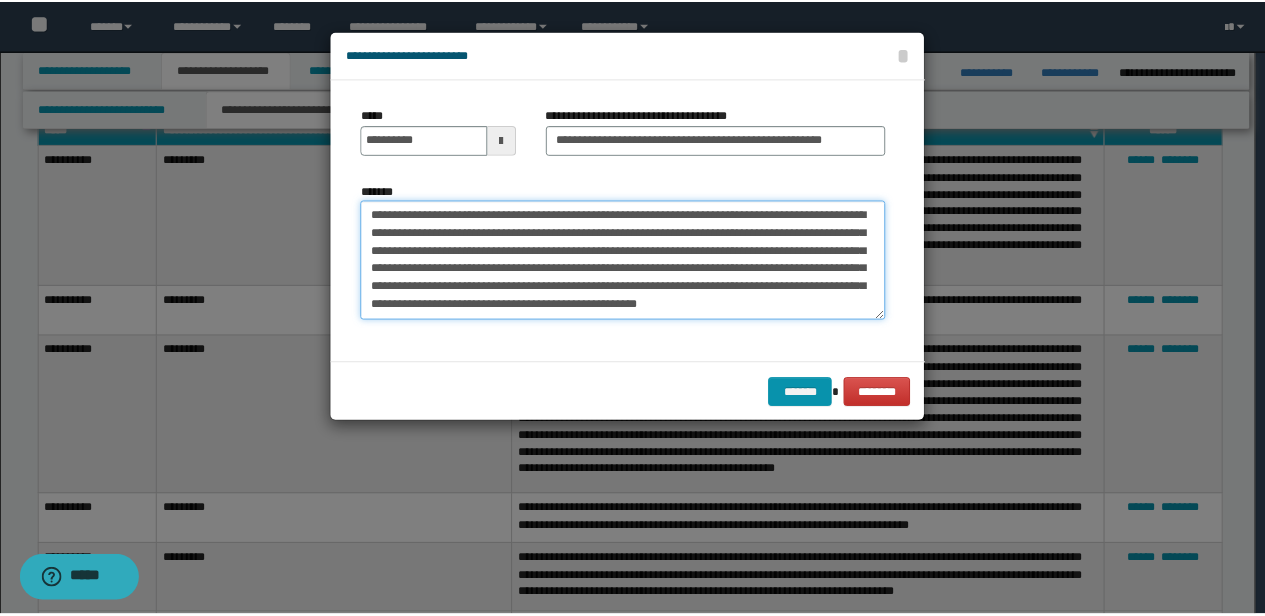 scroll, scrollTop: 12, scrollLeft: 0, axis: vertical 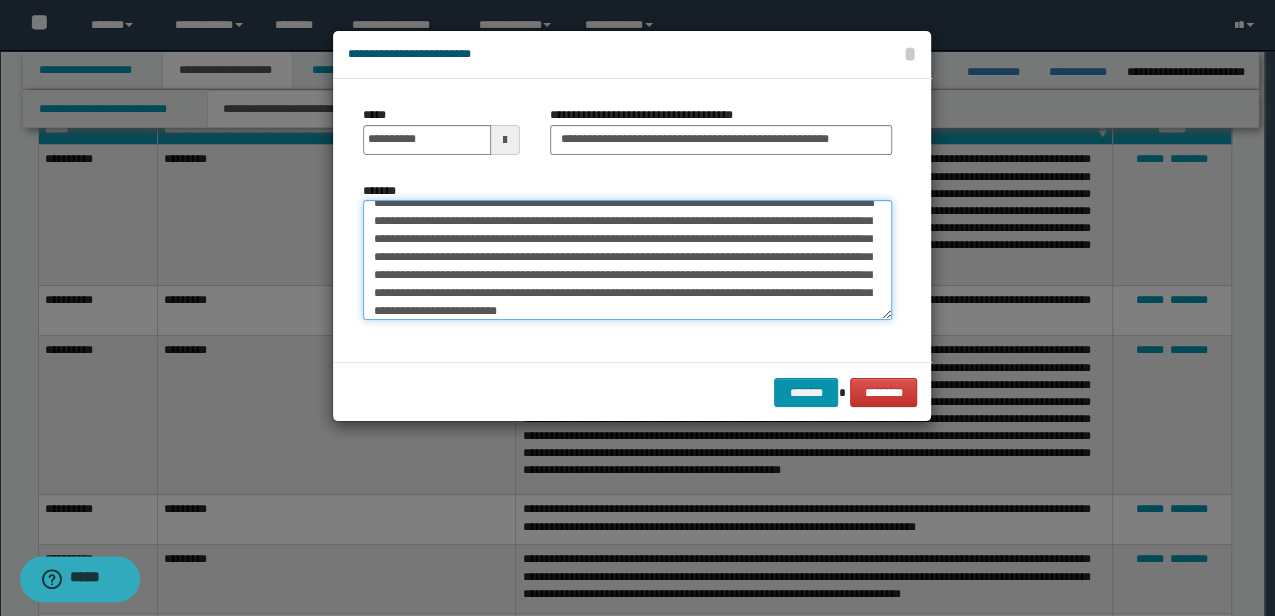click on "**********" at bounding box center (627, 259) 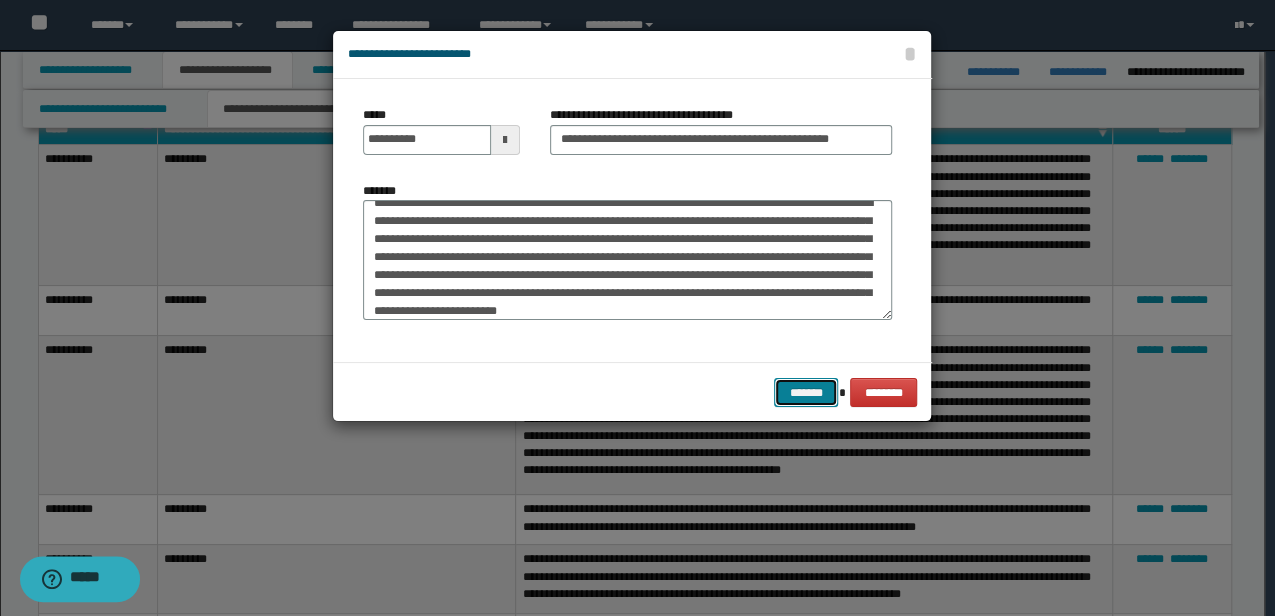 click on "*******" at bounding box center [806, 392] 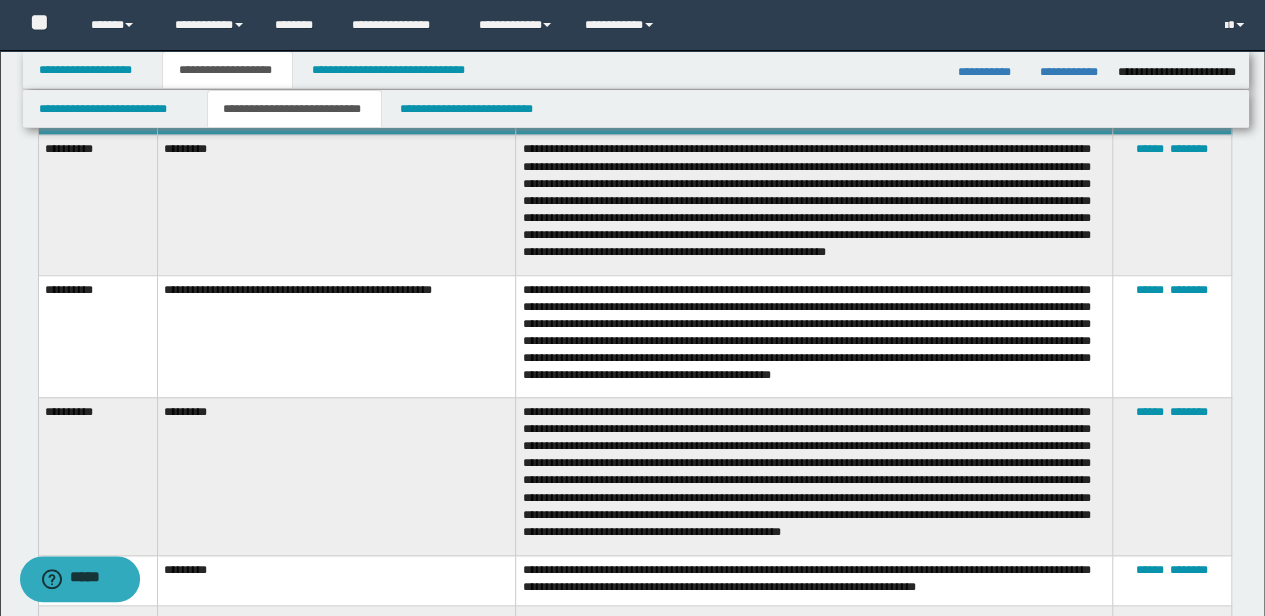 scroll, scrollTop: 2158, scrollLeft: 0, axis: vertical 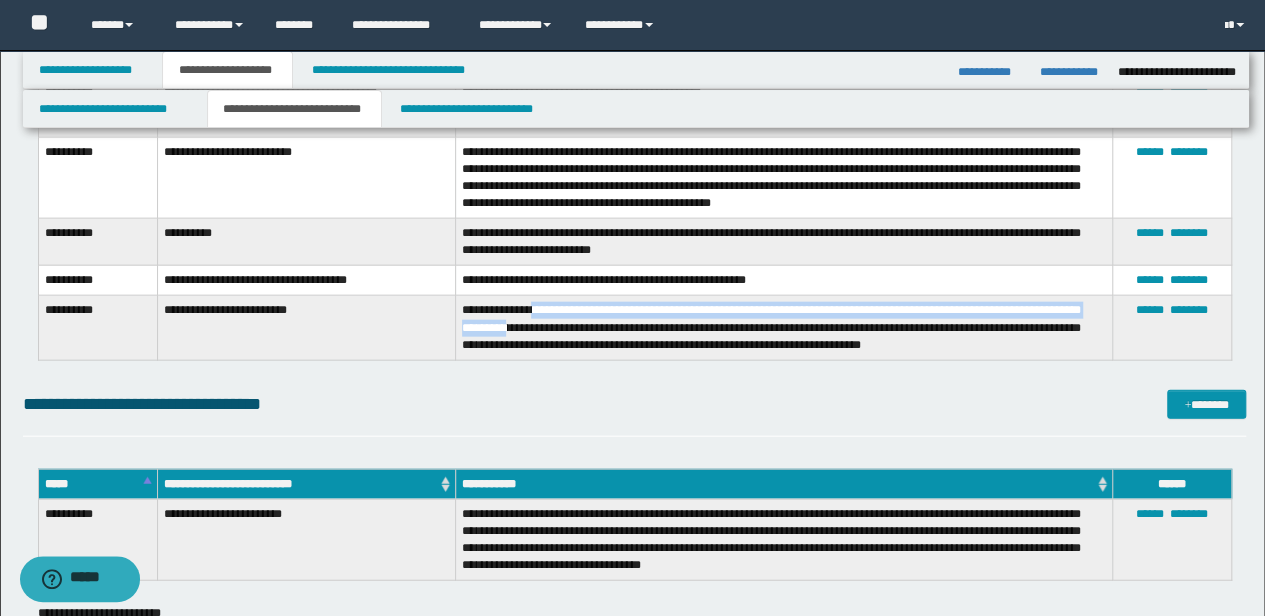click on "**********" at bounding box center [784, 328] 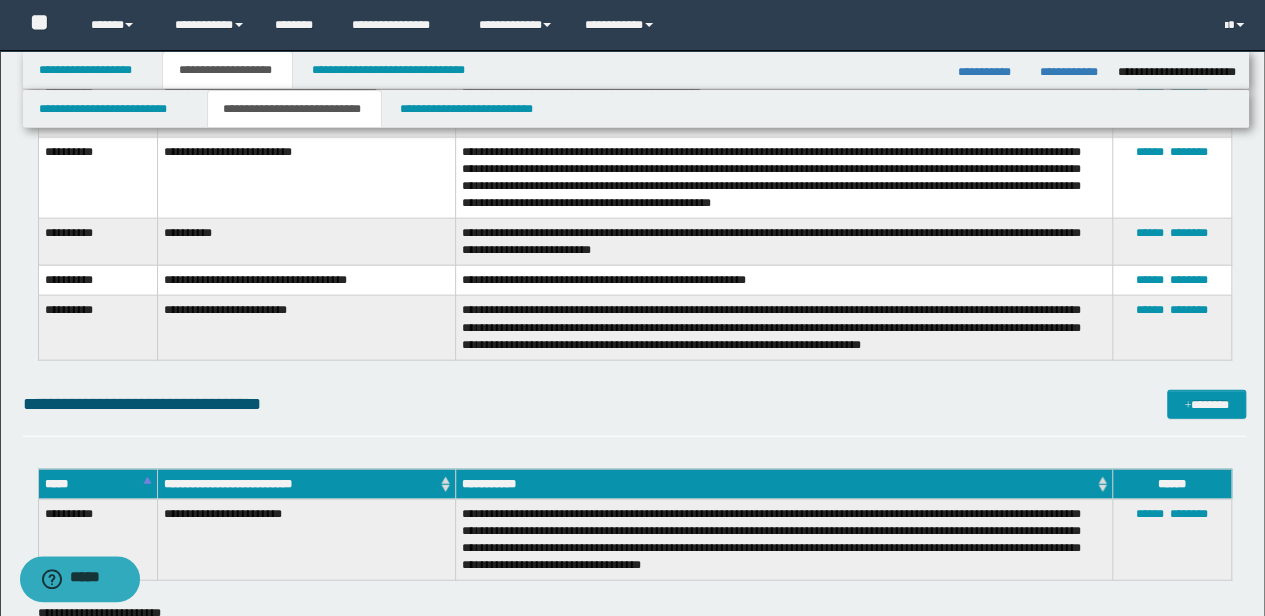 click on "**********" at bounding box center (635, 404) 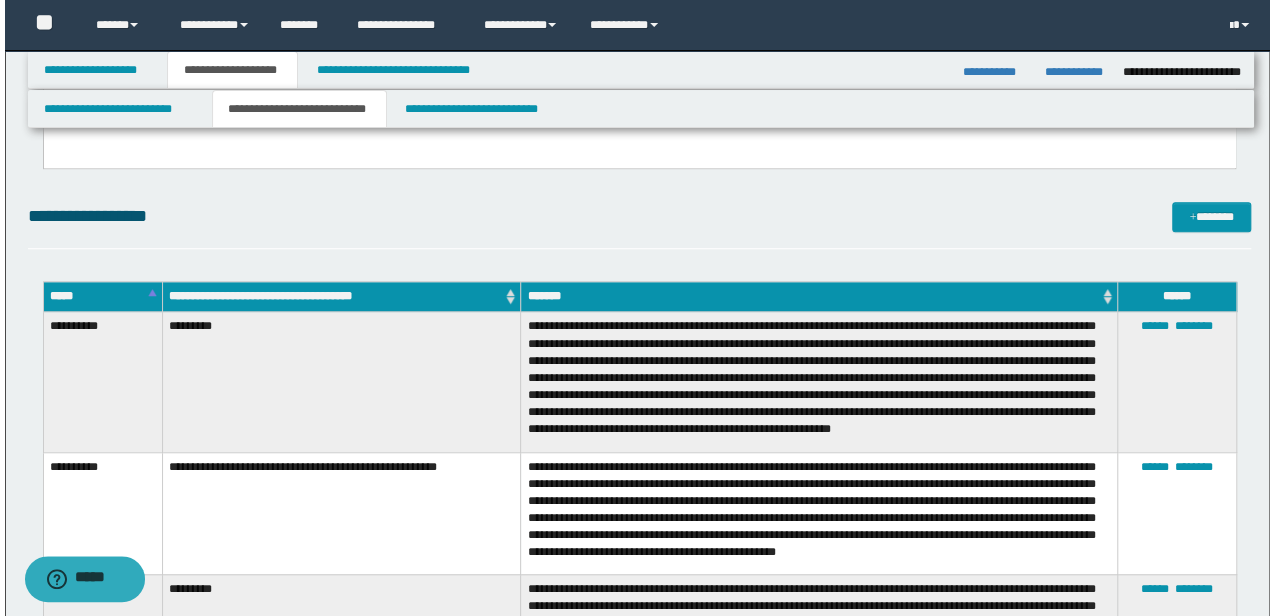 scroll, scrollTop: 624, scrollLeft: 0, axis: vertical 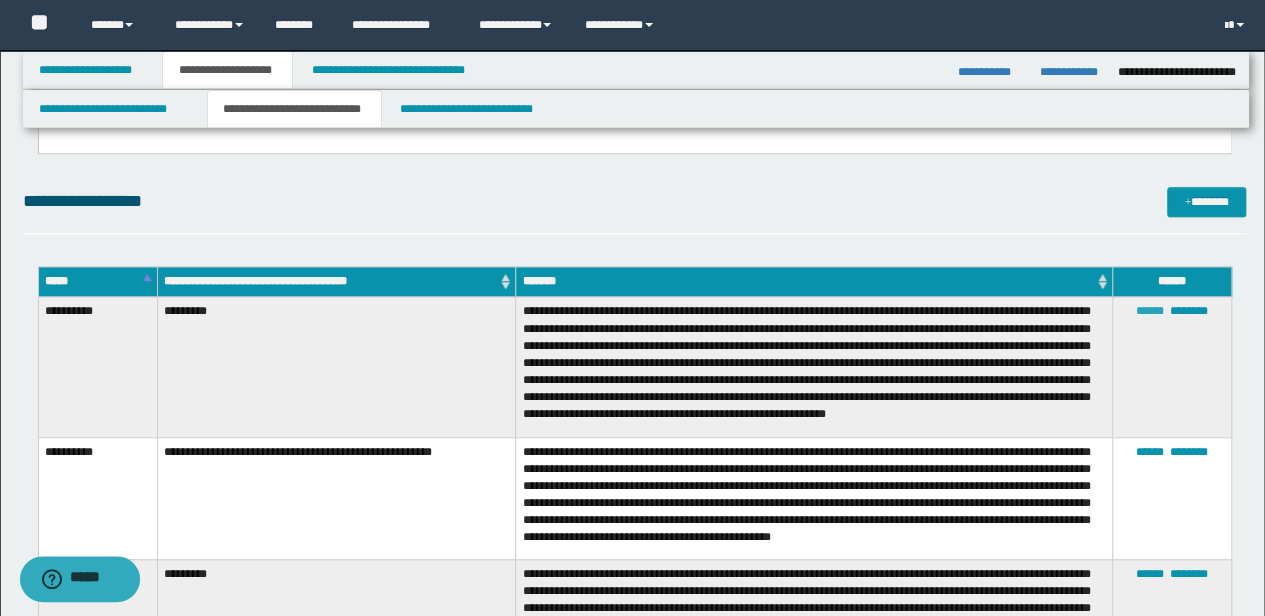 click on "******" at bounding box center (1150, 311) 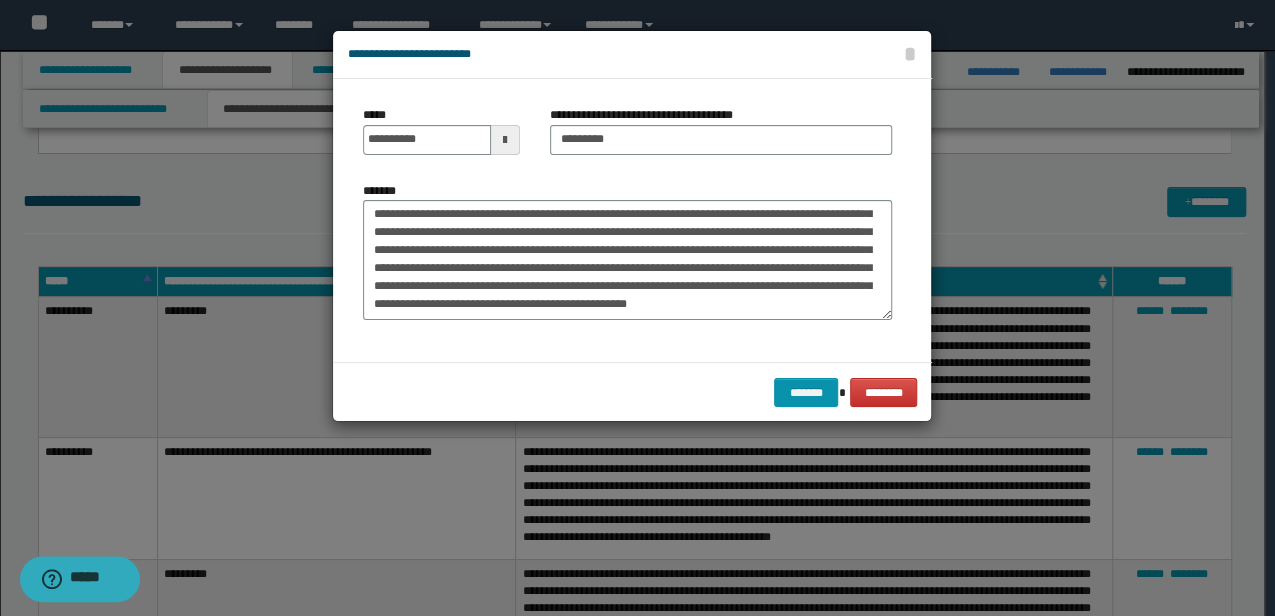 scroll, scrollTop: 54, scrollLeft: 0, axis: vertical 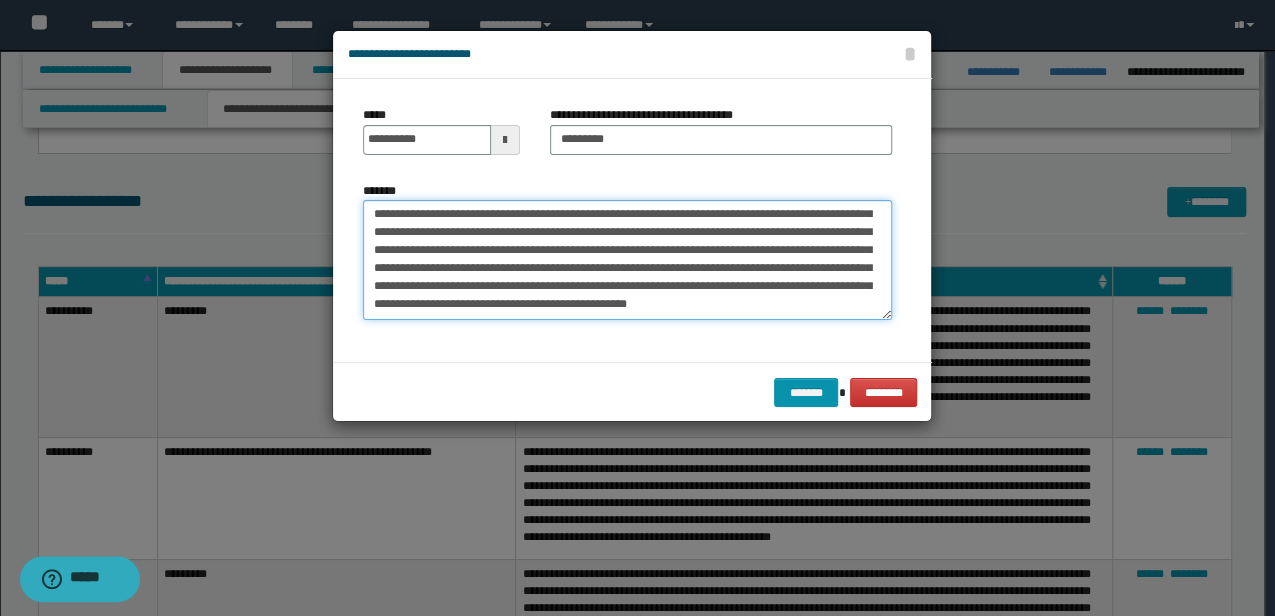 drag, startPoint x: 699, startPoint y: 320, endPoint x: 329, endPoint y: 132, distance: 415.0229 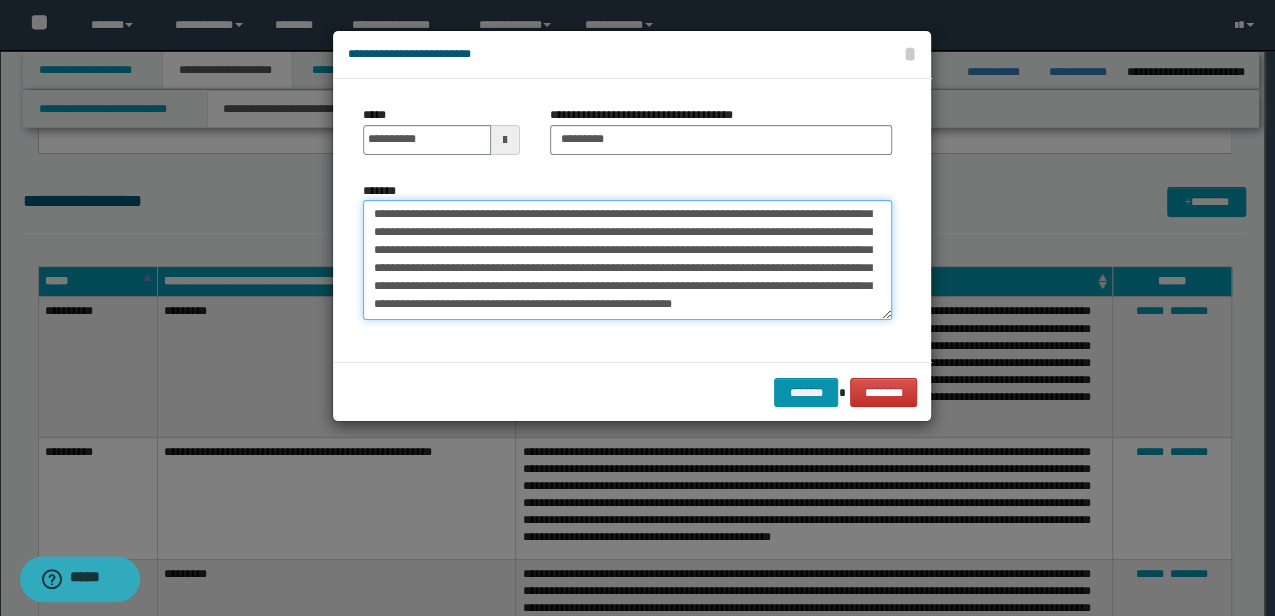 scroll, scrollTop: 36, scrollLeft: 0, axis: vertical 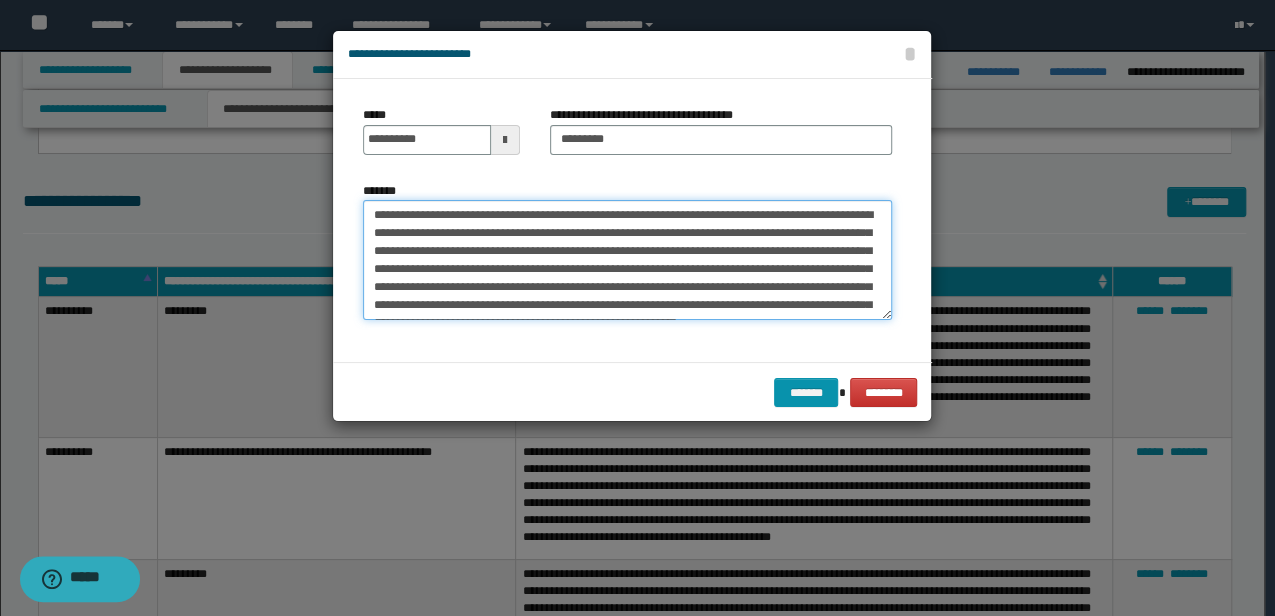 type on "**********" 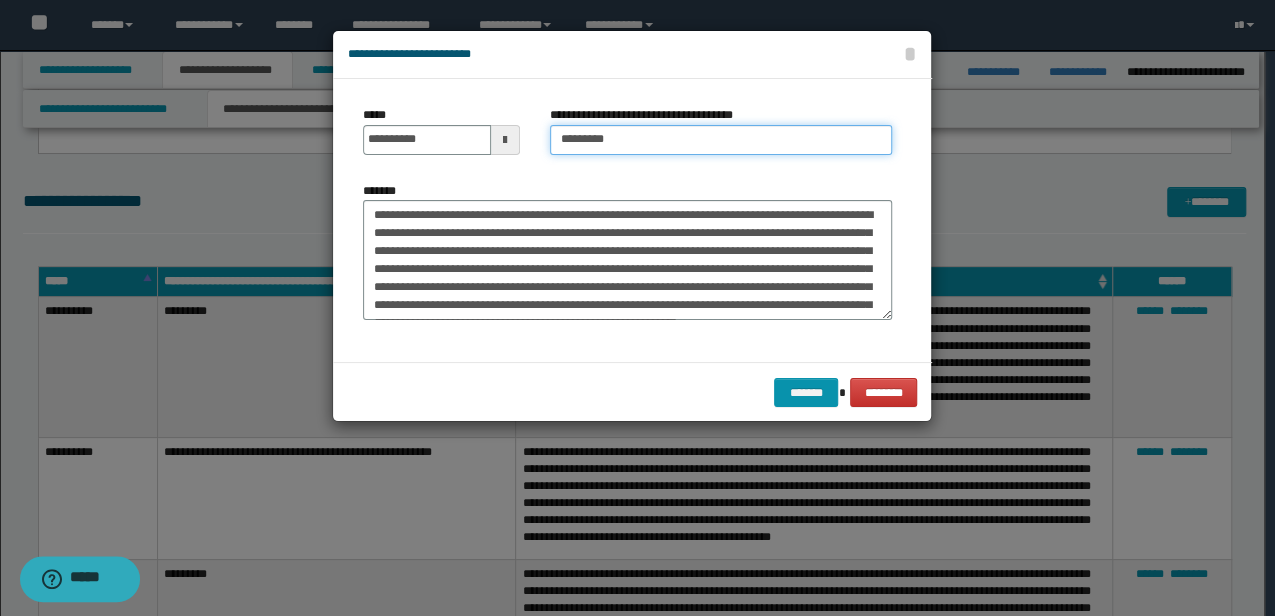 drag, startPoint x: 578, startPoint y: 141, endPoint x: 506, endPoint y: 140, distance: 72.00694 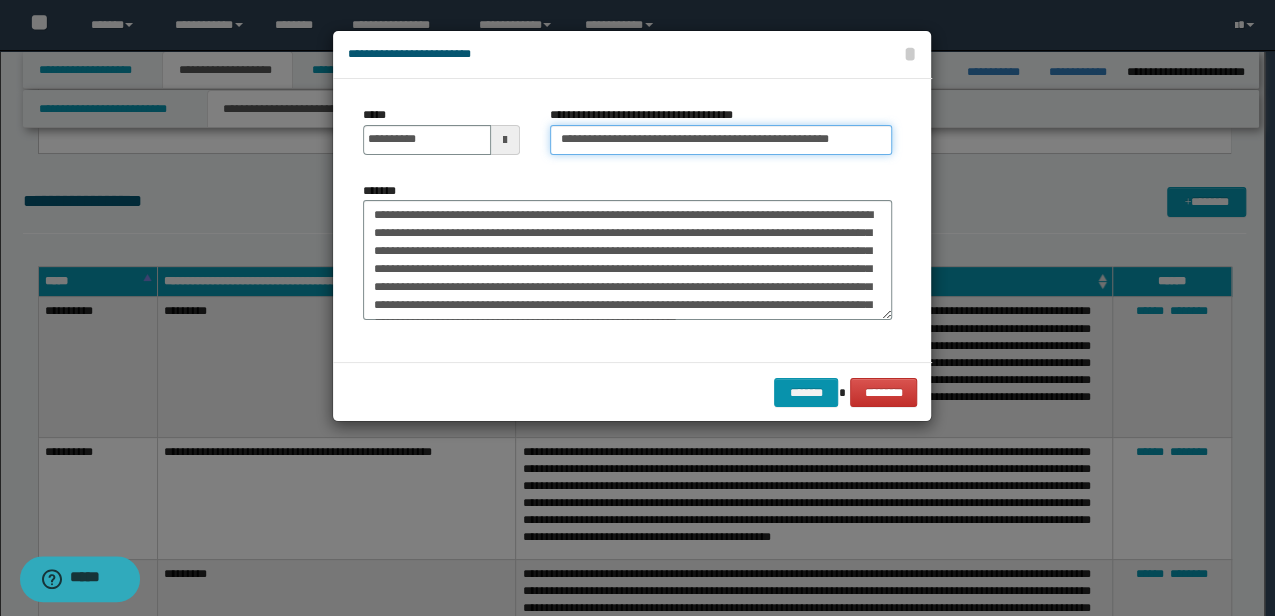 drag, startPoint x: 684, startPoint y: 140, endPoint x: 968, endPoint y: 143, distance: 284.01584 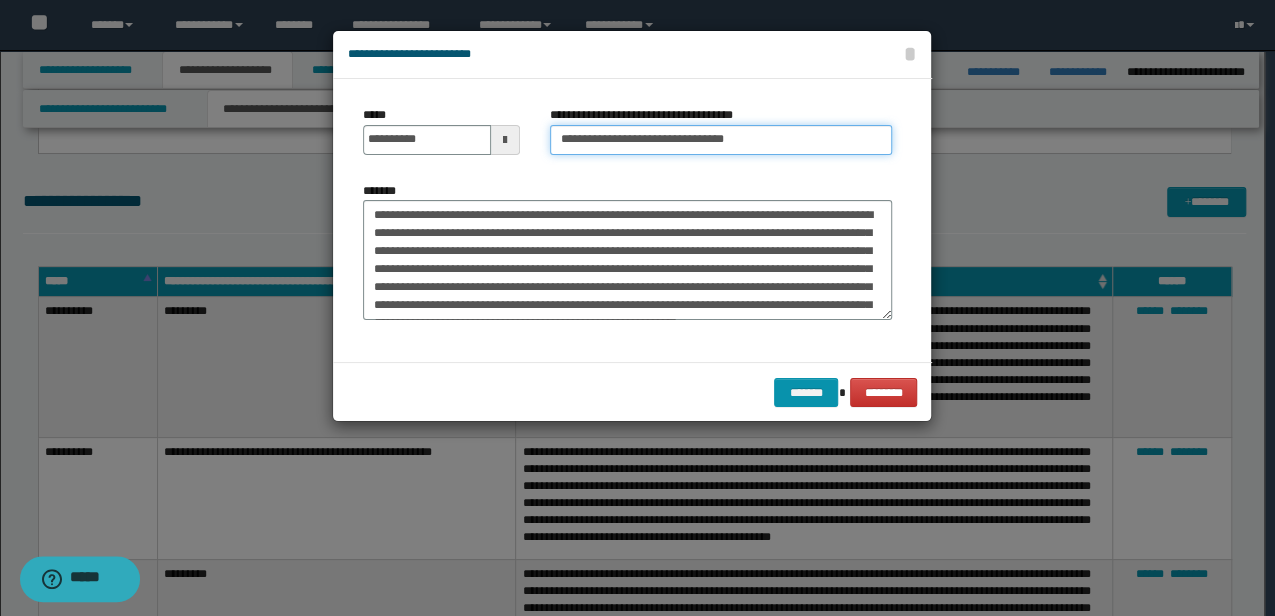 type on "**********" 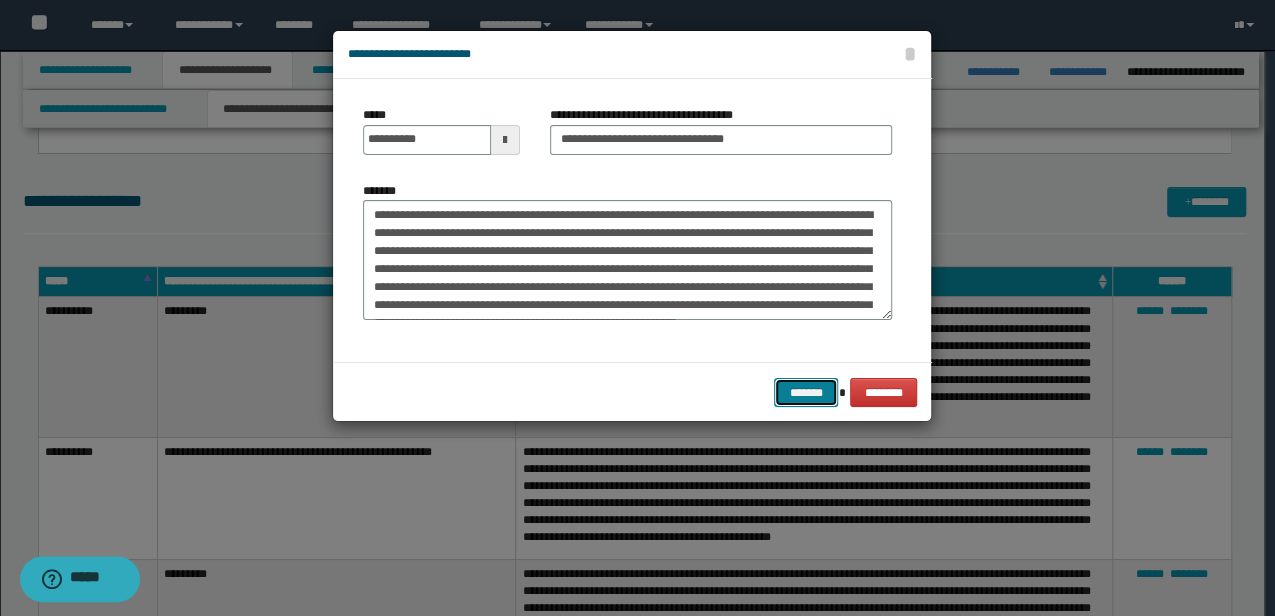 type 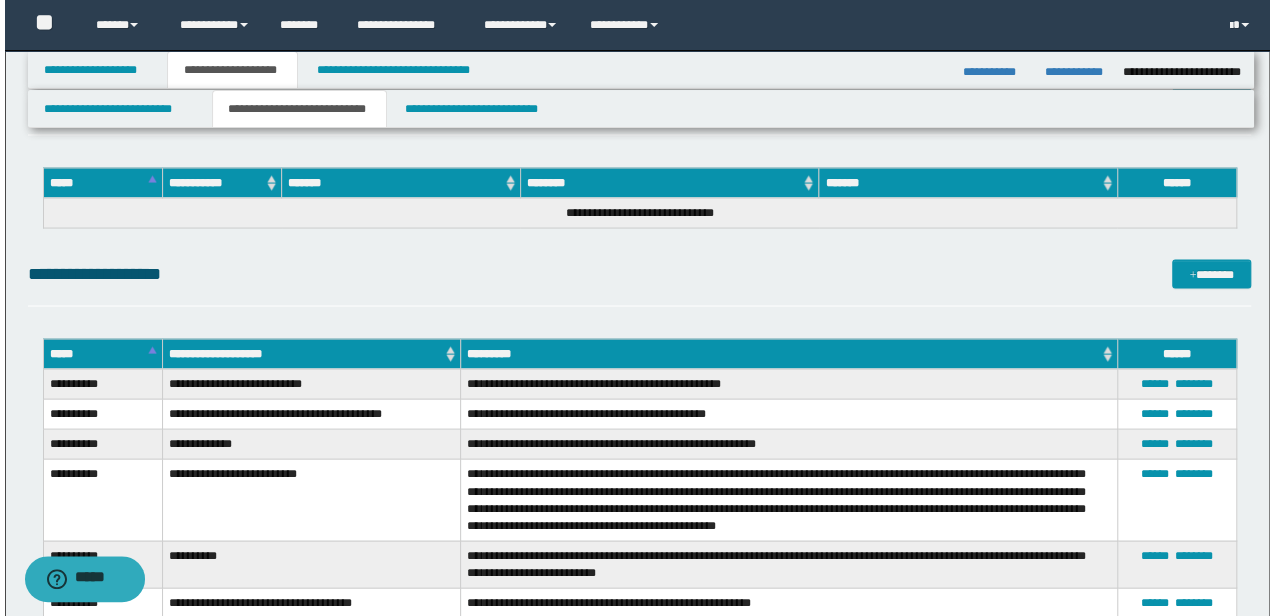 scroll, scrollTop: 1824, scrollLeft: 0, axis: vertical 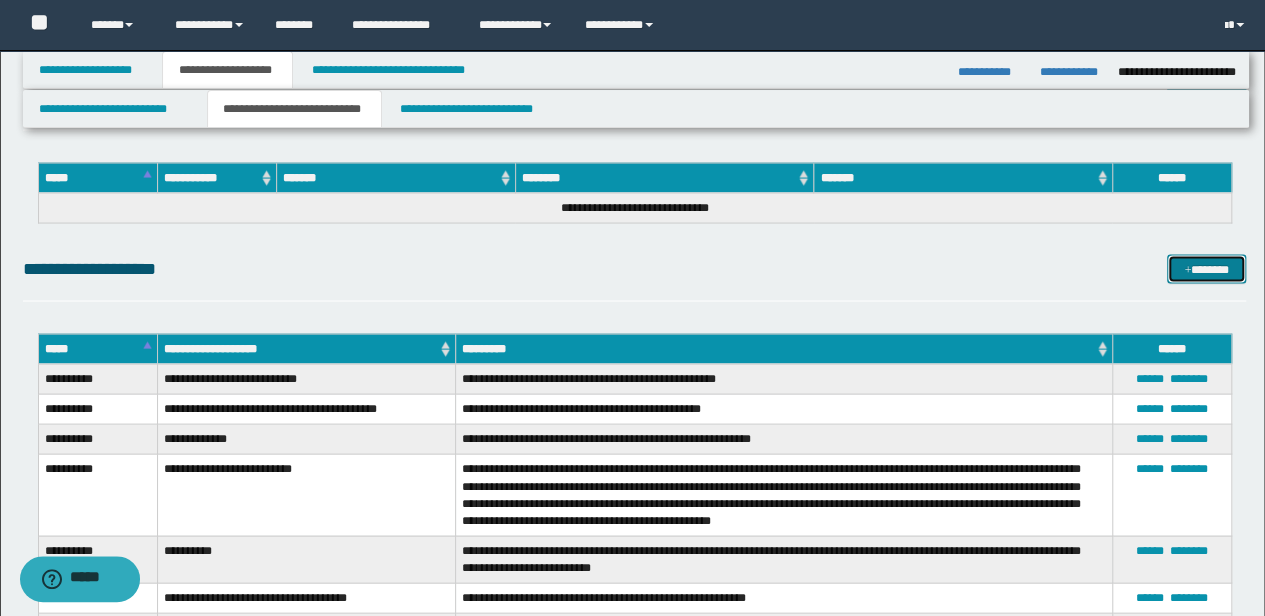 click at bounding box center (1187, 270) 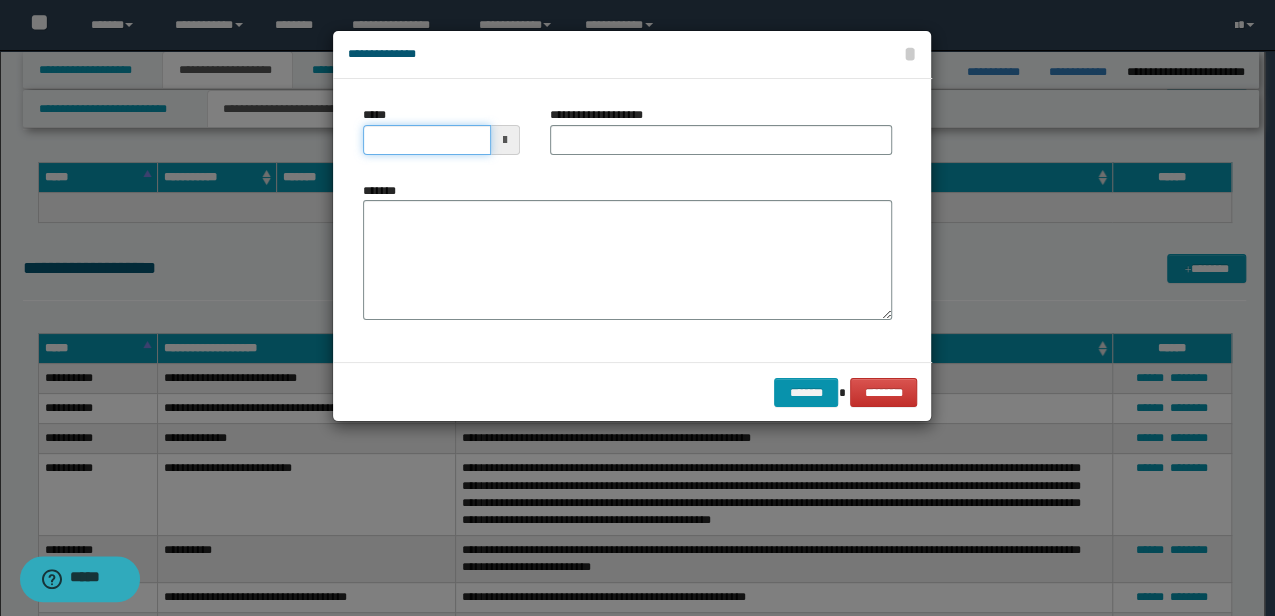 click on "*****" at bounding box center [426, 140] 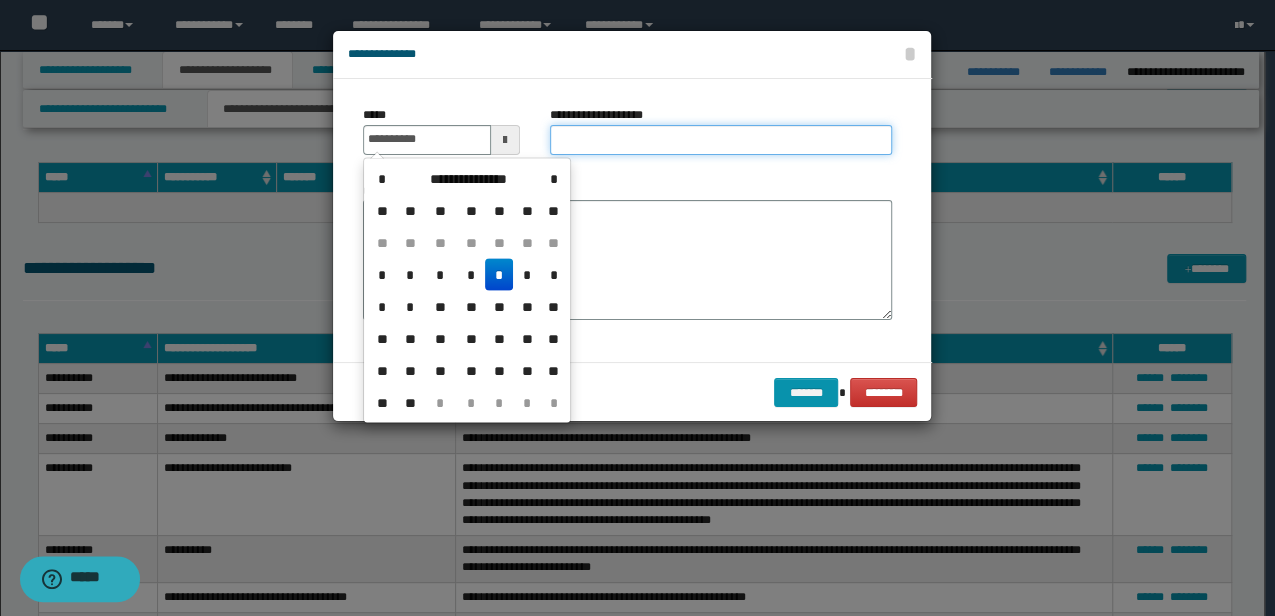 type on "**********" 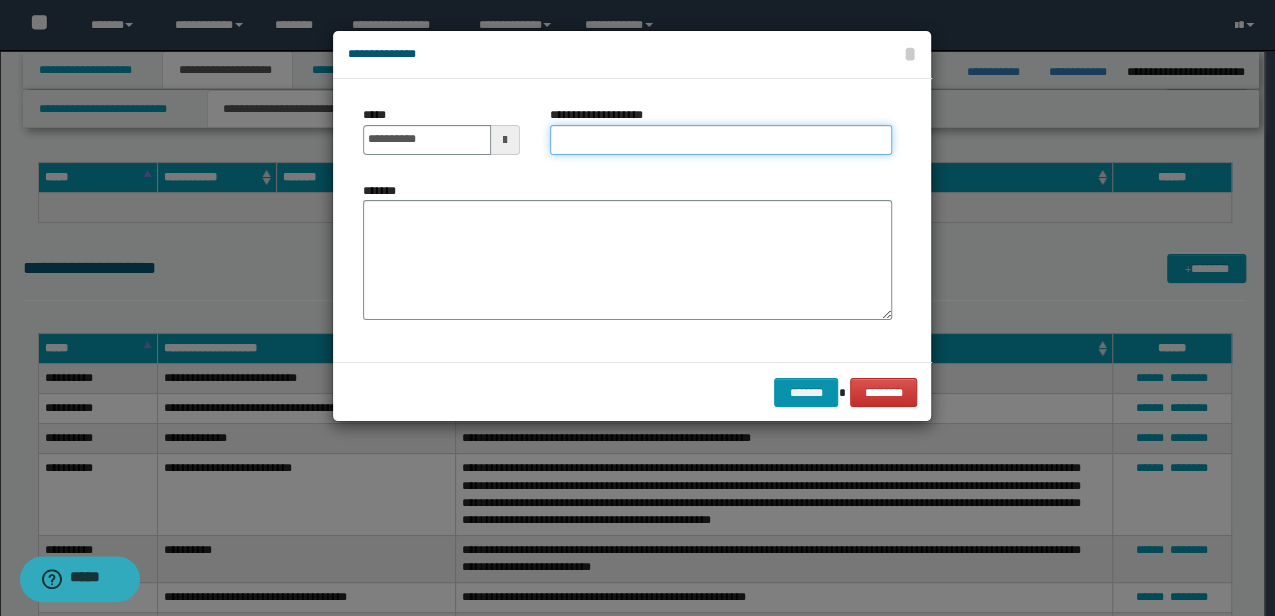 type on "*" 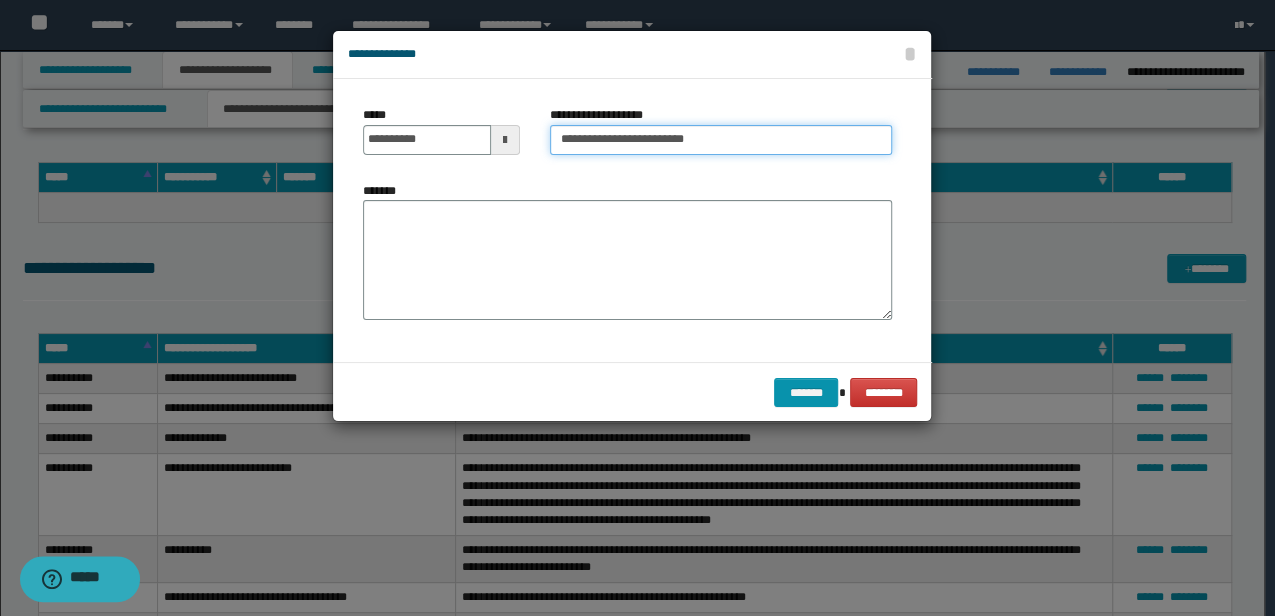 type on "**********" 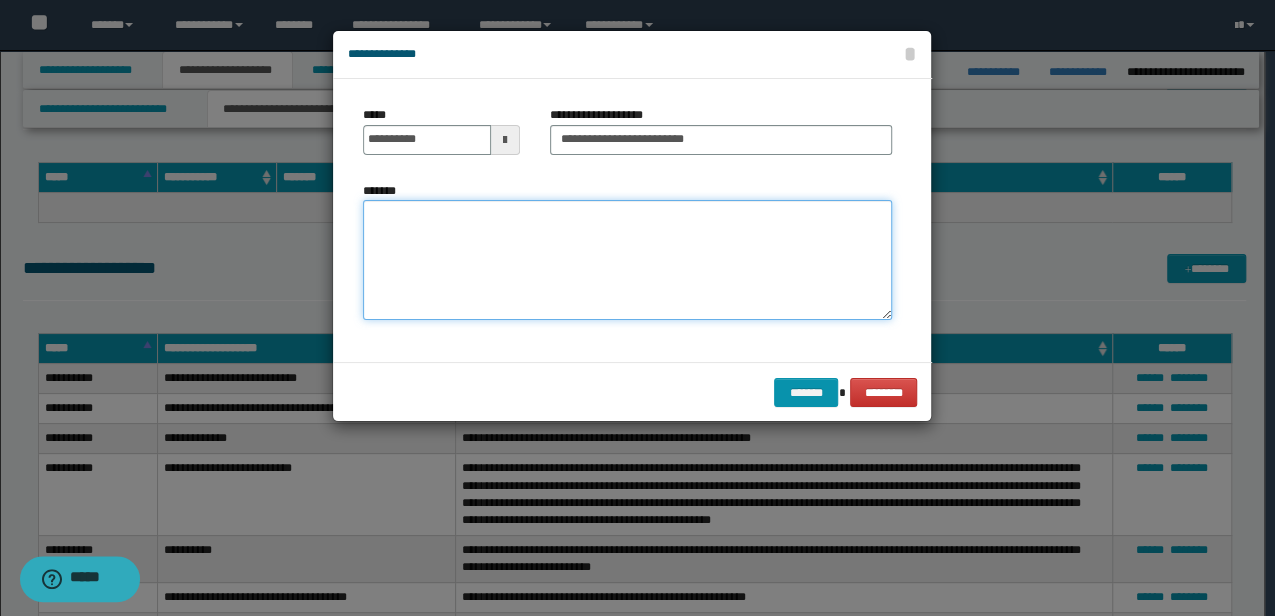 click on "*******" at bounding box center (627, 260) 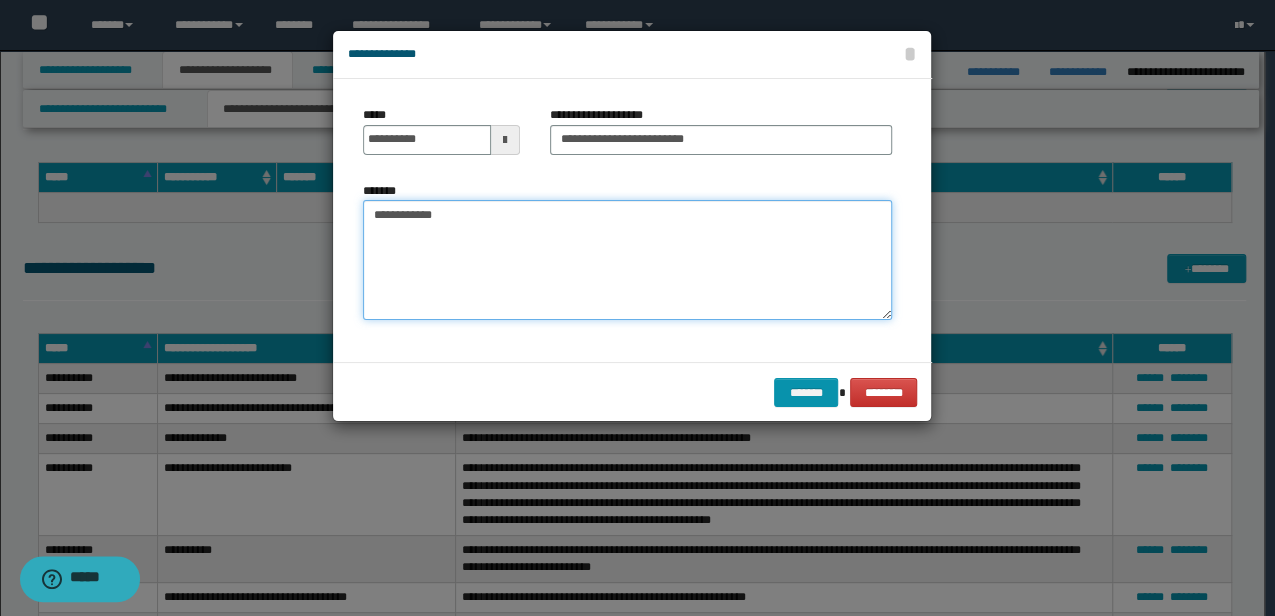 click on "**********" at bounding box center (627, 260) 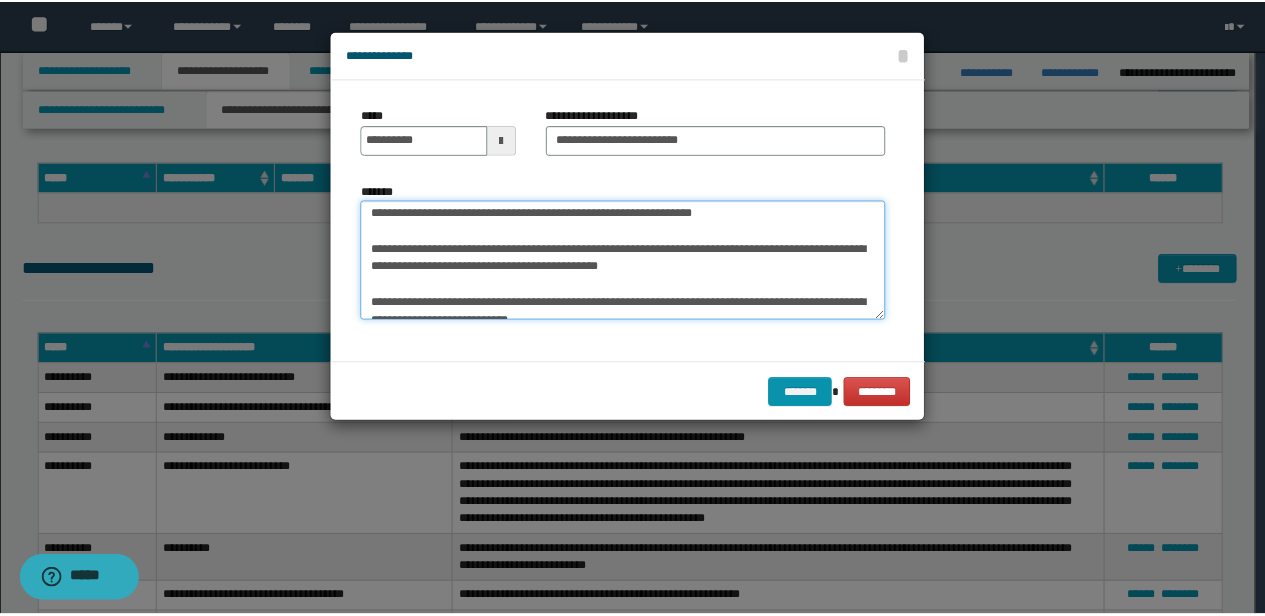 scroll, scrollTop: 0, scrollLeft: 0, axis: both 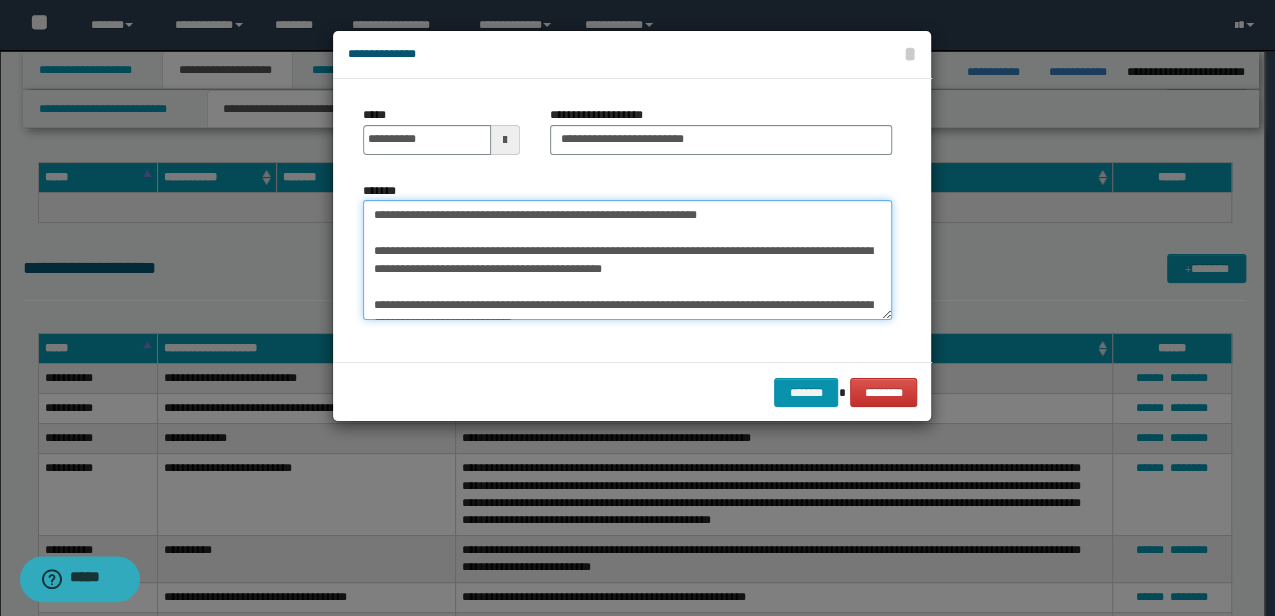 click on "**********" at bounding box center [627, 259] 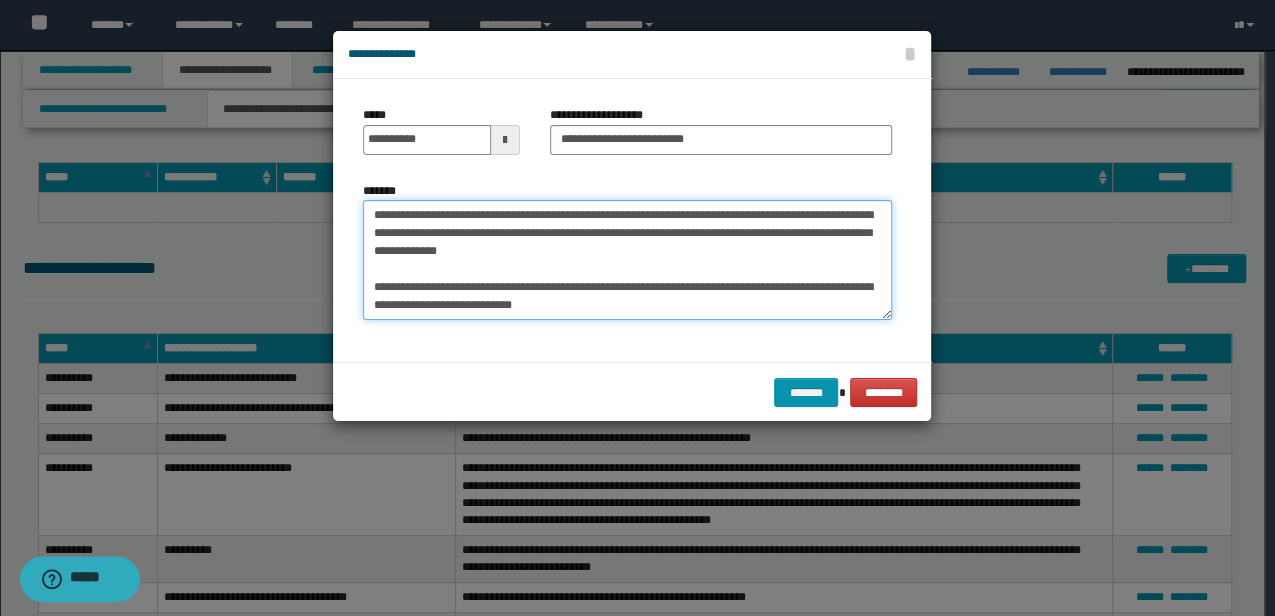 drag, startPoint x: 668, startPoint y: 212, endPoint x: 620, endPoint y: 224, distance: 49.47727 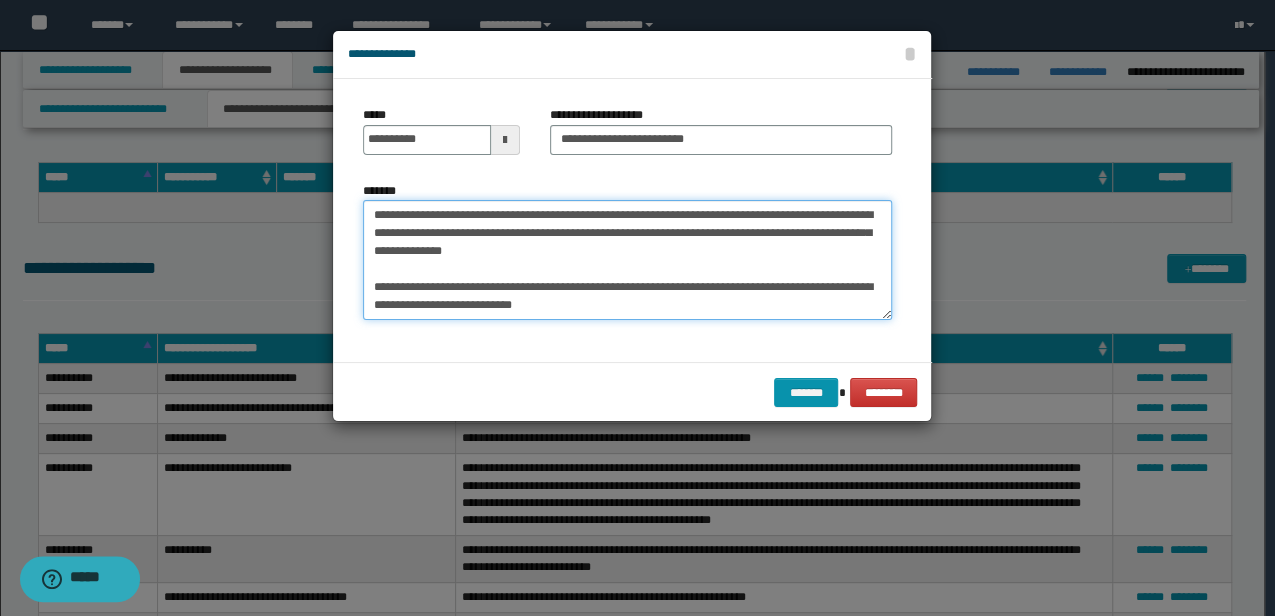 click on "**********" at bounding box center [627, 259] 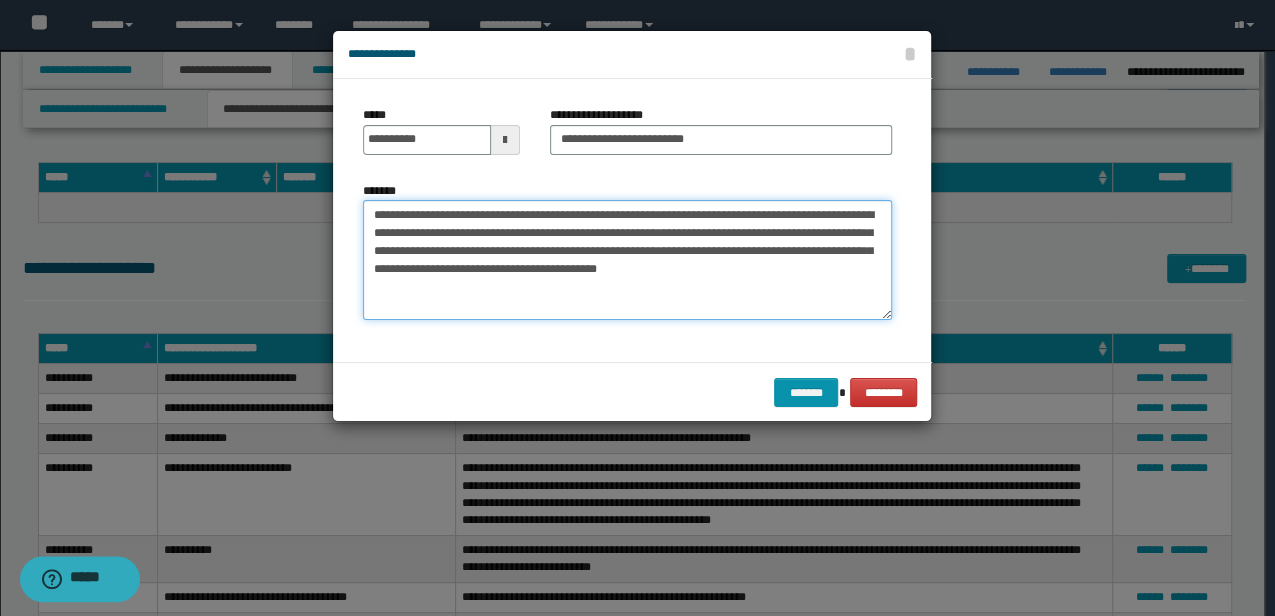 click on "**********" at bounding box center [627, 259] 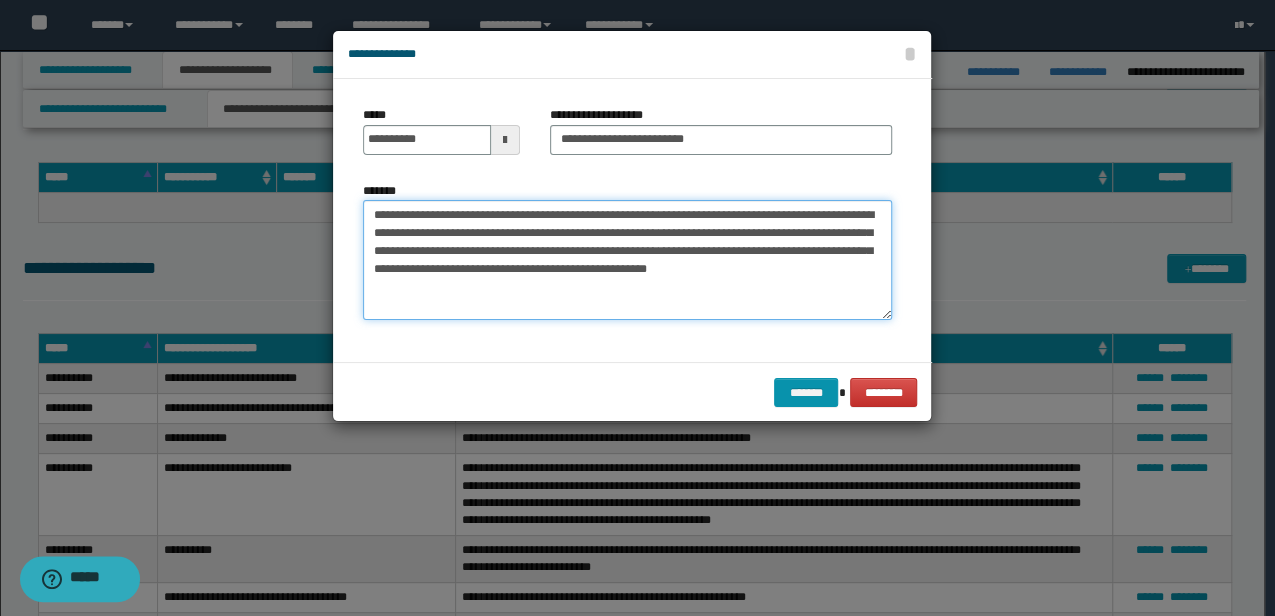 type on "**********" 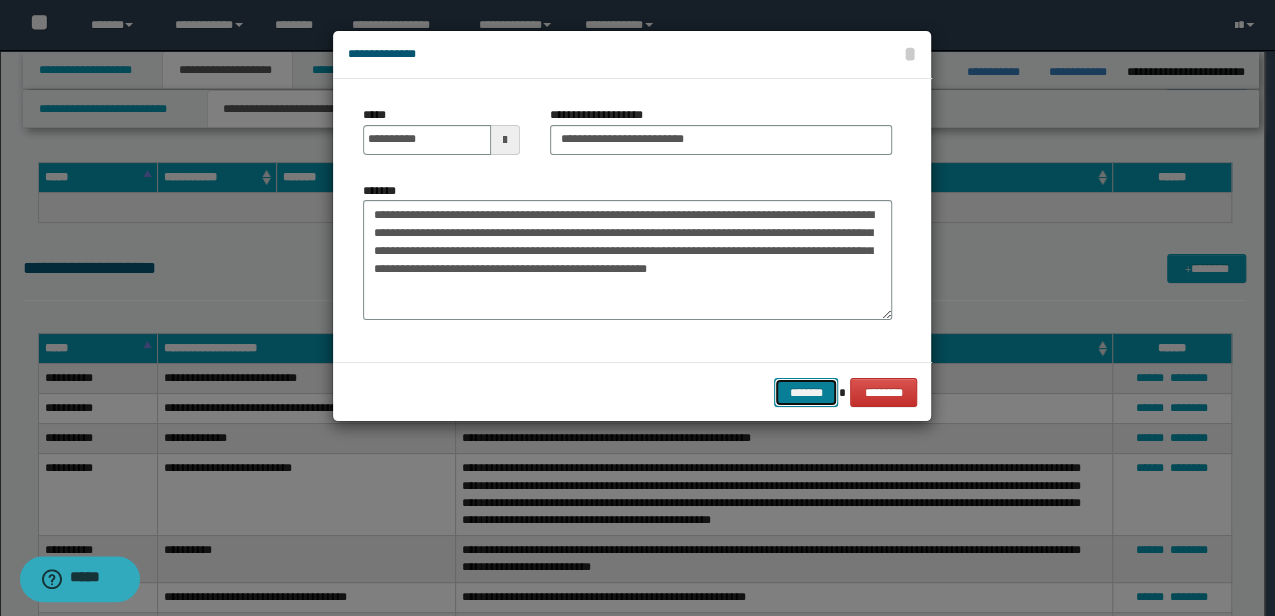 type 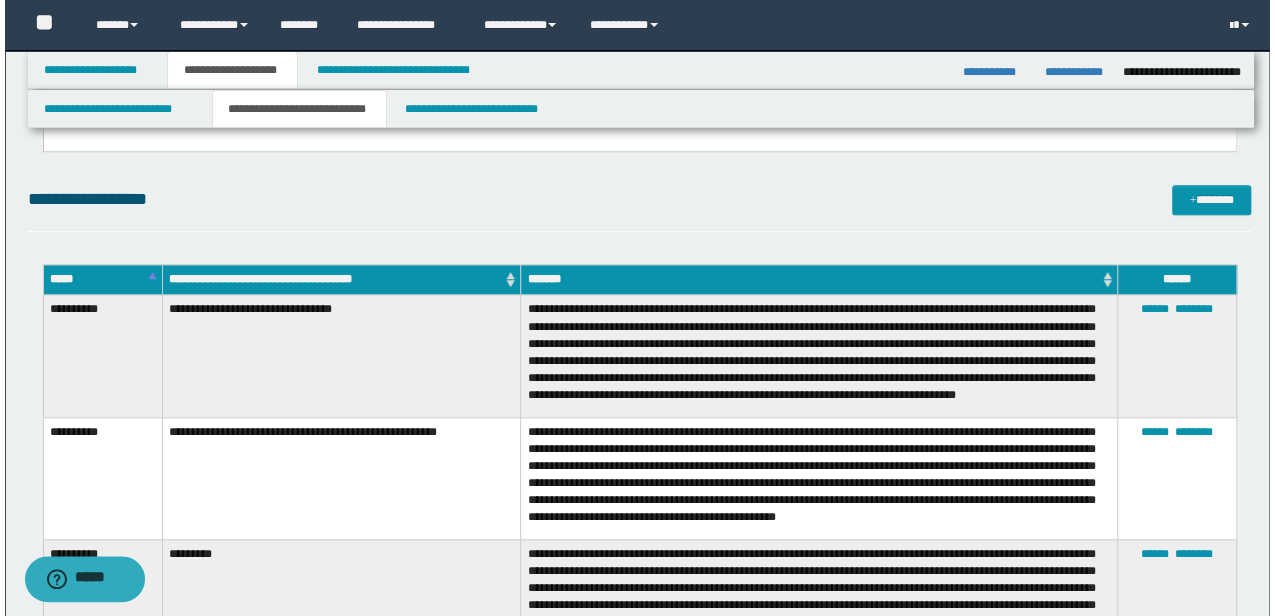 scroll, scrollTop: 1088, scrollLeft: 0, axis: vertical 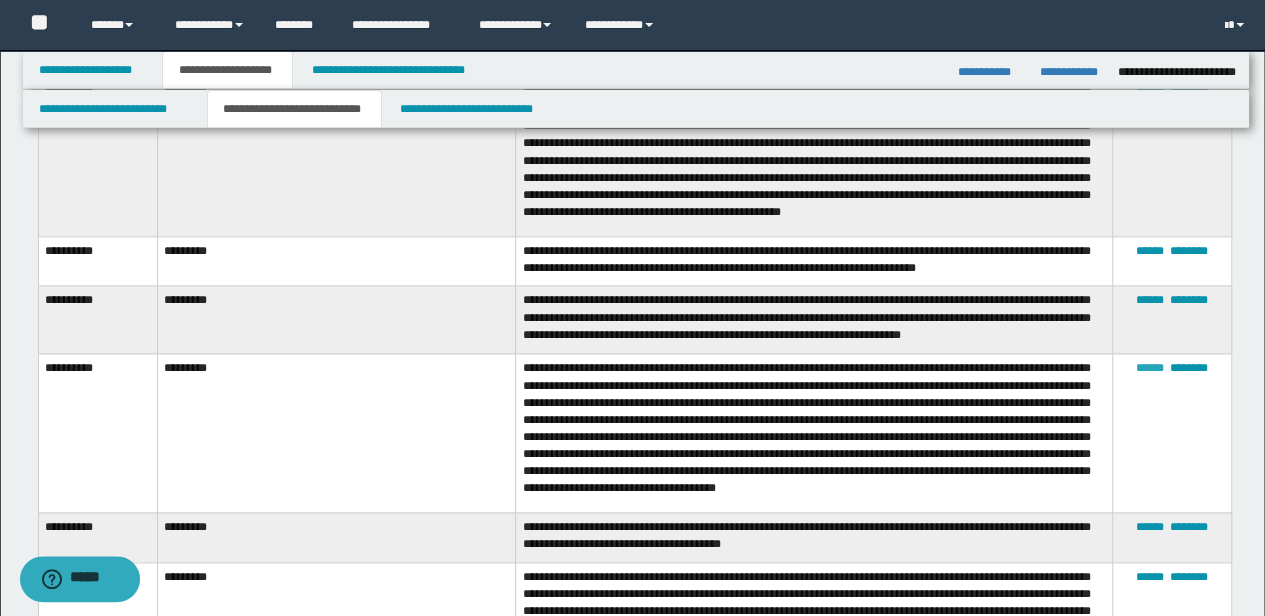 click on "******" at bounding box center [1150, 368] 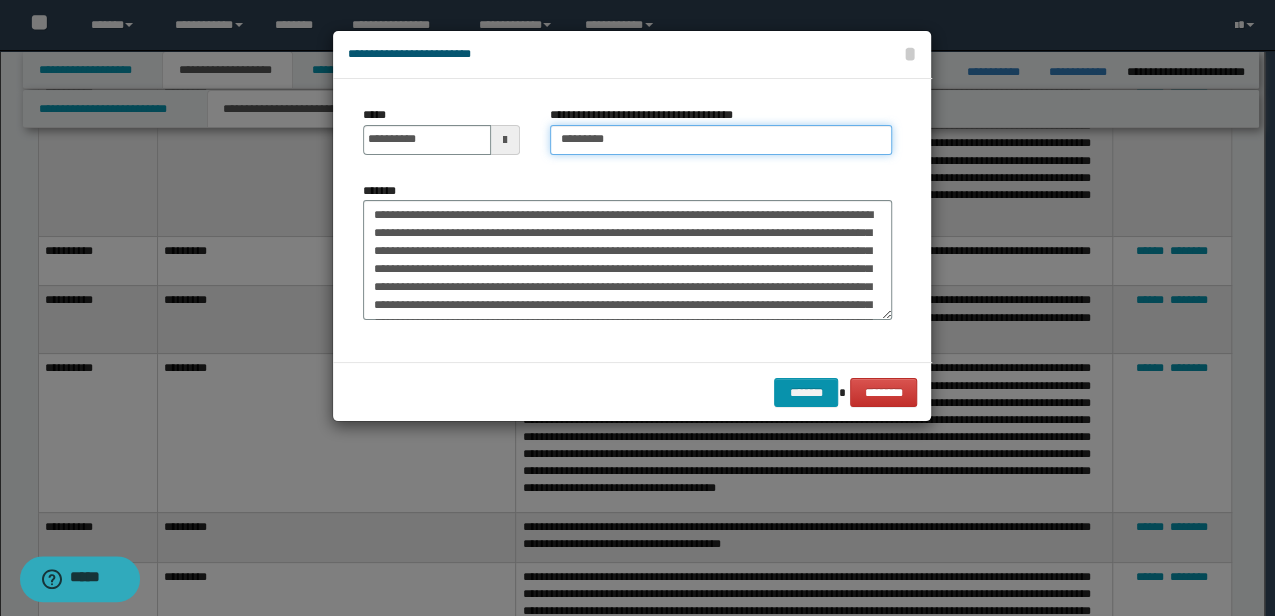 drag, startPoint x: 630, startPoint y: 136, endPoint x: 449, endPoint y: 129, distance: 181.13531 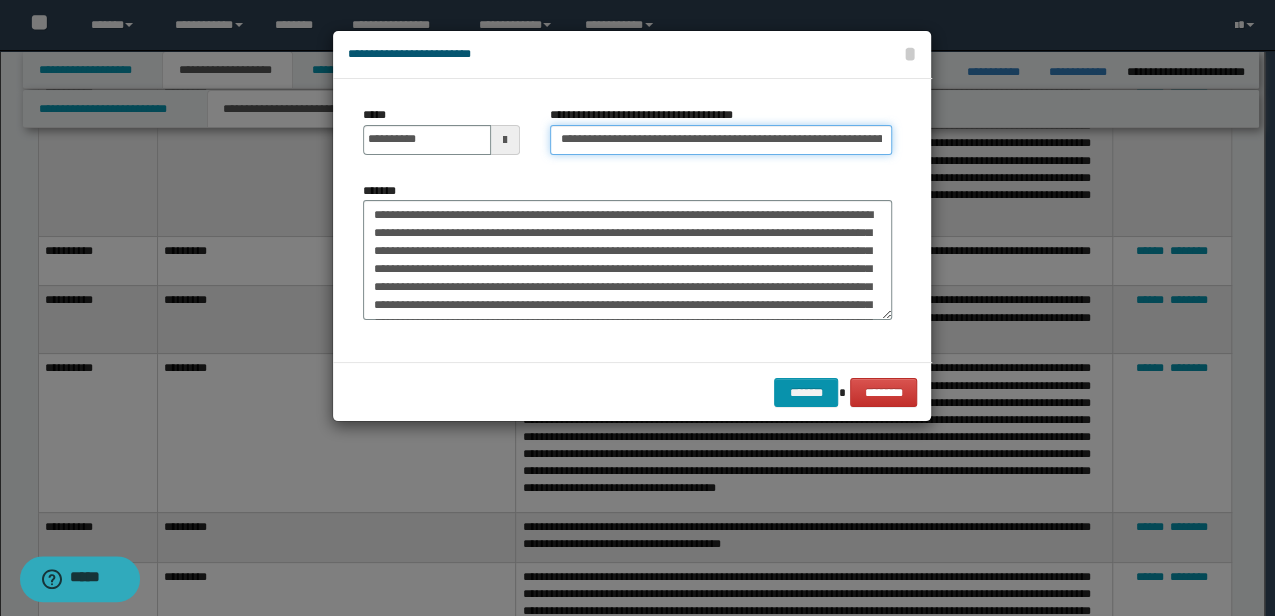 click on "**********" at bounding box center (721, 140) 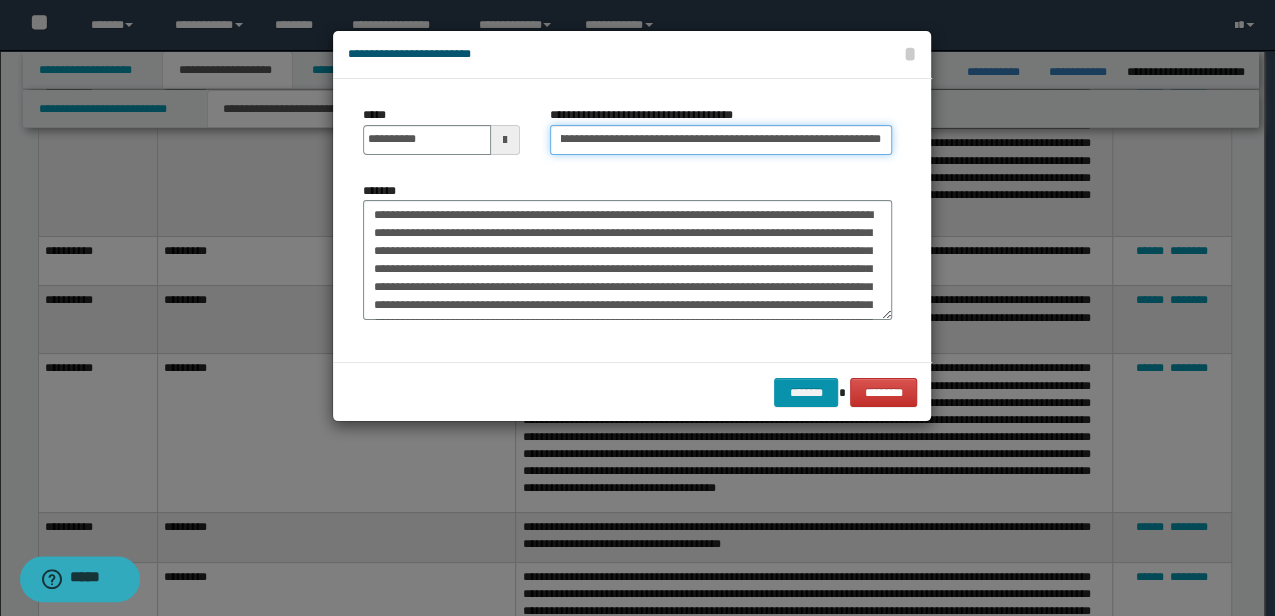 drag, startPoint x: 841, startPoint y: 136, endPoint x: 919, endPoint y: 136, distance: 78 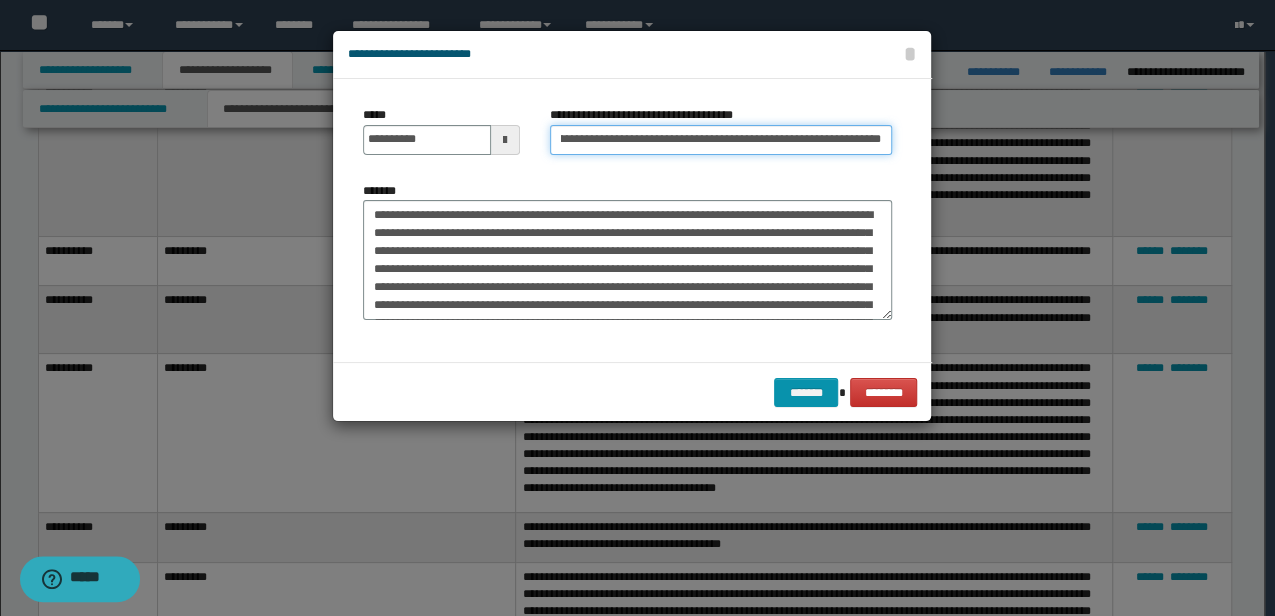 scroll, scrollTop: 0, scrollLeft: 81, axis: horizontal 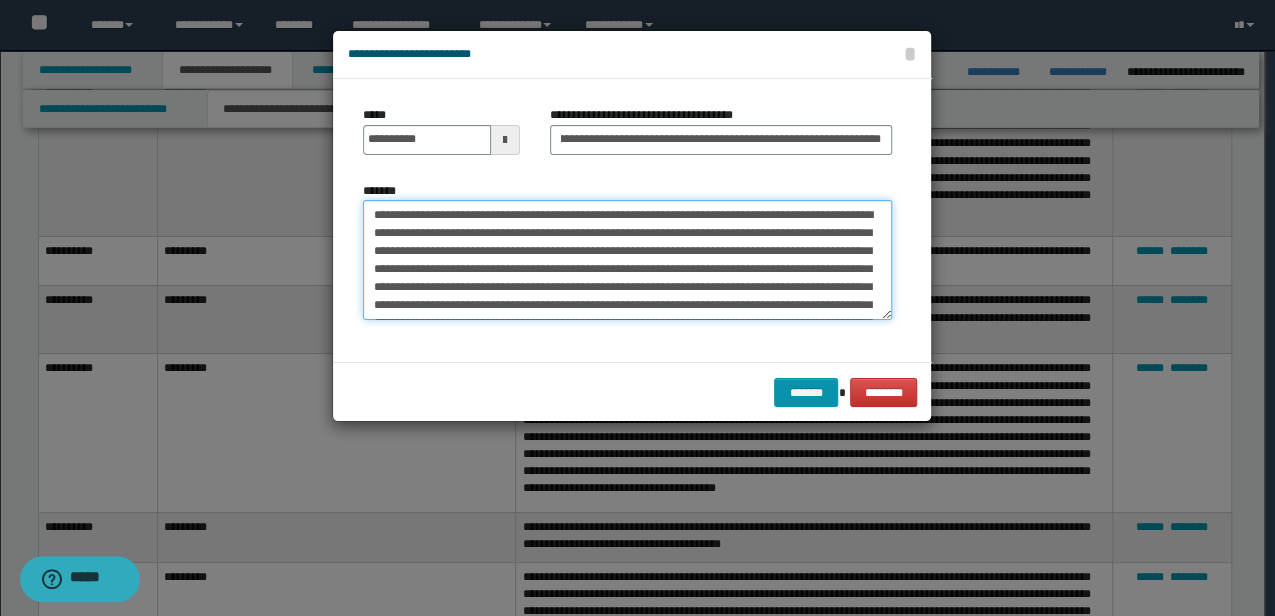 click on "**********" at bounding box center (627, 259) 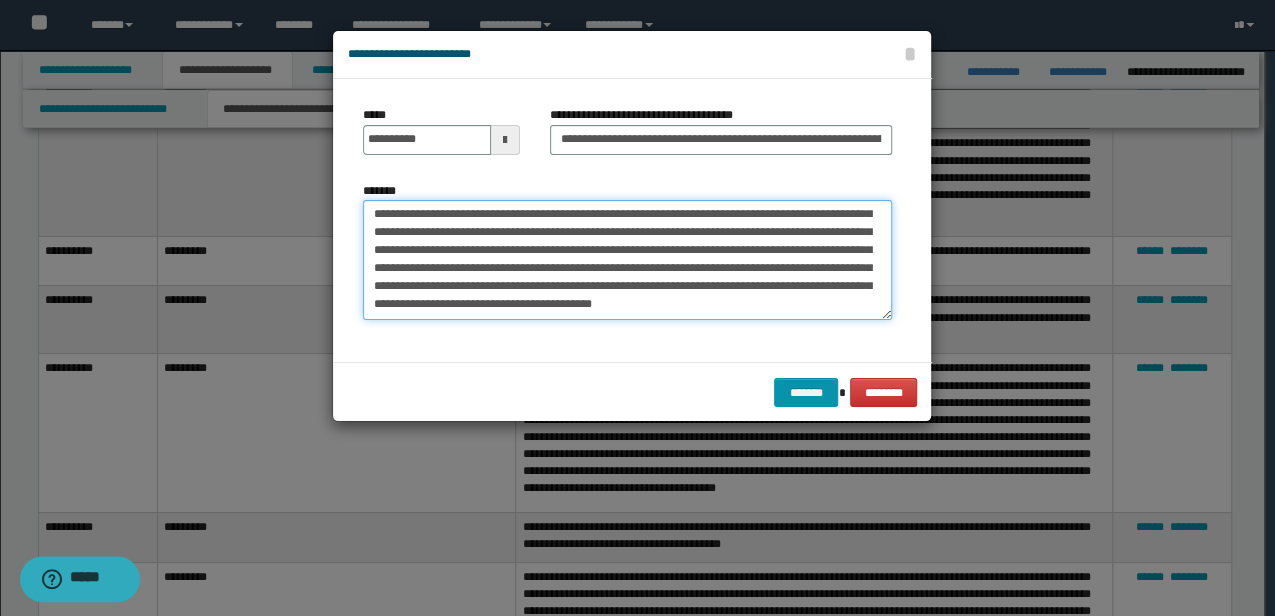 scroll, scrollTop: 72, scrollLeft: 0, axis: vertical 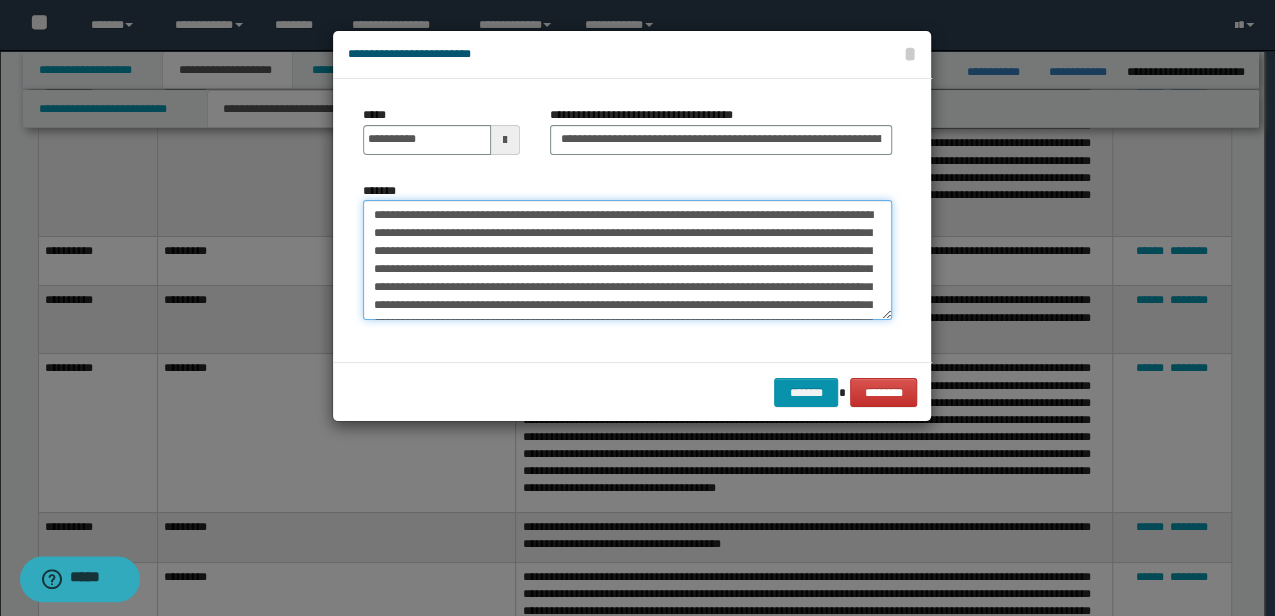 drag, startPoint x: 639, startPoint y: 319, endPoint x: 201, endPoint y: 184, distance: 458.33286 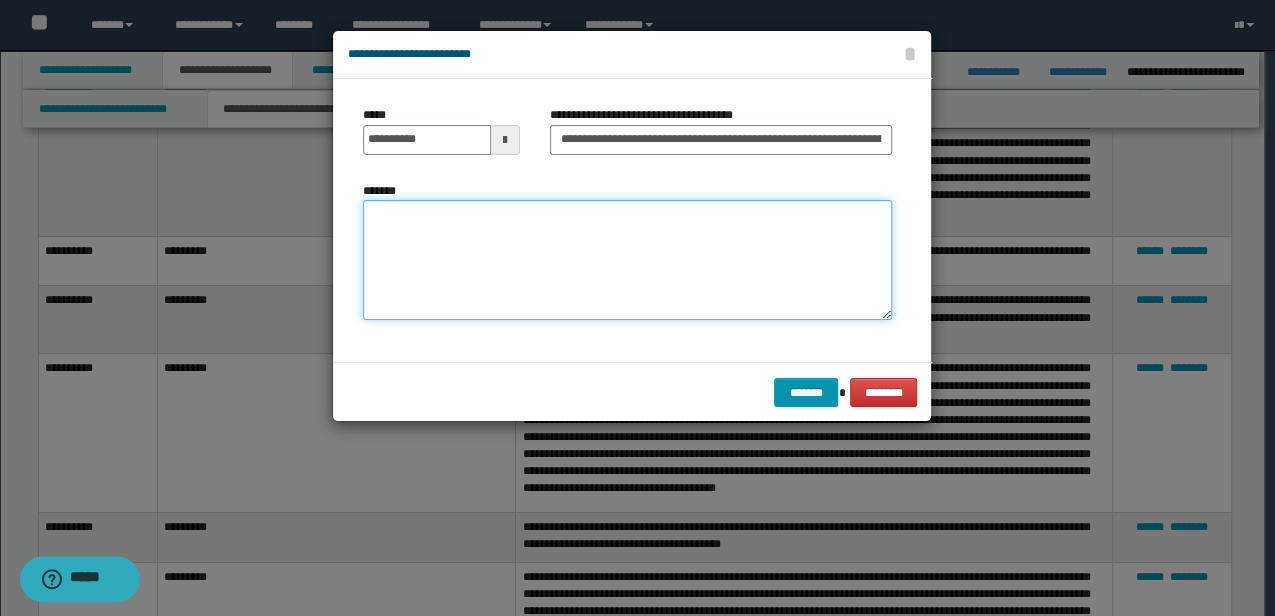 click on "*******" at bounding box center (627, 259) 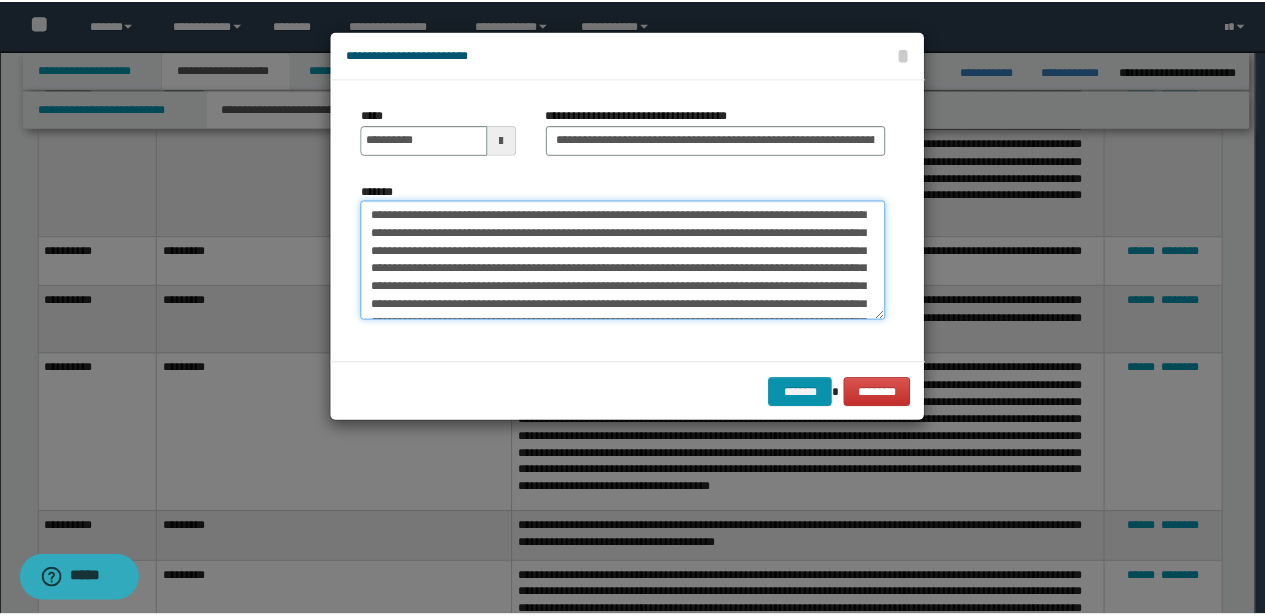 scroll, scrollTop: 66, scrollLeft: 0, axis: vertical 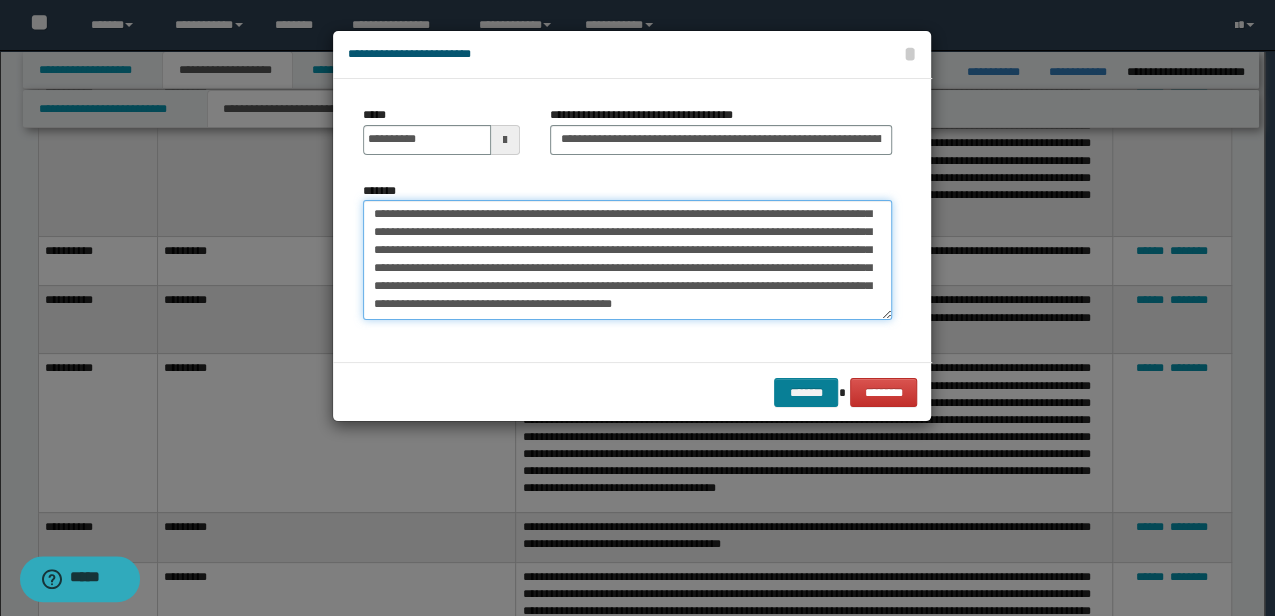 type on "**********" 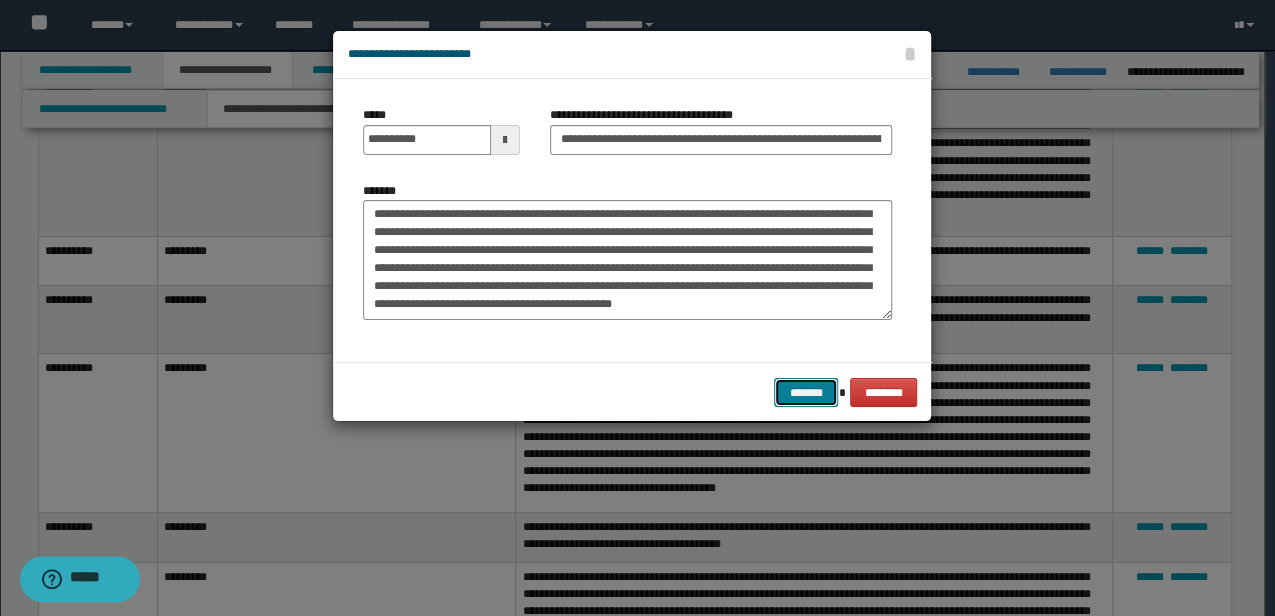 click on "*******" at bounding box center (806, 392) 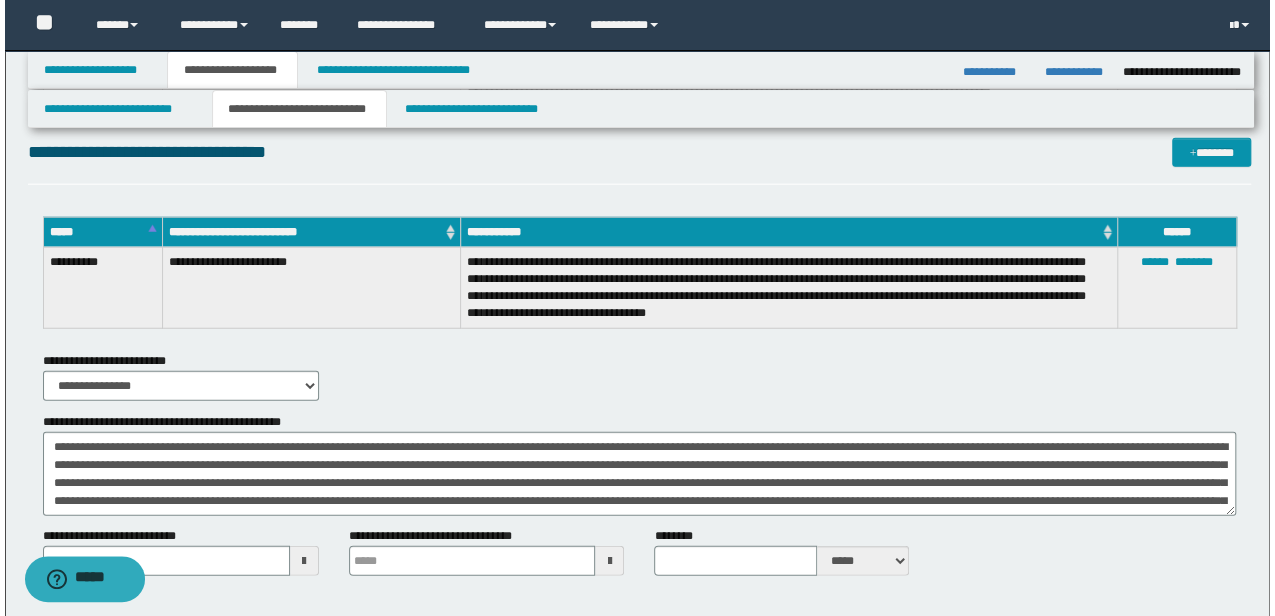 scroll, scrollTop: 2376, scrollLeft: 0, axis: vertical 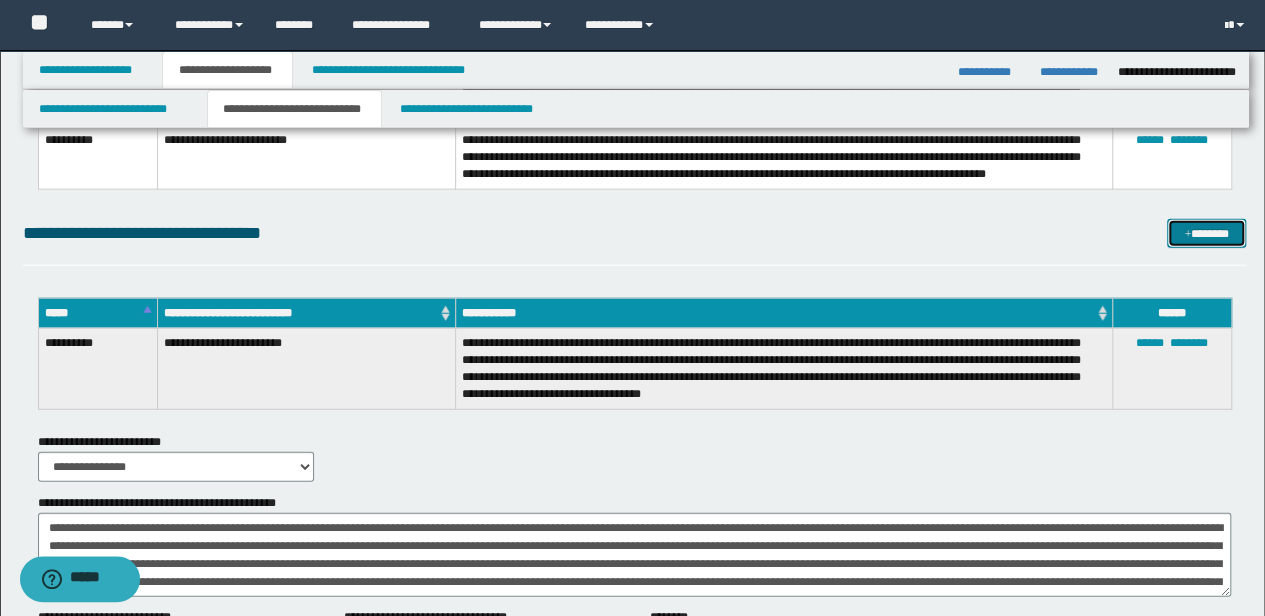 click at bounding box center [1187, 235] 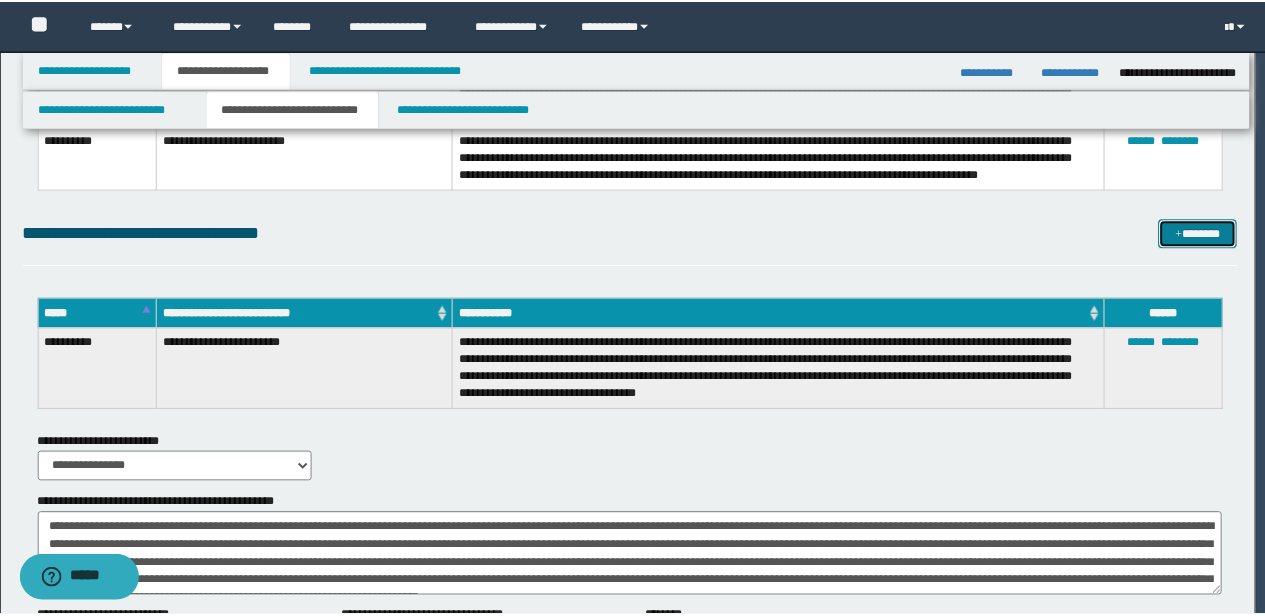 scroll, scrollTop: 0, scrollLeft: 0, axis: both 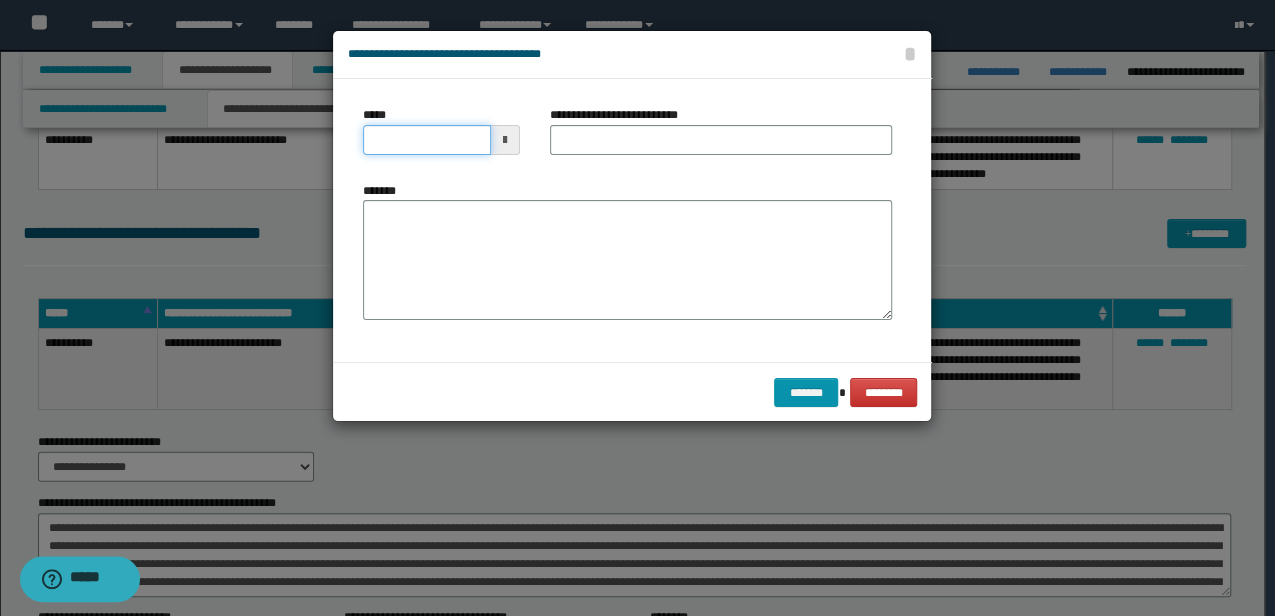 click on "*****" at bounding box center (426, 140) 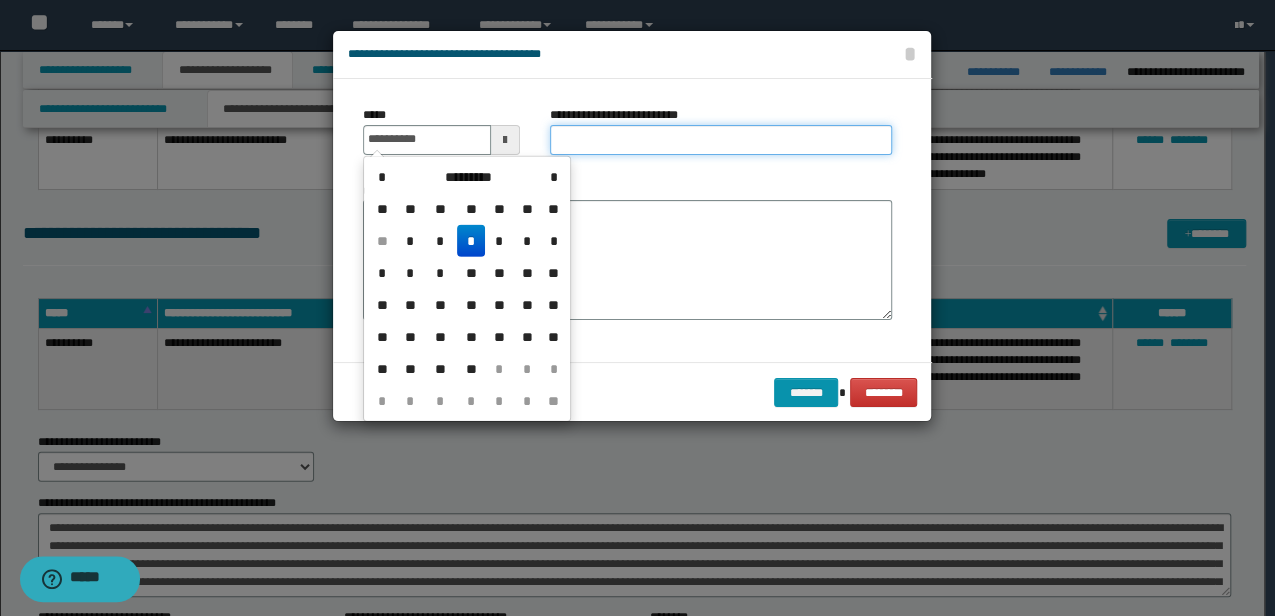 type on "**********" 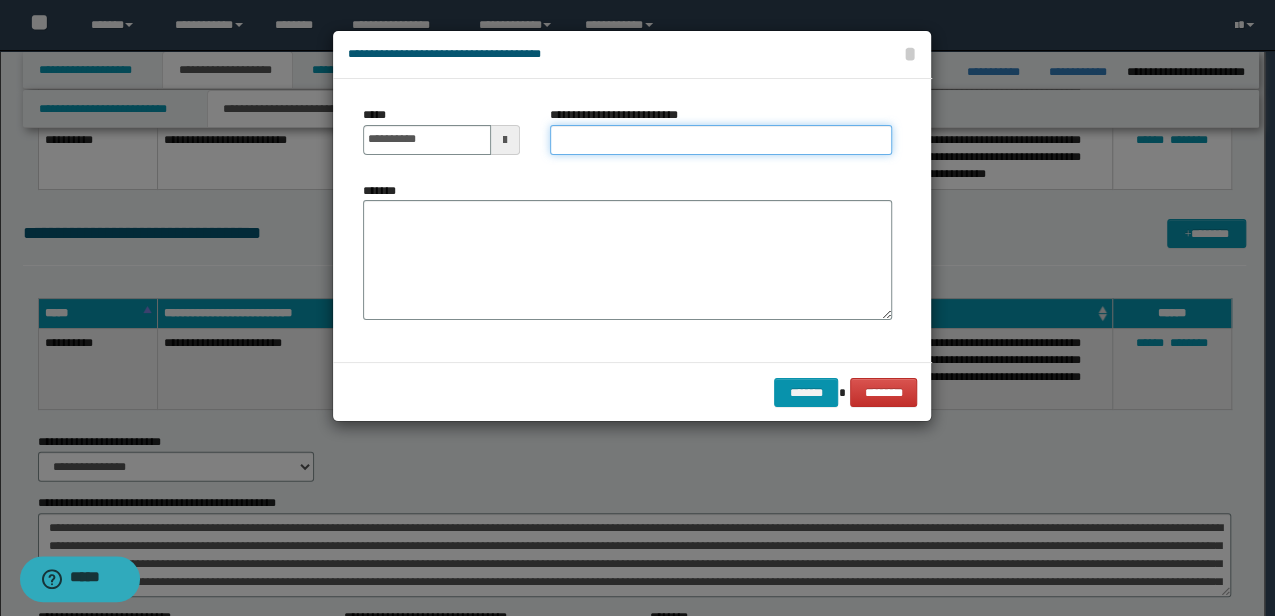 click on "**********" at bounding box center (721, 140) 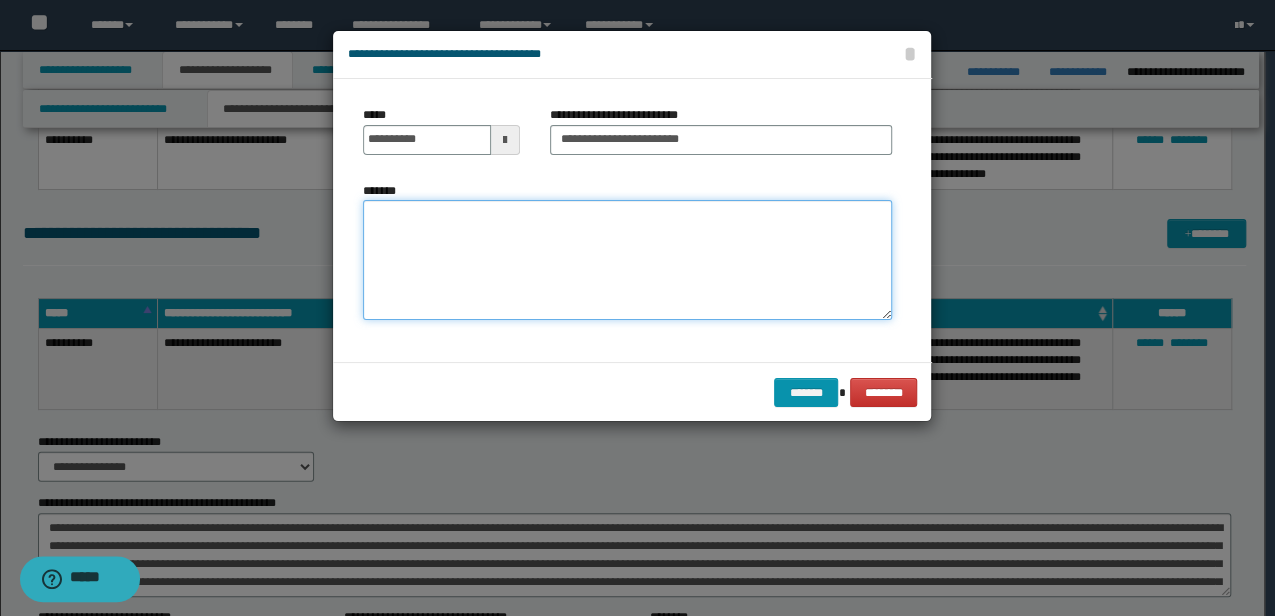 click on "*******" at bounding box center [627, 259] 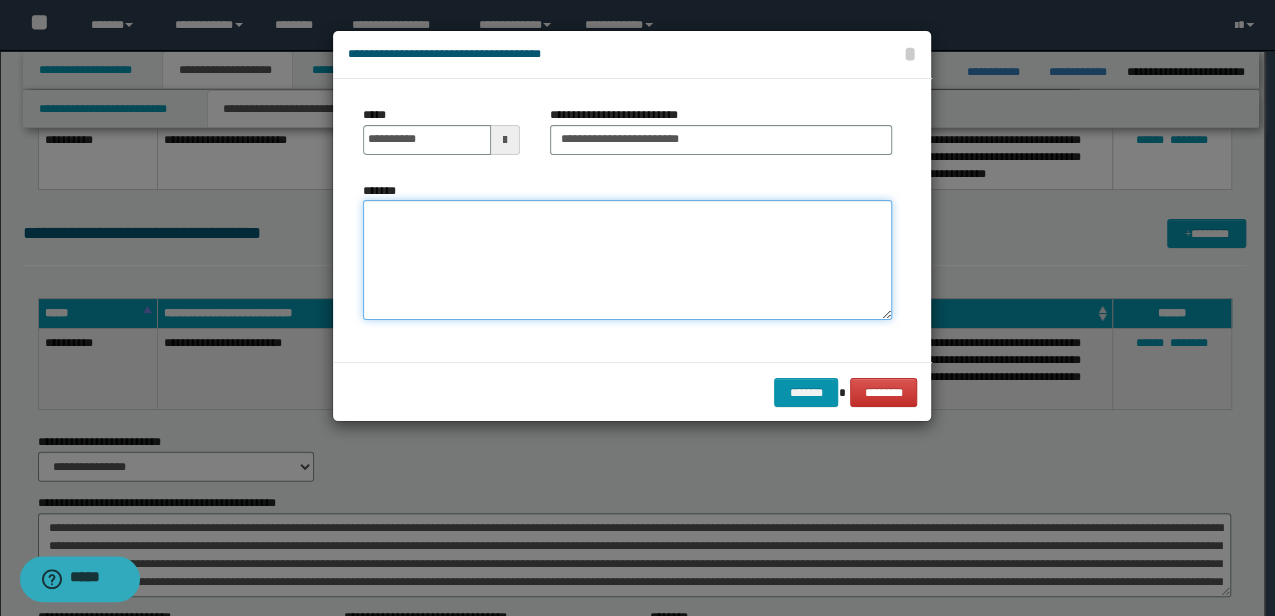 click on "*******" at bounding box center [627, 259] 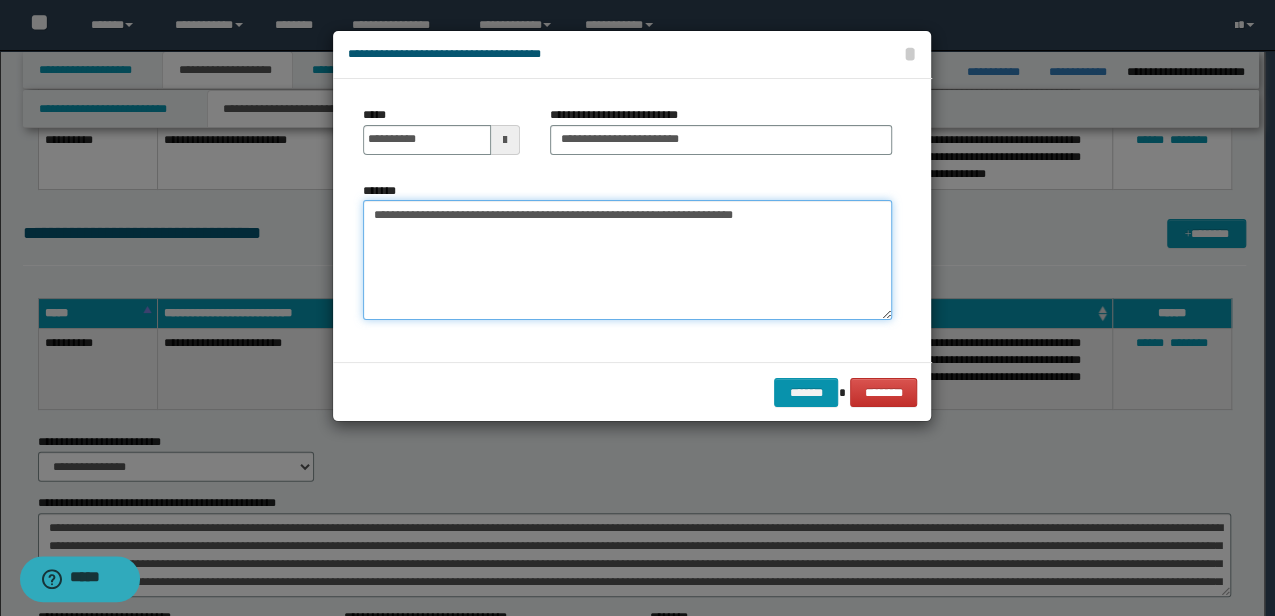 click on "**********" at bounding box center [627, 259] 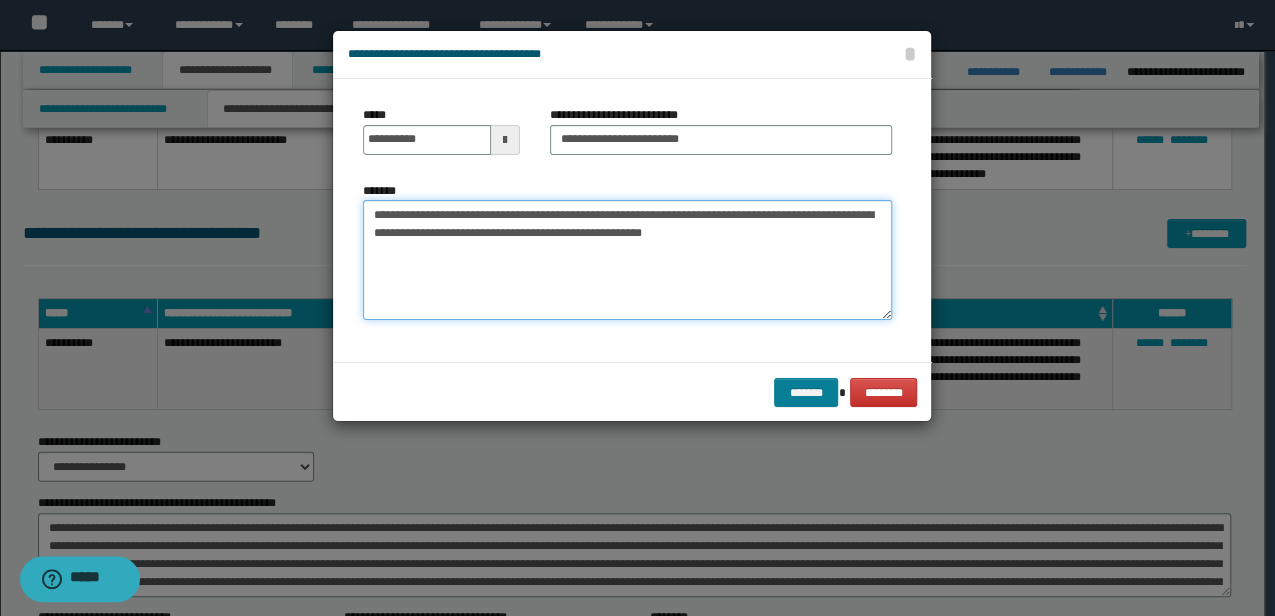 type on "**********" 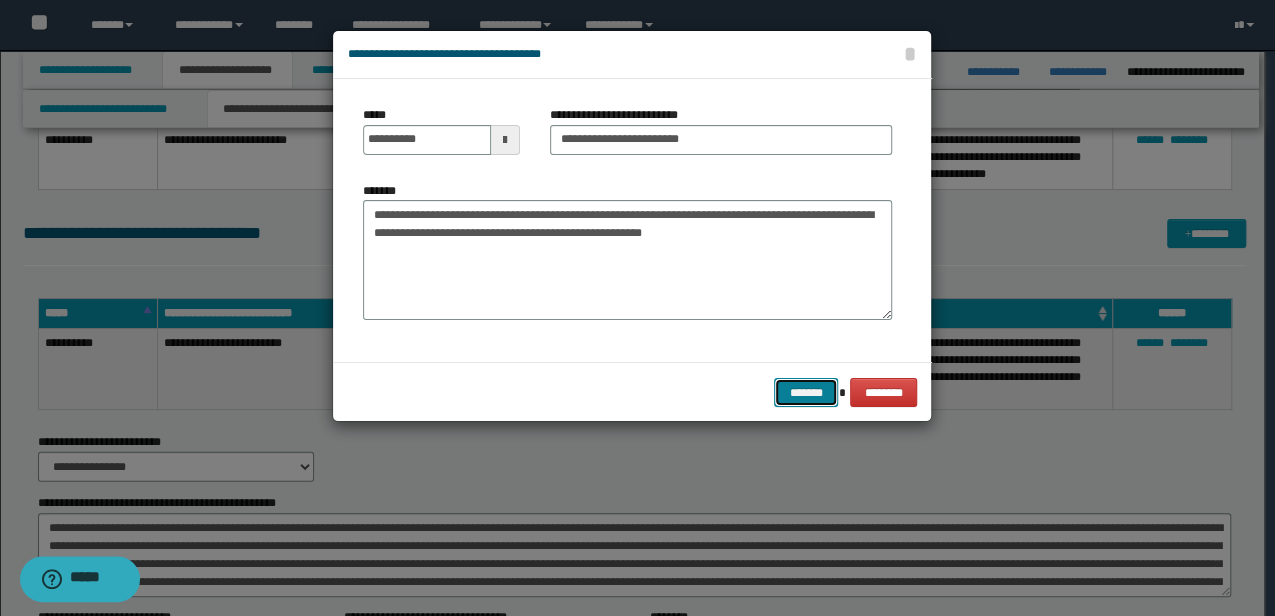 click on "*******" at bounding box center [806, 392] 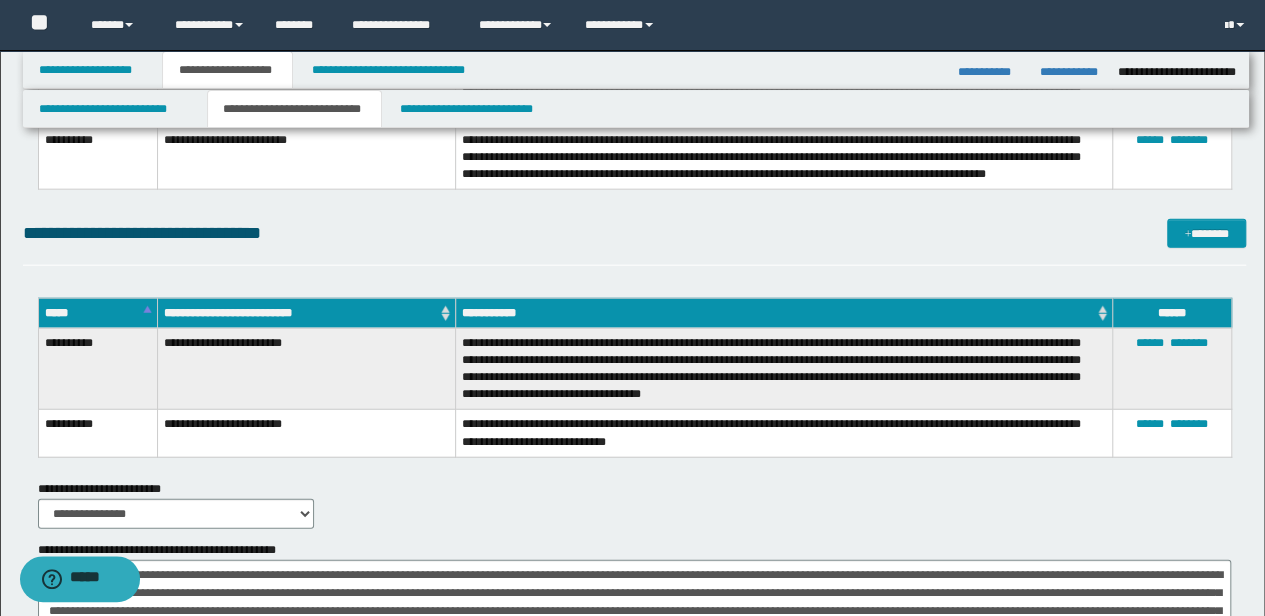click on "**********" at bounding box center (635, 504) 